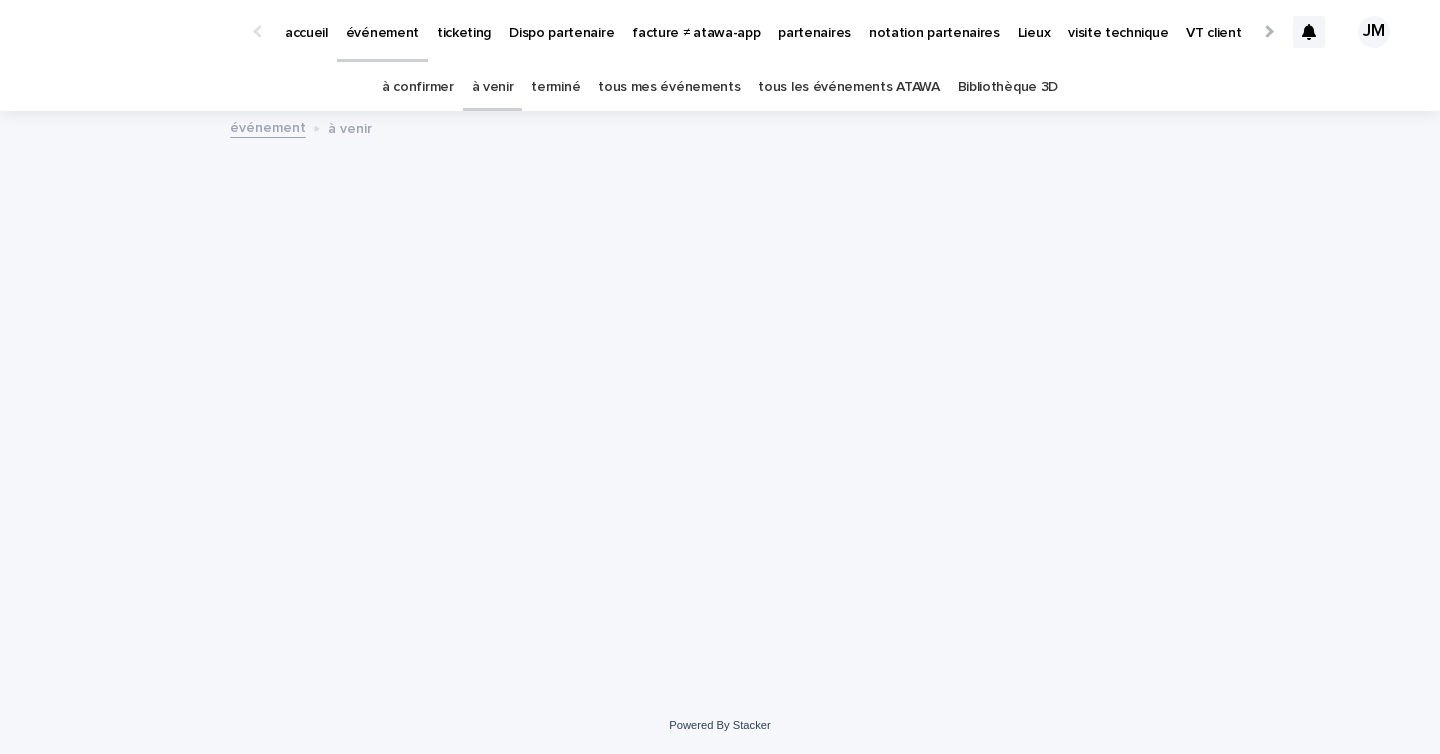 scroll, scrollTop: 0, scrollLeft: 0, axis: both 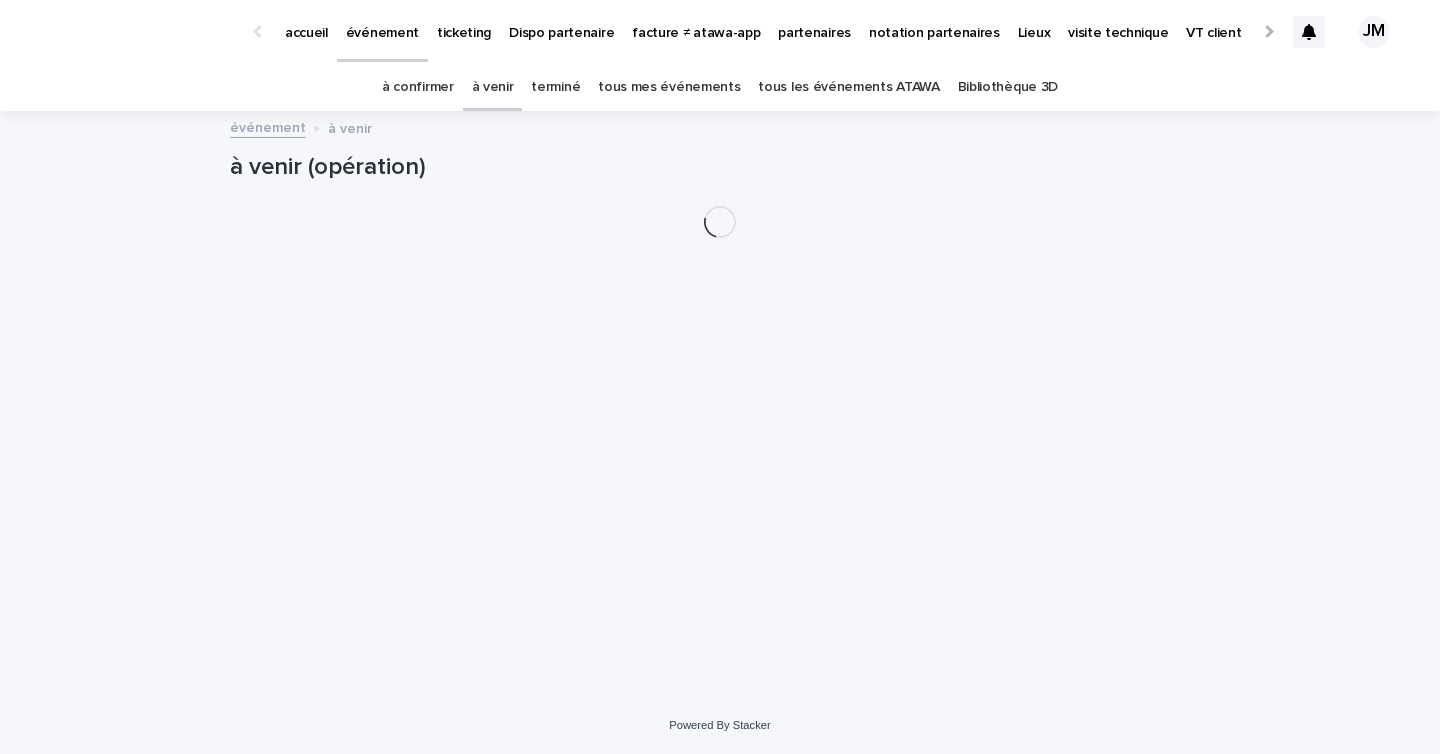 click on "tous les événements ATAWA" at bounding box center [848, 87] 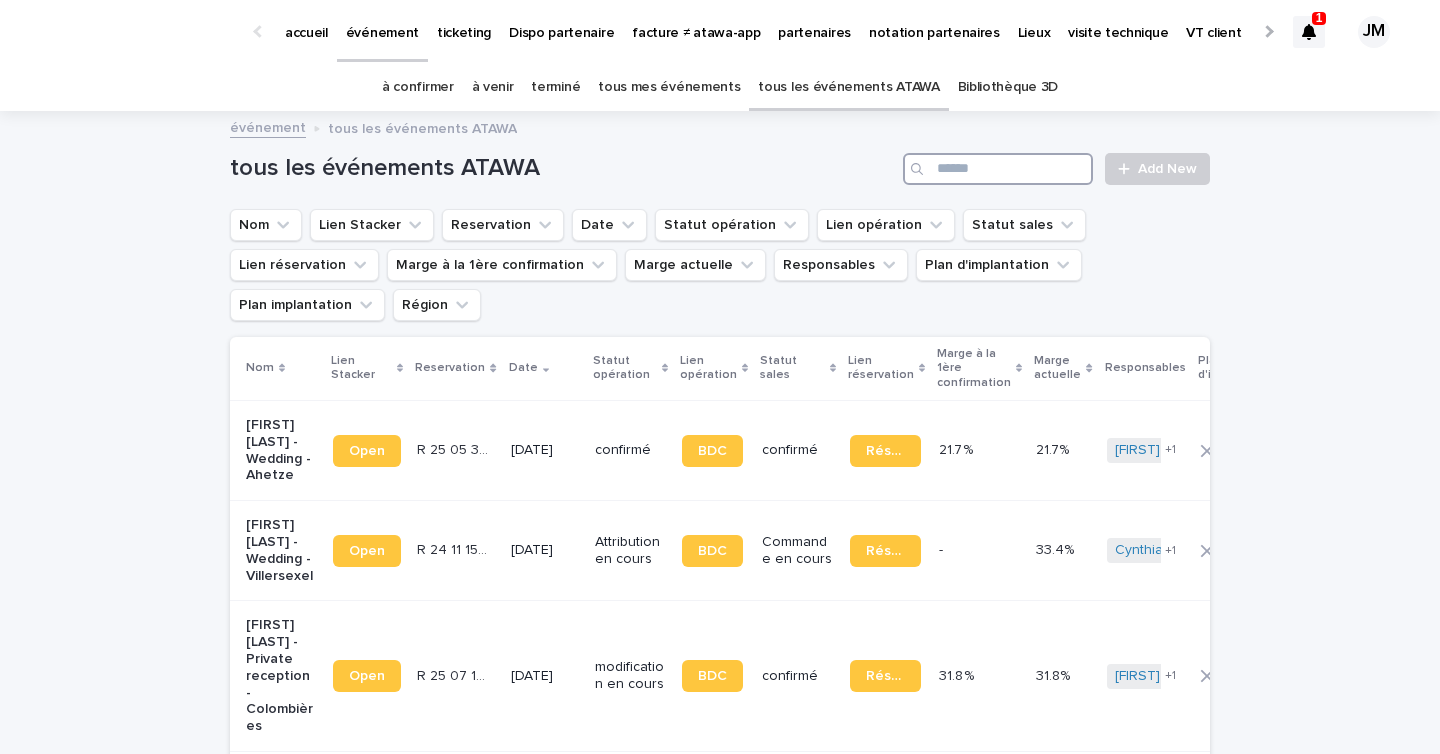 click at bounding box center [998, 169] 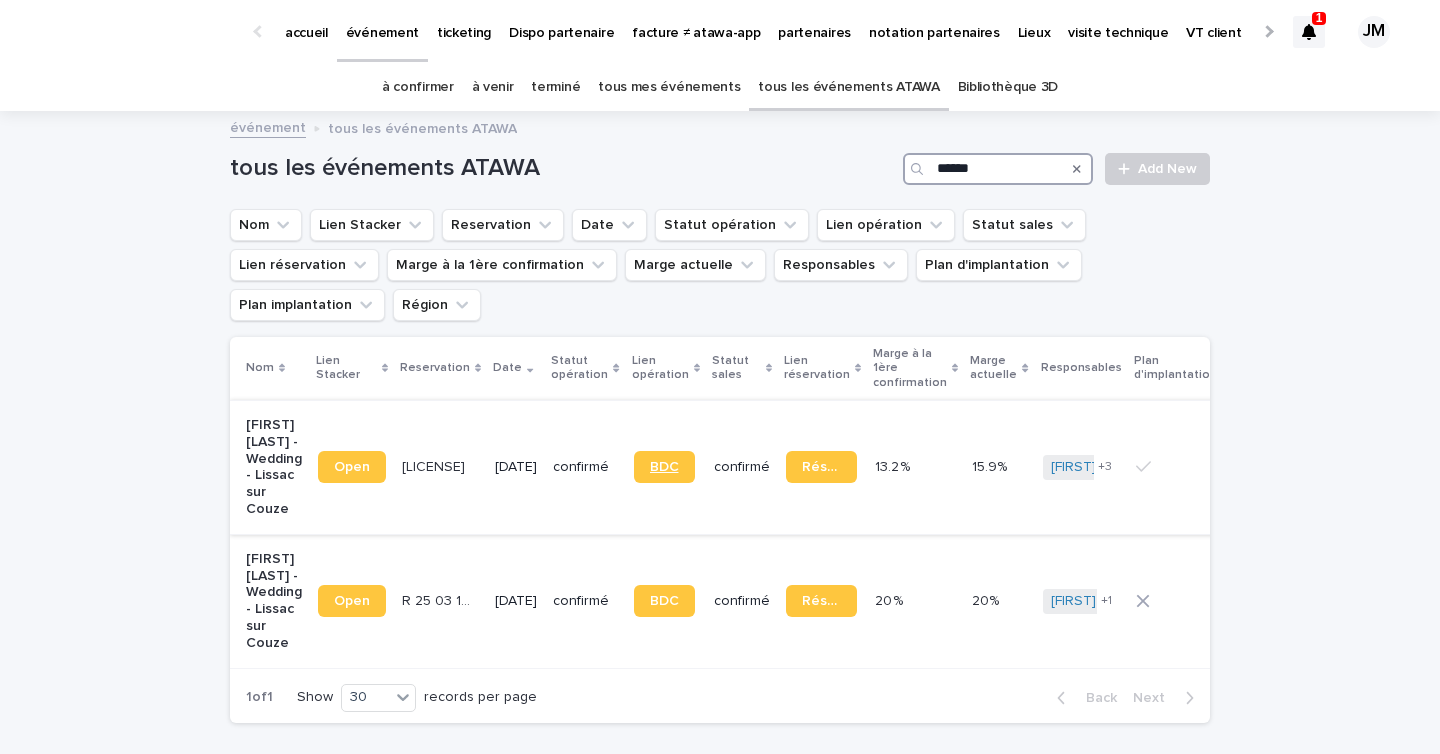 type on "******" 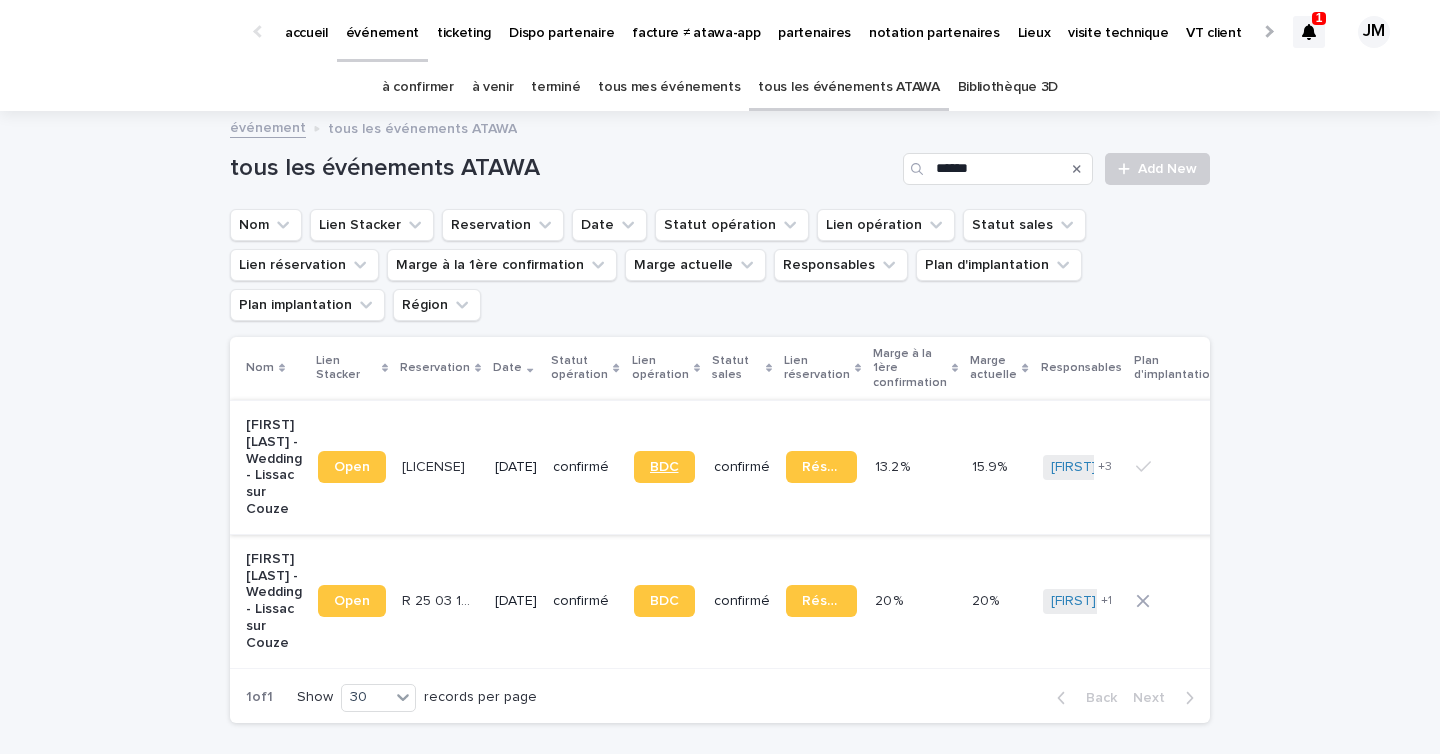 click on "BDC" at bounding box center [664, 467] 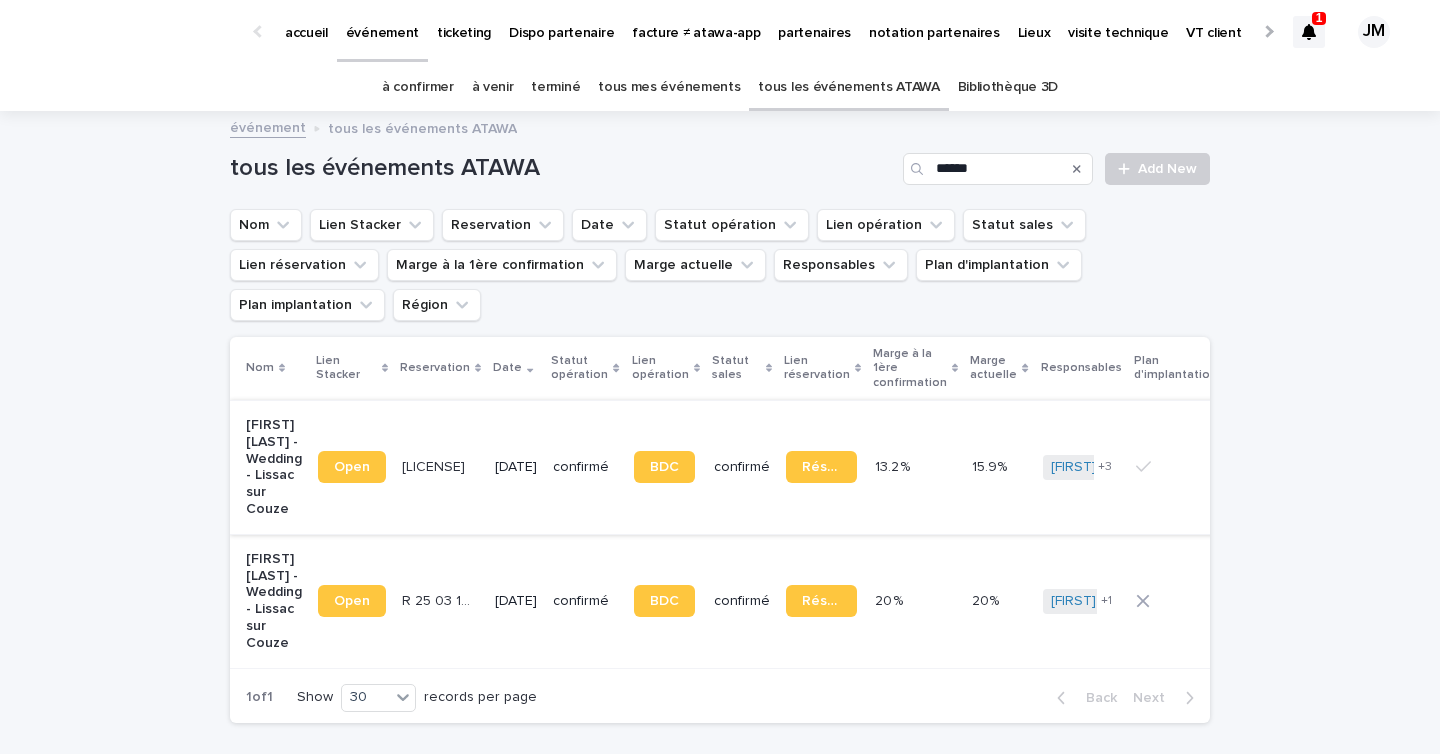 click at bounding box center (1309, 32) 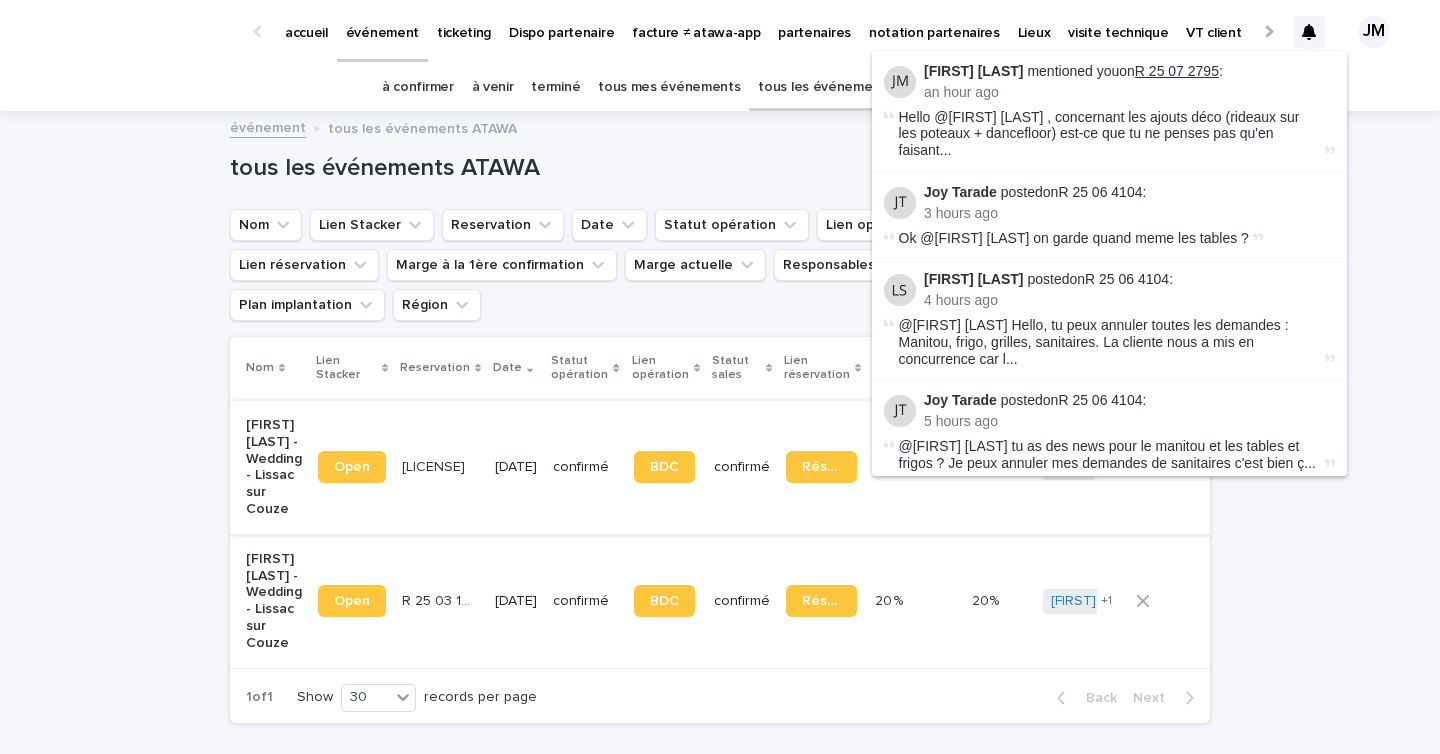 click on "R 25 07 2795" at bounding box center [1177, 71] 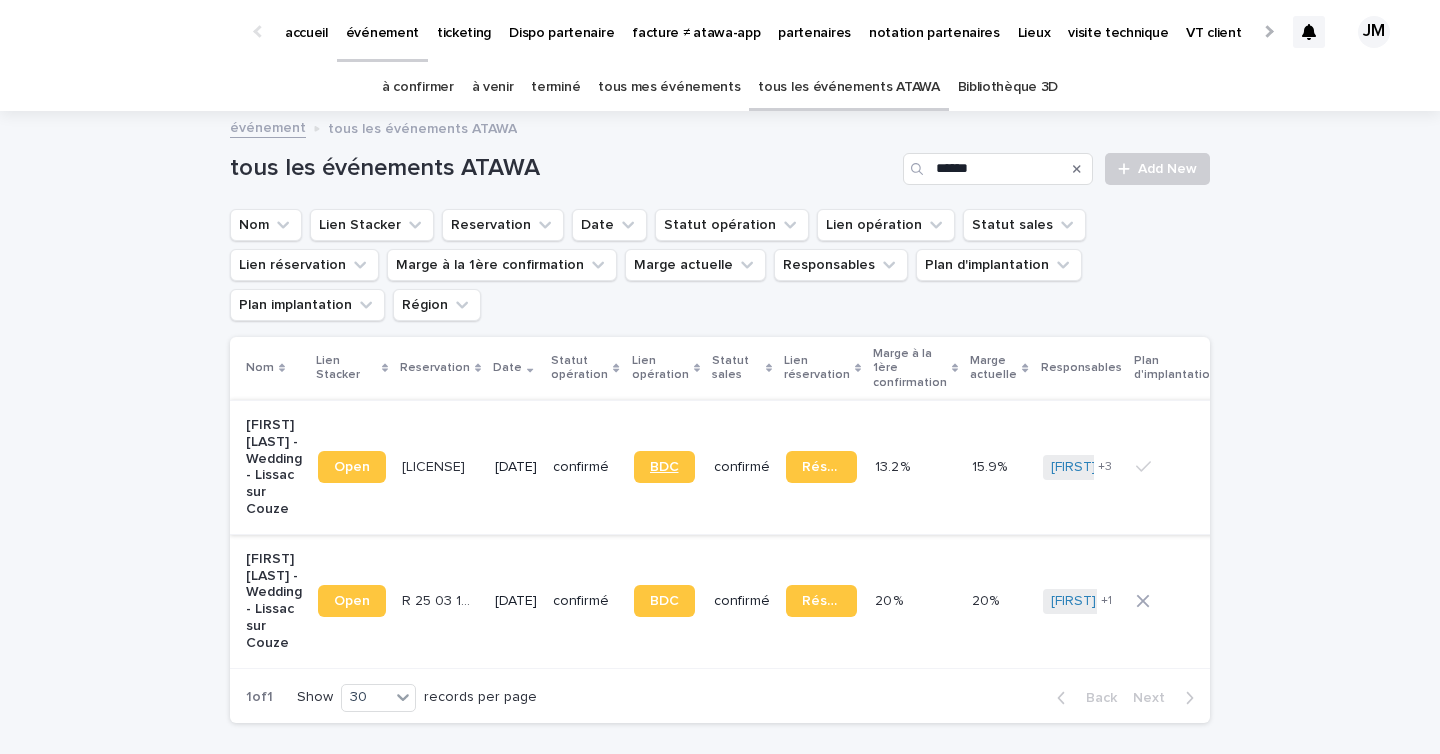 click on "BDC" at bounding box center [664, 467] 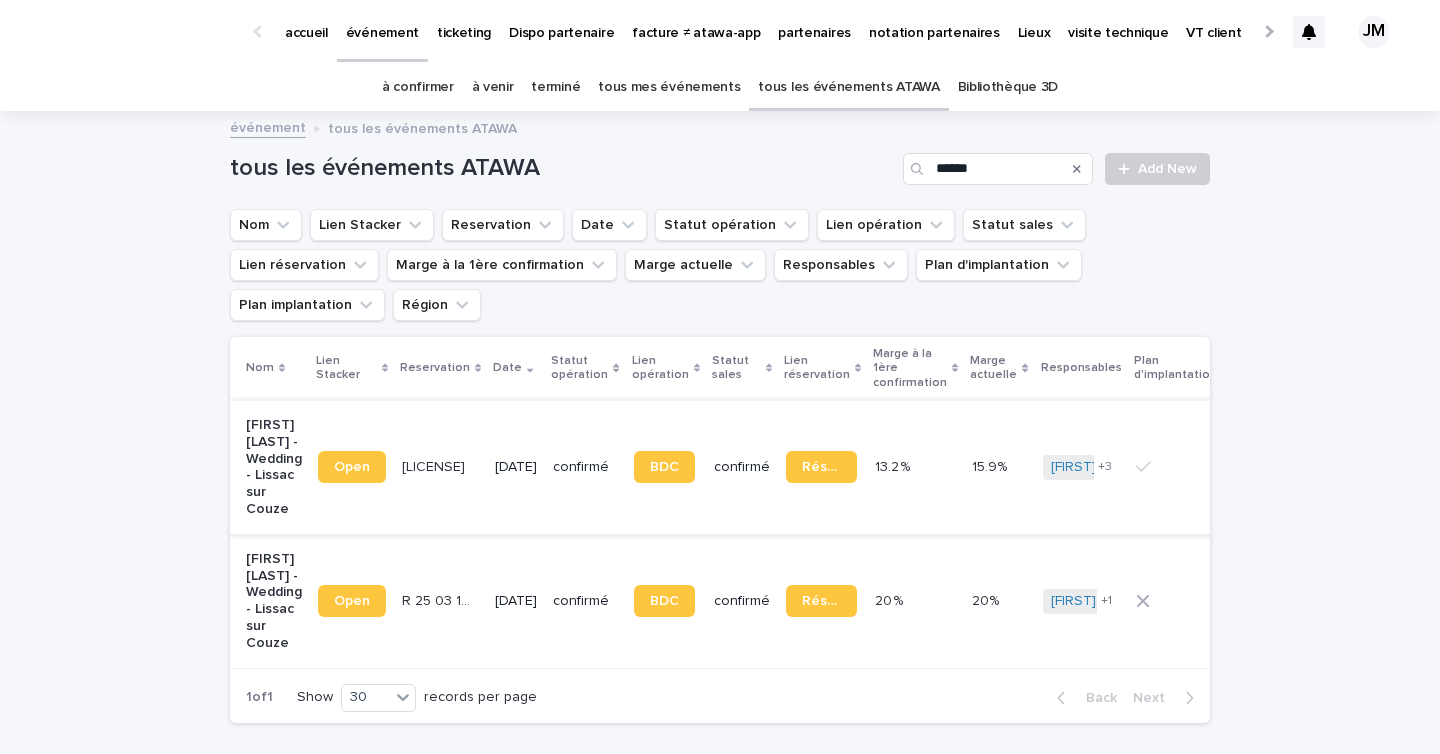 click on "à confirmer" at bounding box center [418, 87] 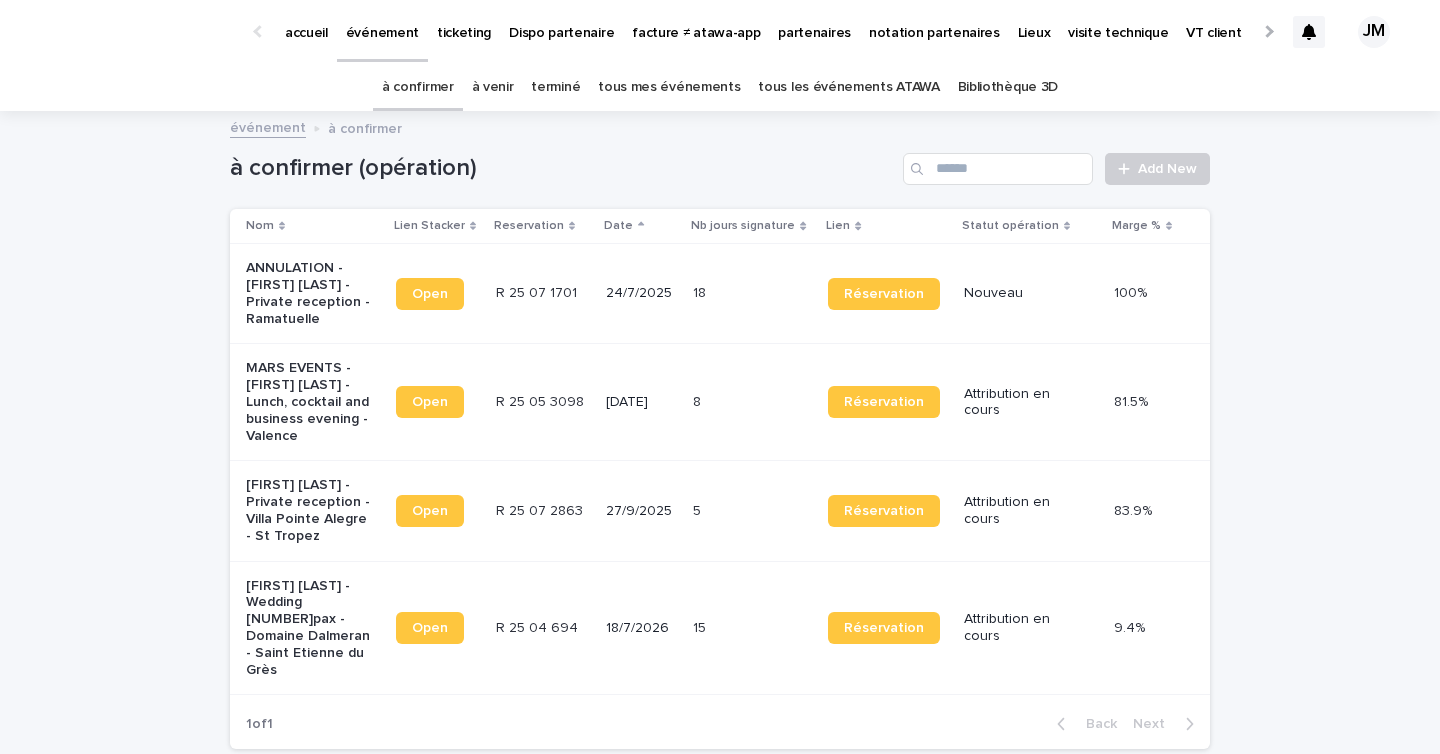 click on "5 5" at bounding box center [752, 511] 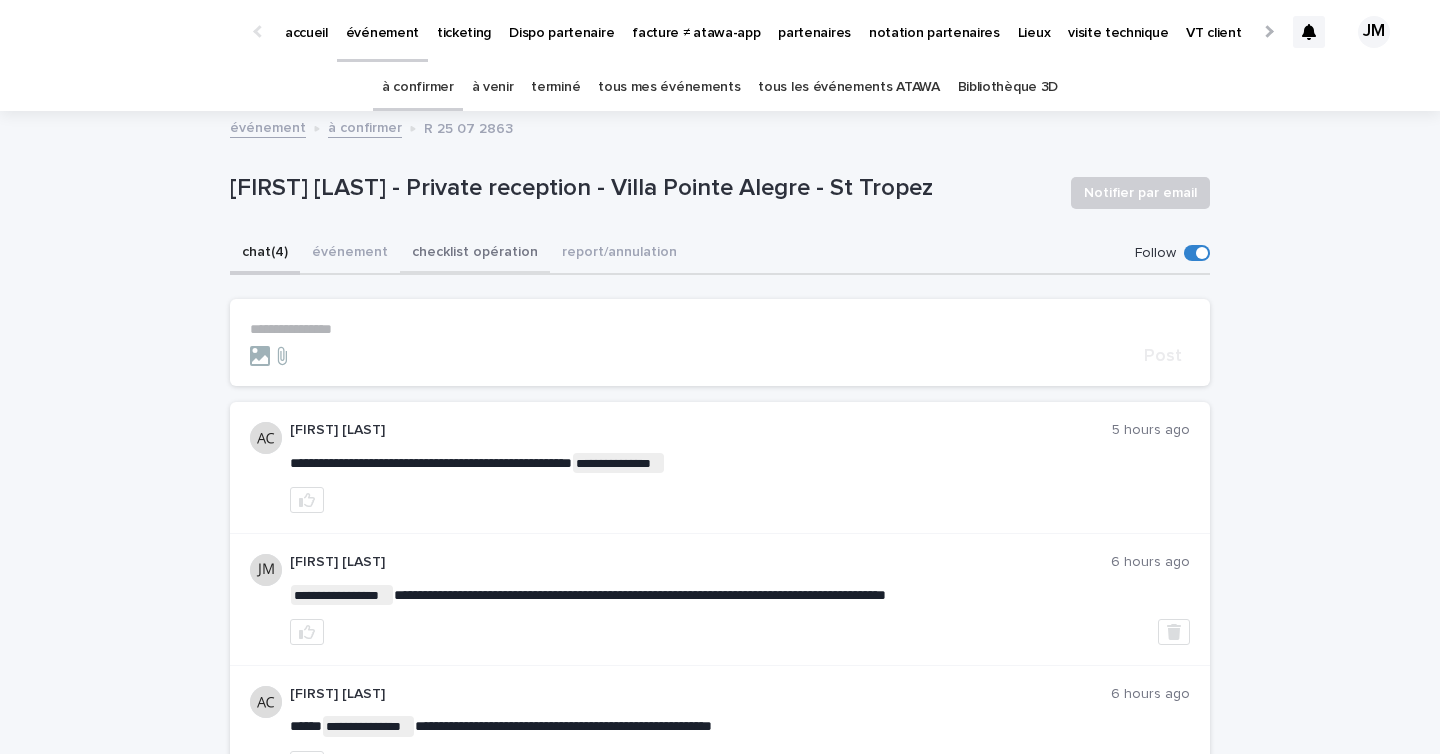 click on "checklist opération" at bounding box center [475, 254] 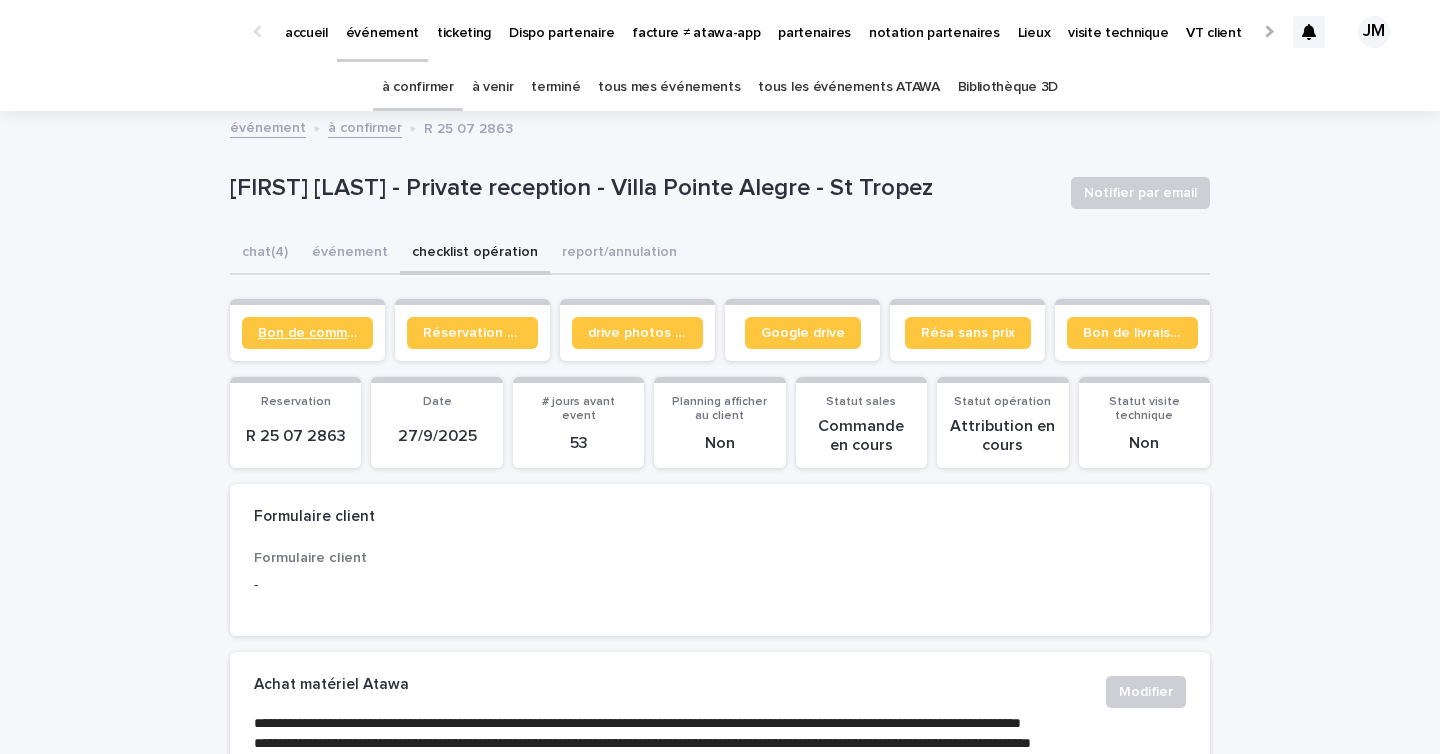 click on "Bon de commande" at bounding box center [307, 333] 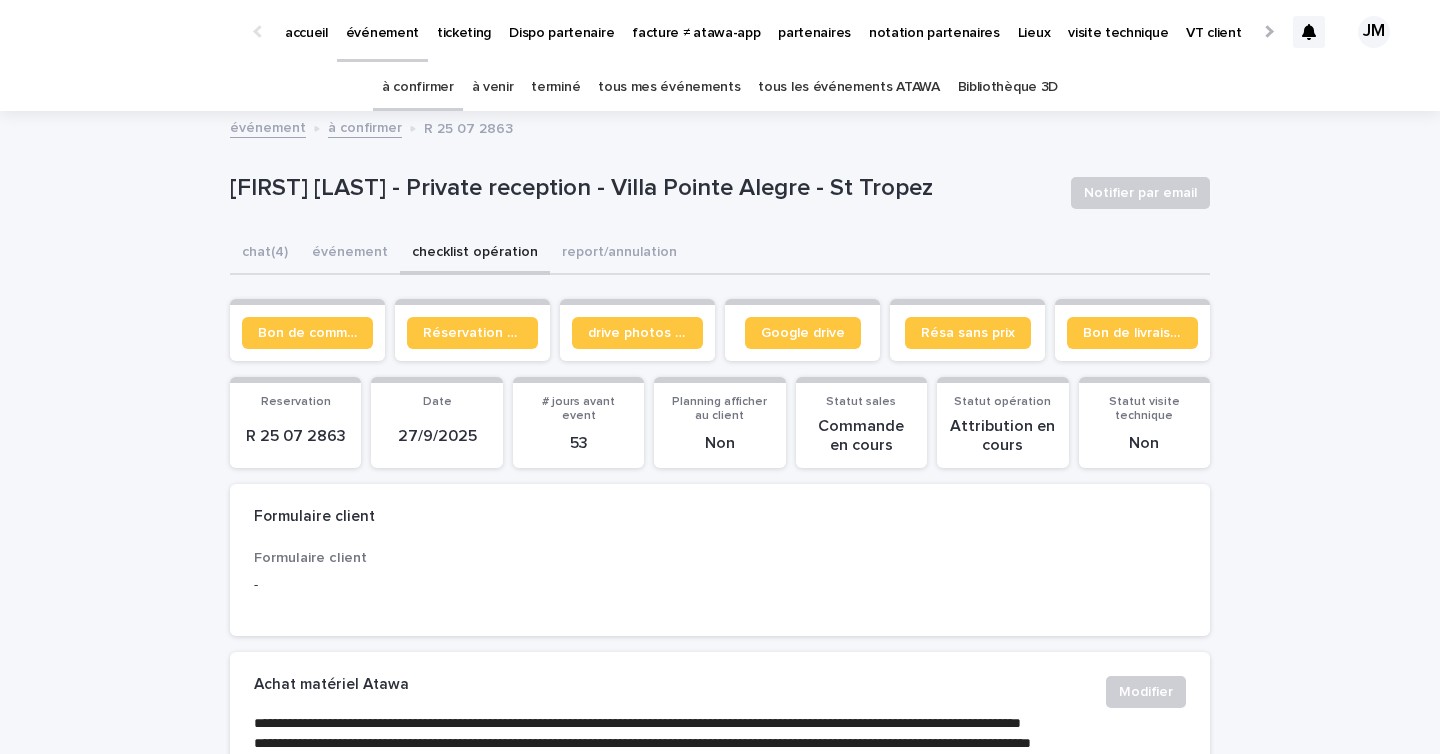 click on "tous les événements ATAWA" at bounding box center (848, 87) 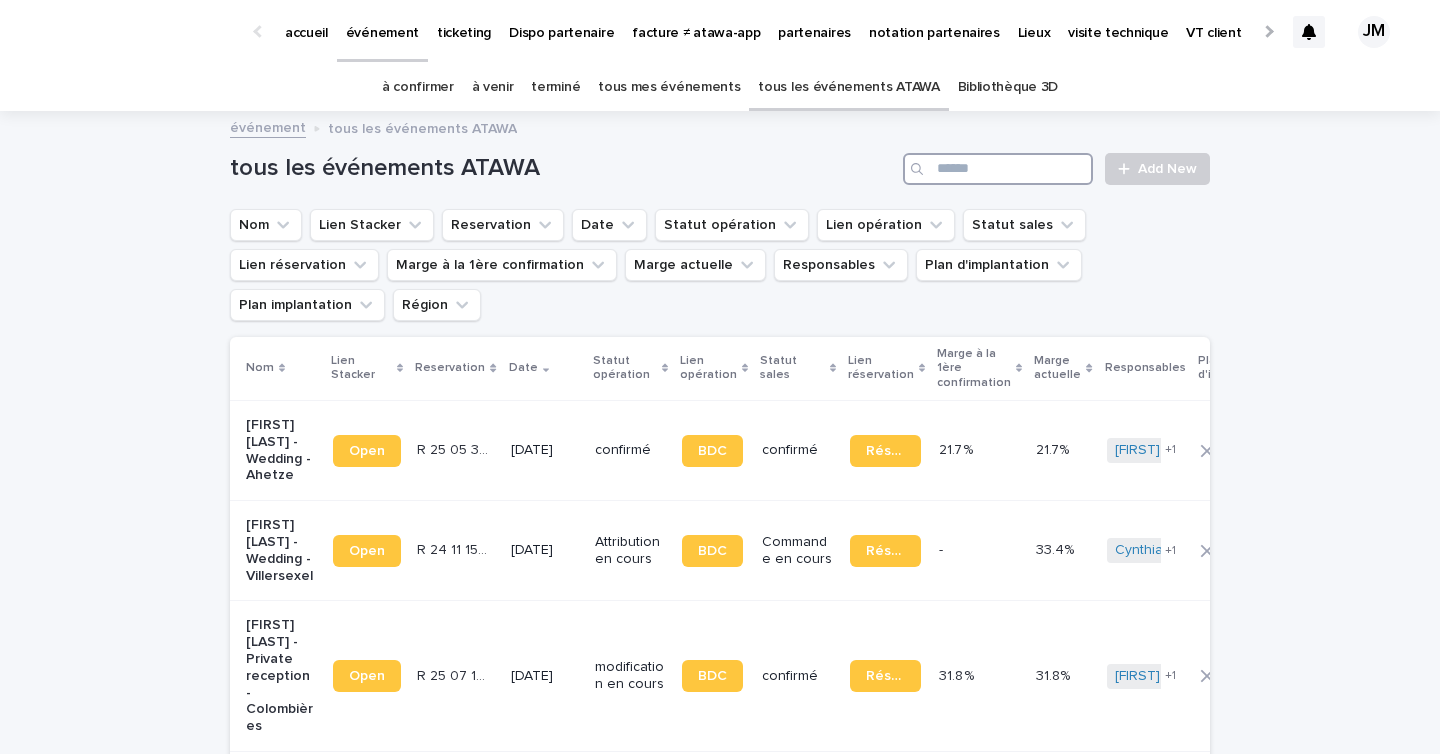 click at bounding box center (998, 169) 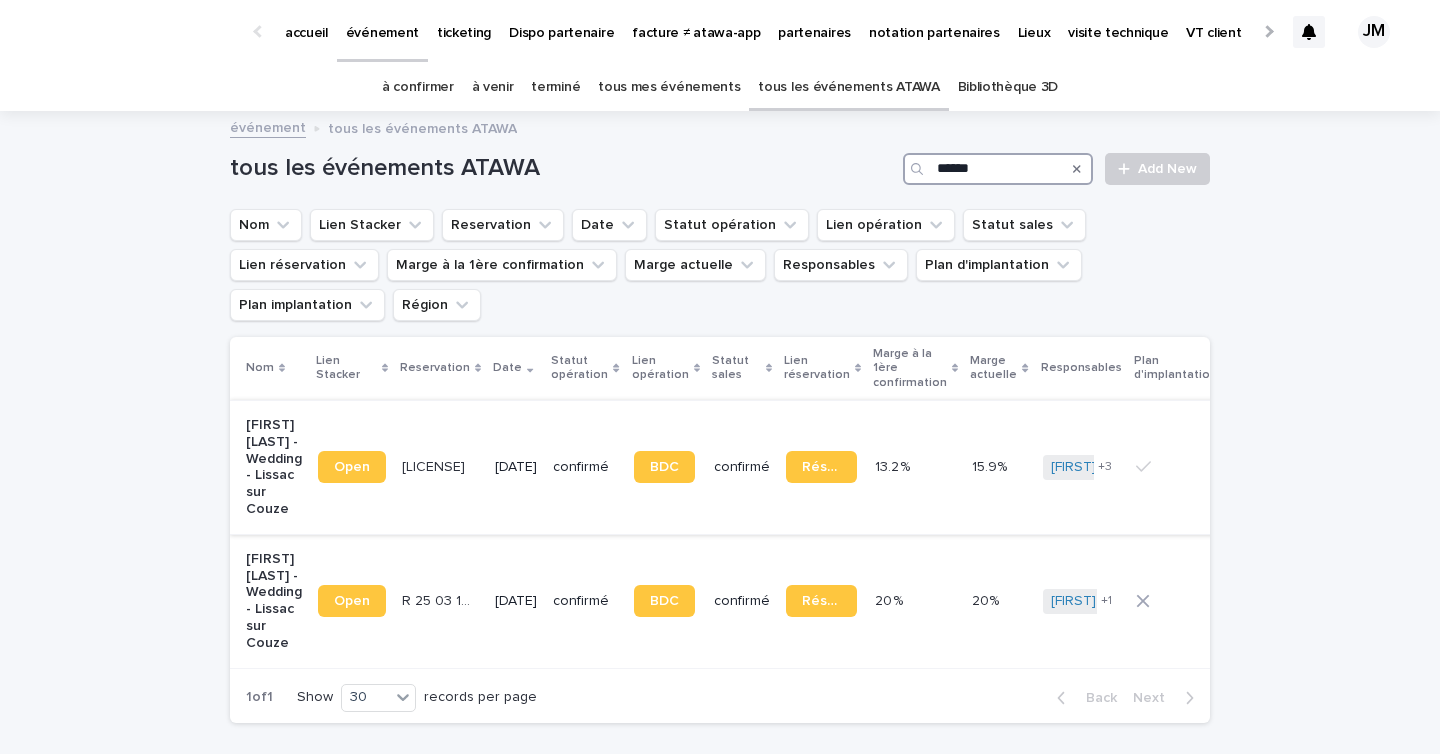 type on "******" 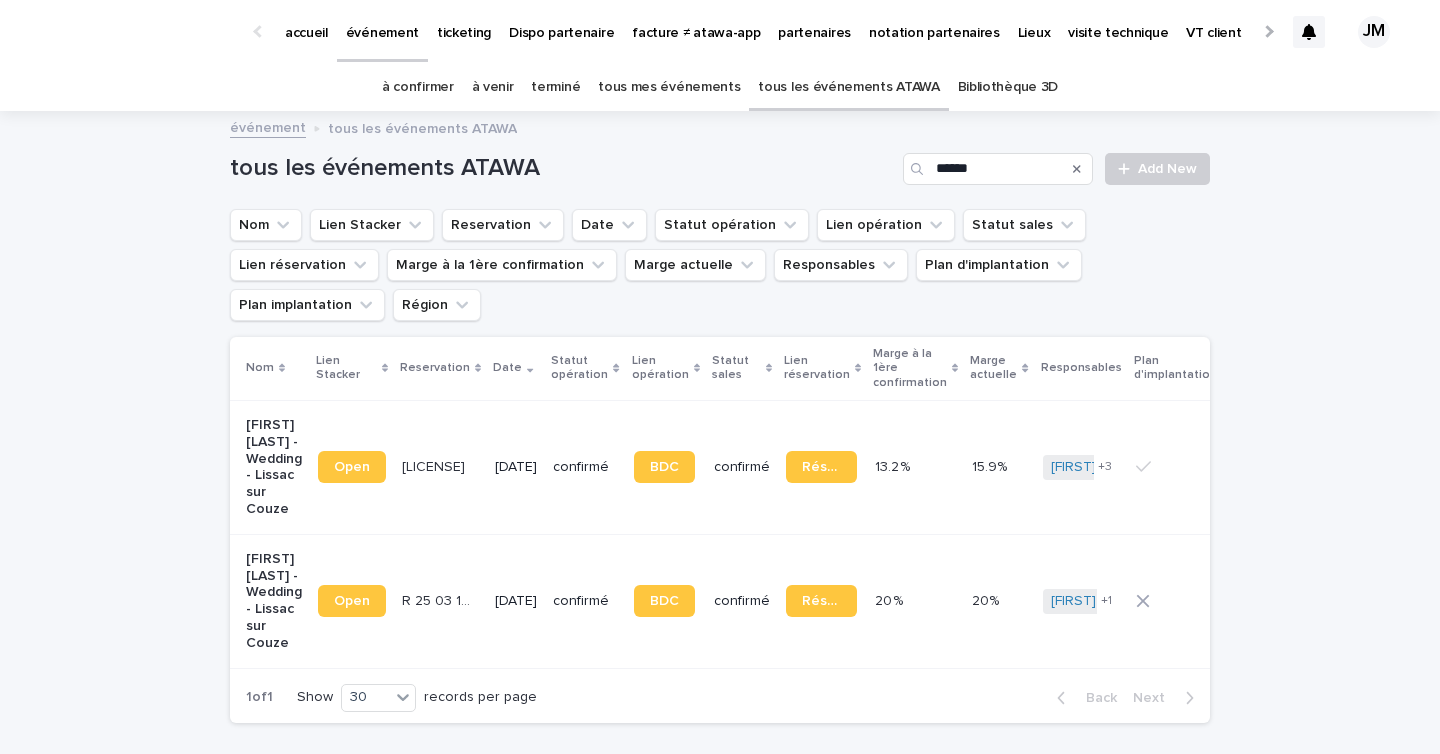 click on "[DATE]" at bounding box center (516, 467) 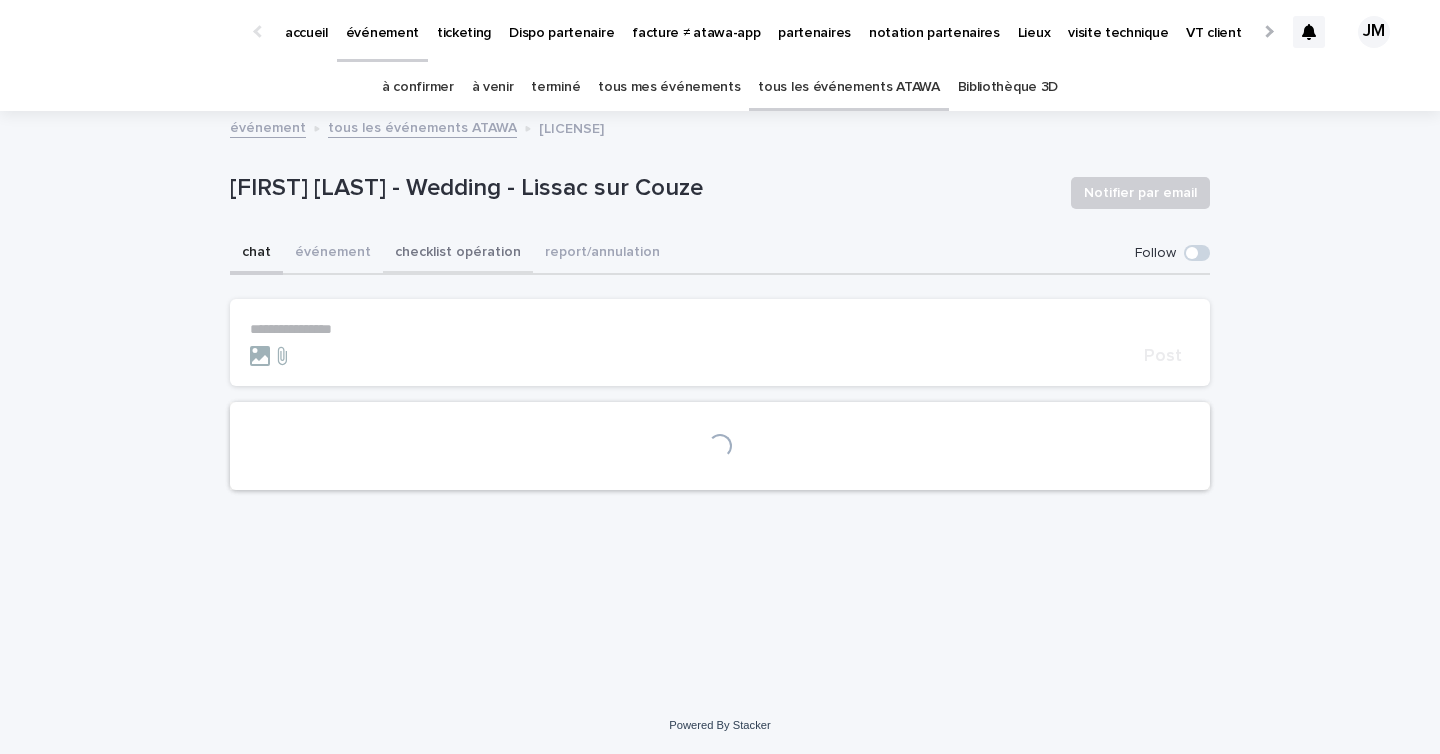 click on "checklist opération" at bounding box center [458, 254] 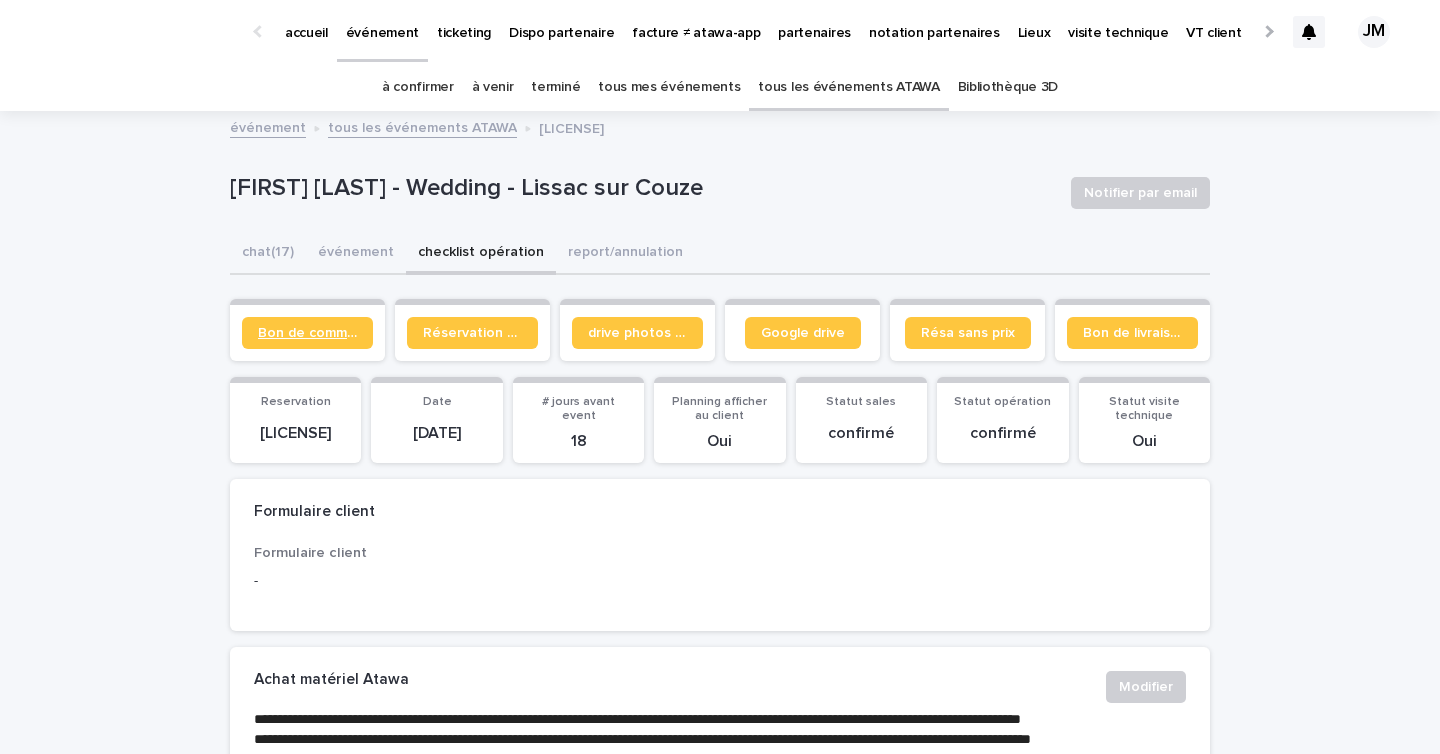 click on "Bon de commande" at bounding box center [307, 333] 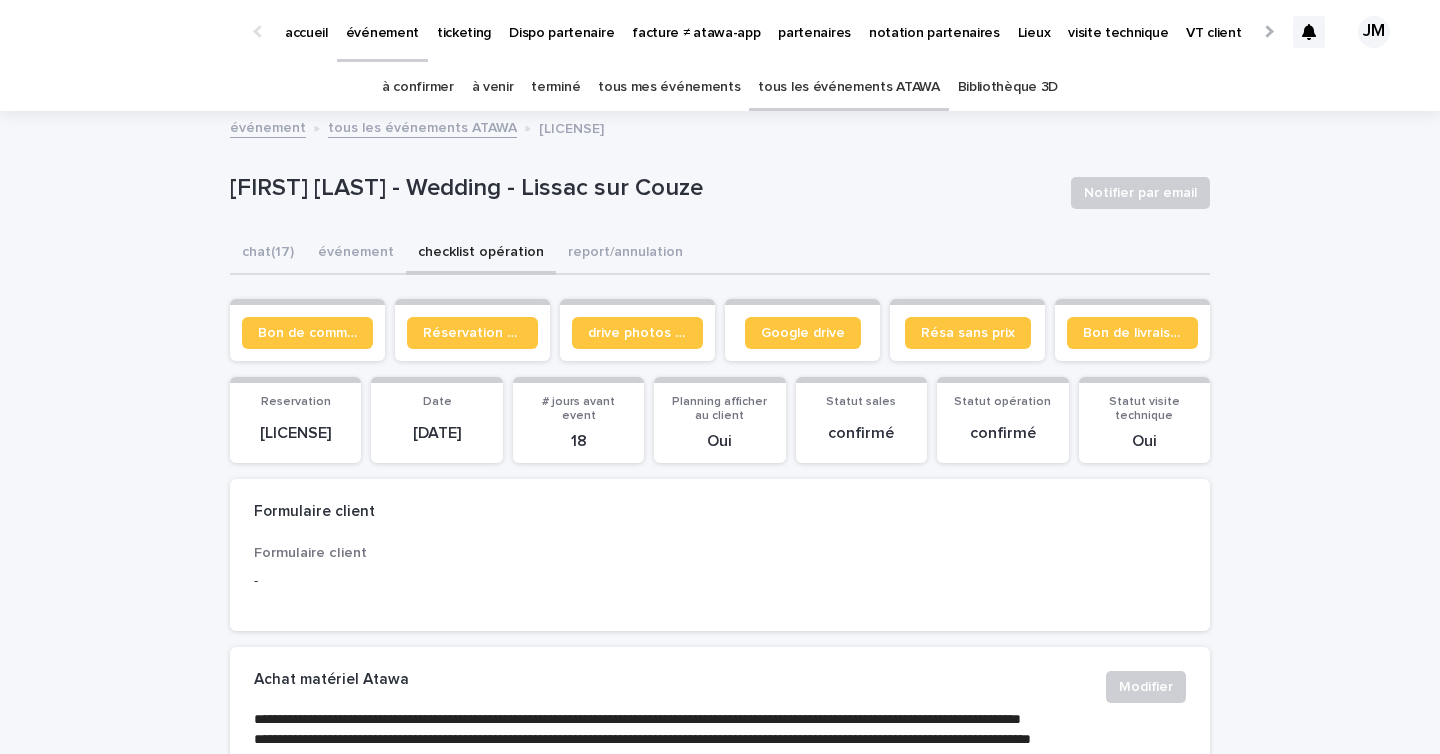 click on "à confirmer" at bounding box center [418, 87] 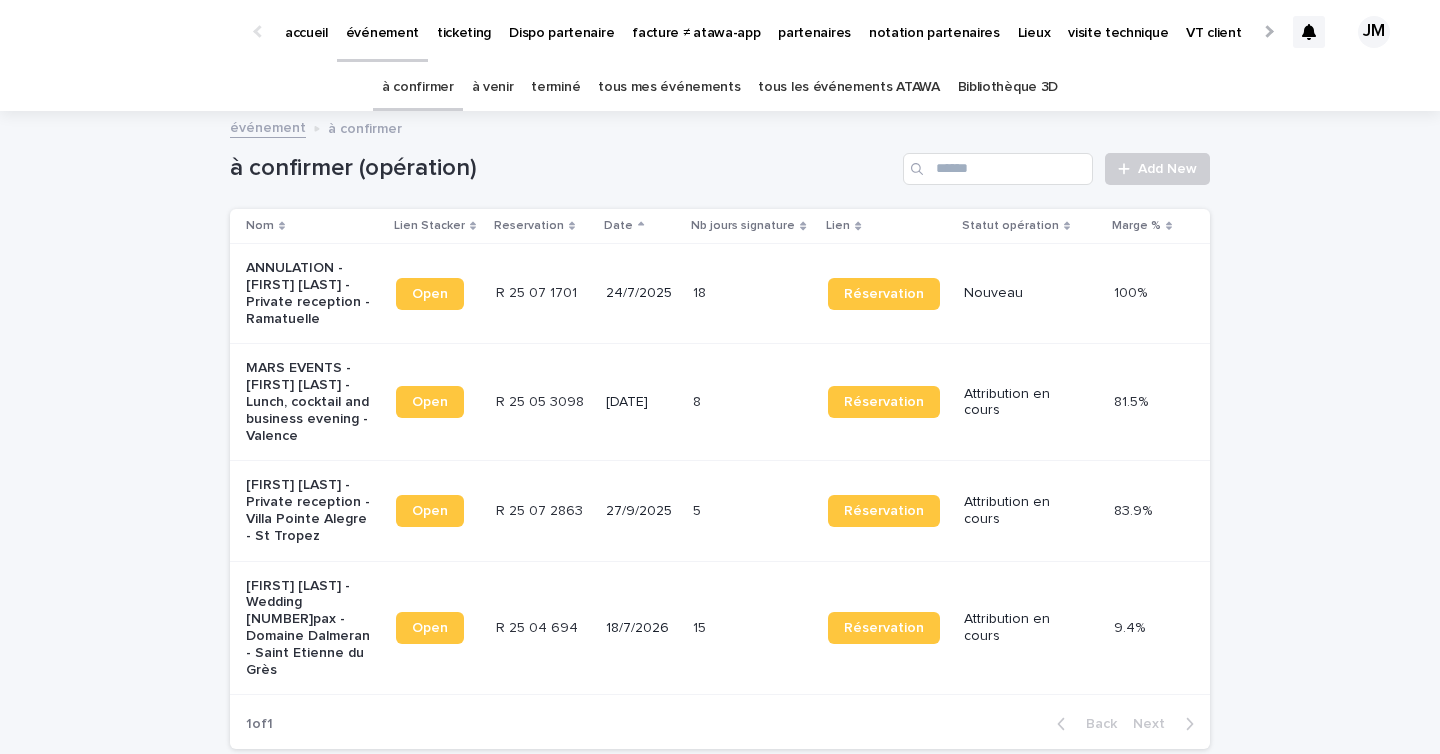 click on "R 25 04 694 R 25 04 694" at bounding box center [543, 628] 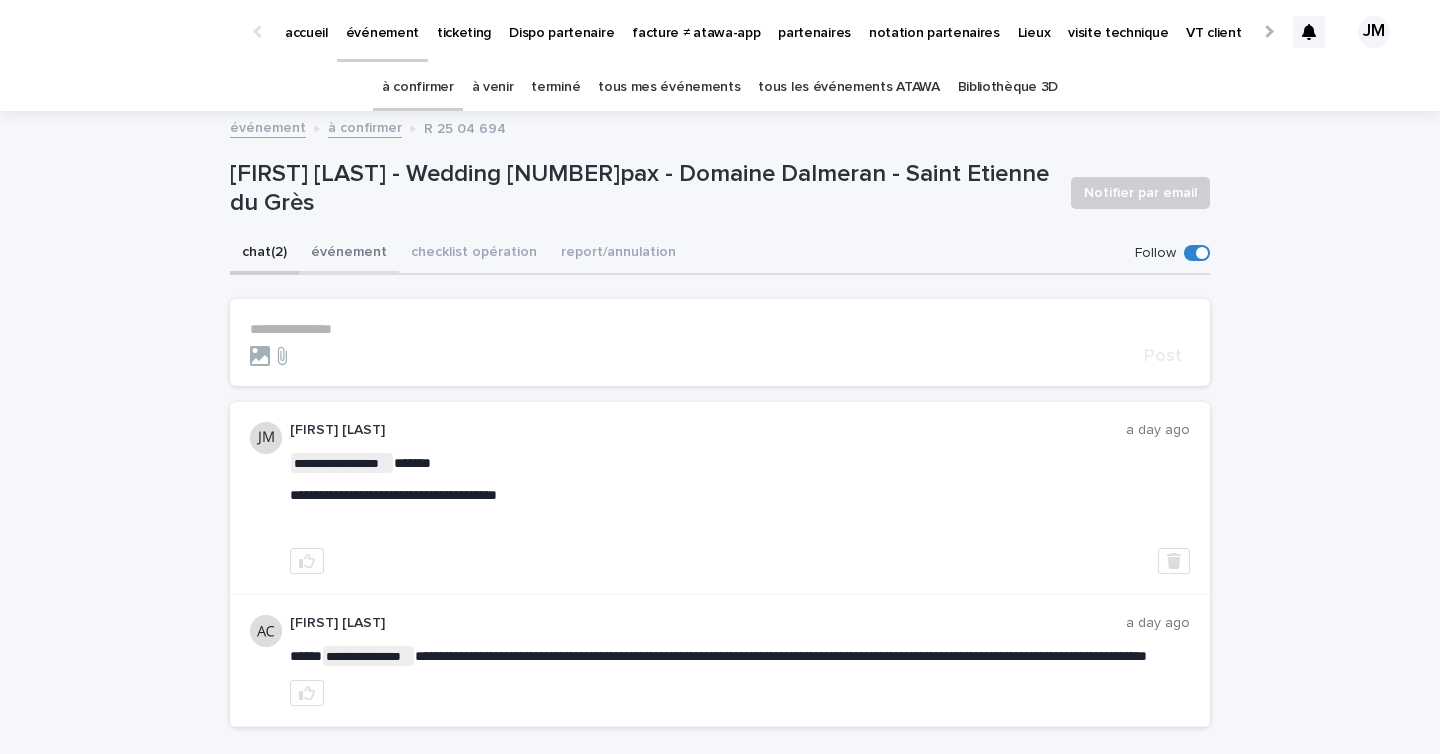 click on "événement" at bounding box center (349, 254) 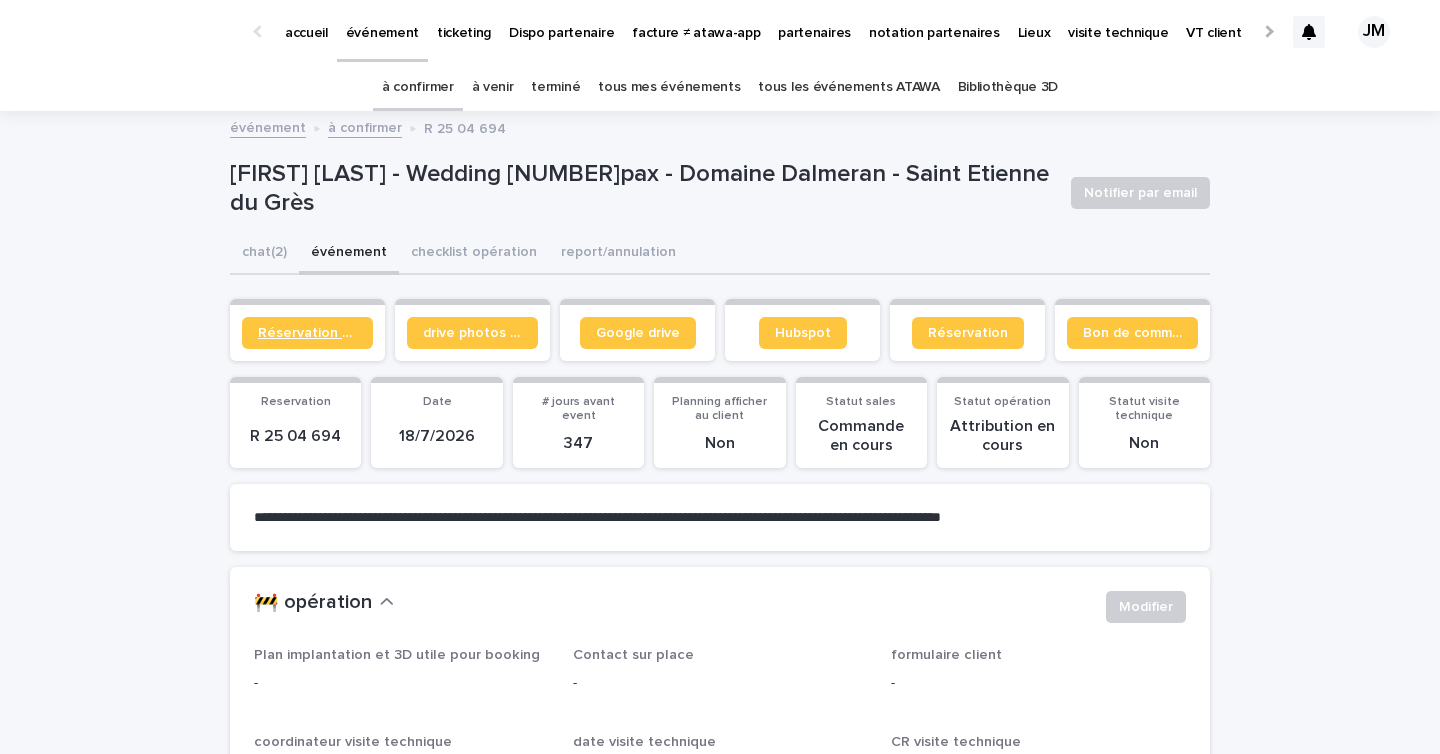 click on "Réservation client" at bounding box center (307, 333) 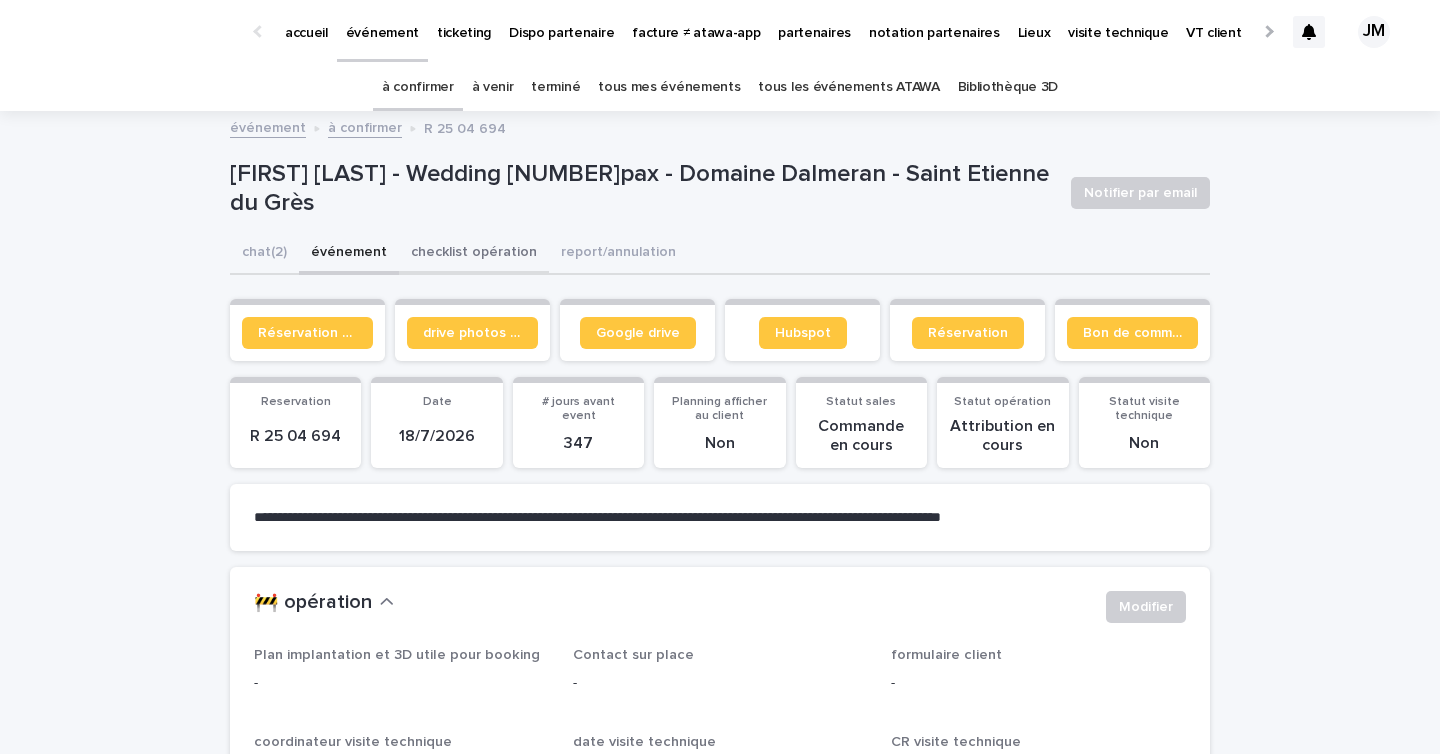 click on "checklist opération" at bounding box center [474, 254] 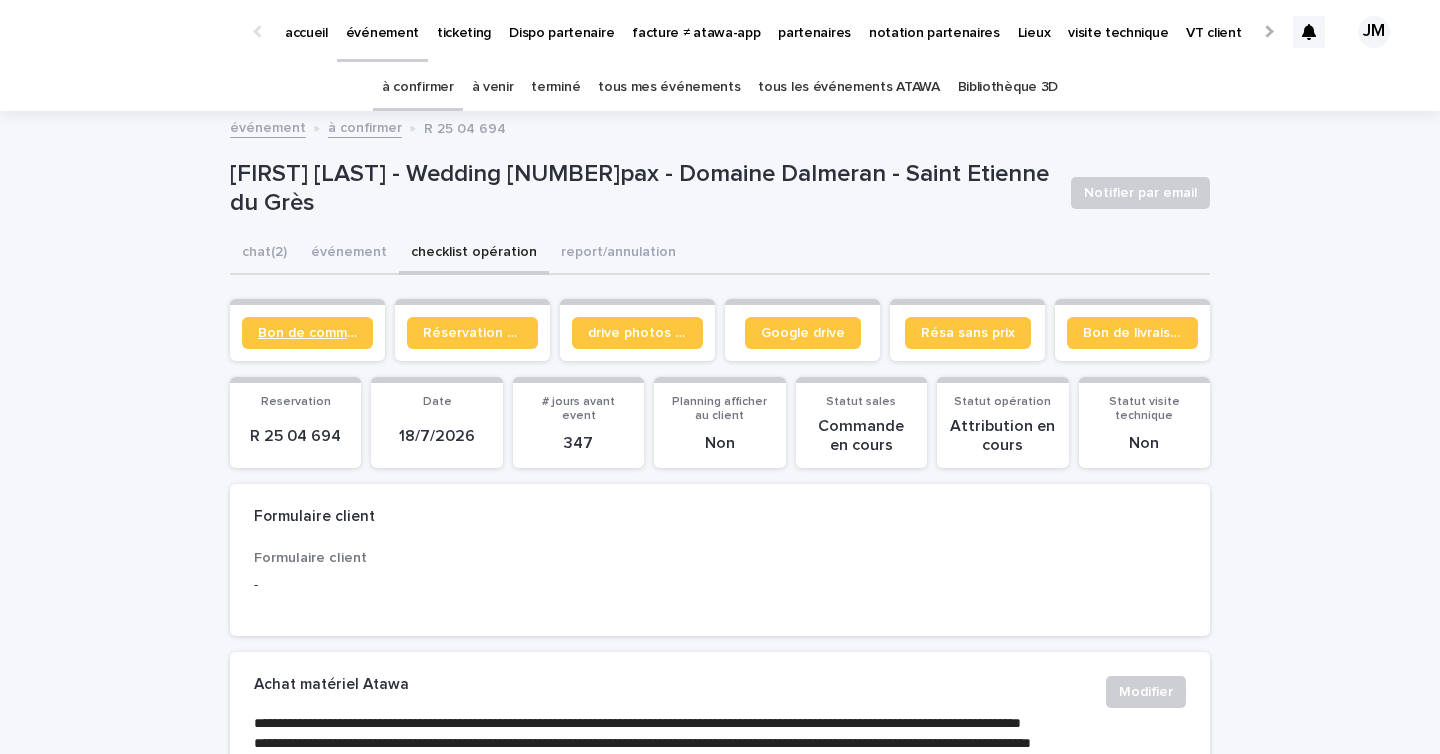 click on "Bon de commande" at bounding box center (307, 333) 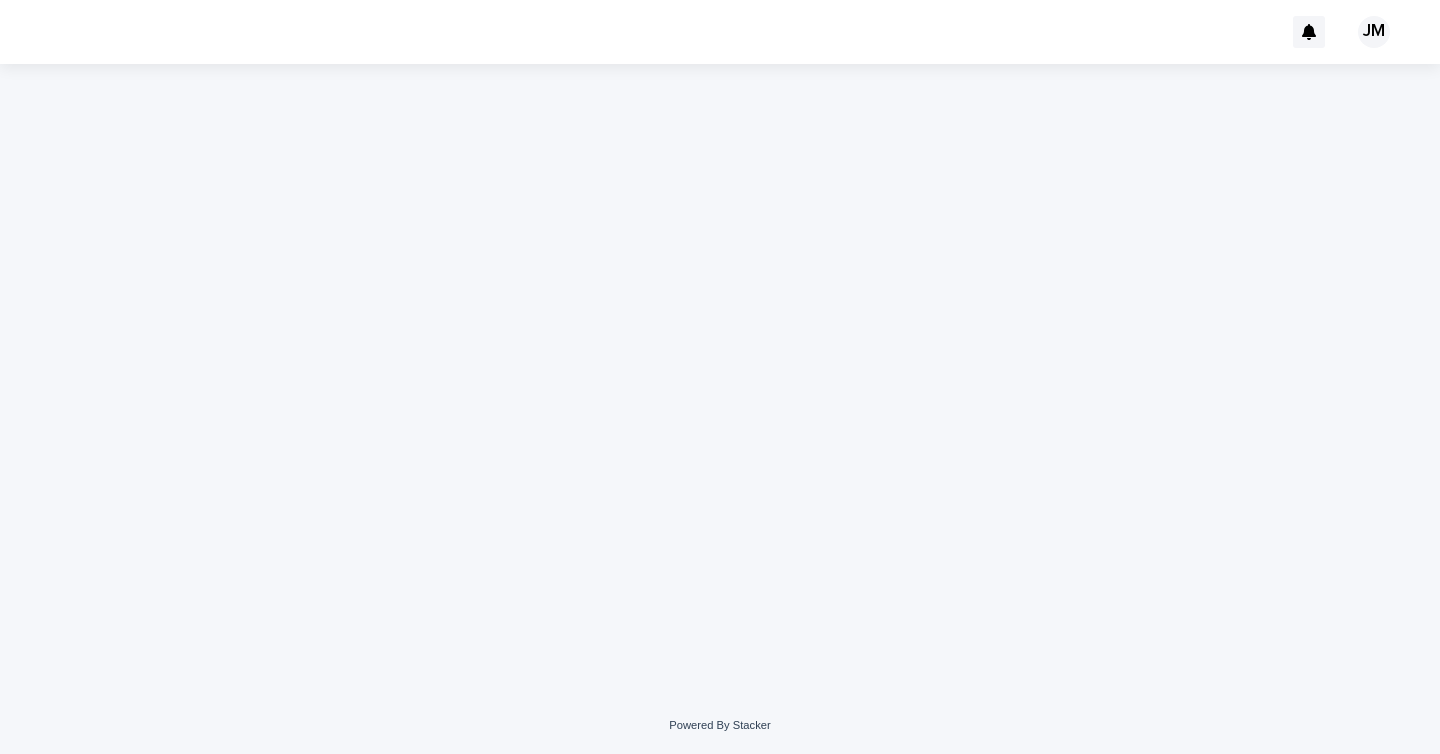 scroll, scrollTop: 0, scrollLeft: 0, axis: both 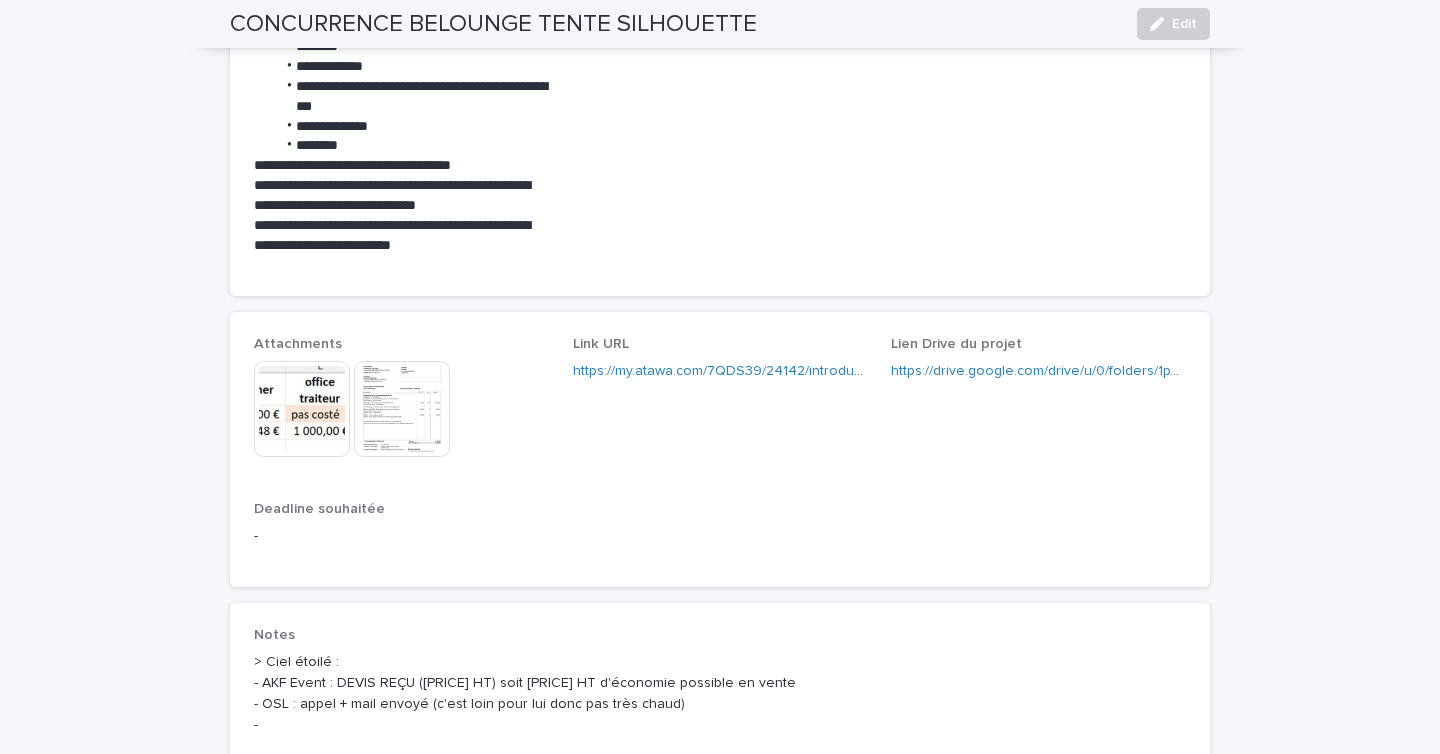 click on "https://drive.google.com/drive/u/0/folders/1pW9-A4MMDET3uN6CauZ5x5RephT0EK-f" at bounding box center [1038, 371] 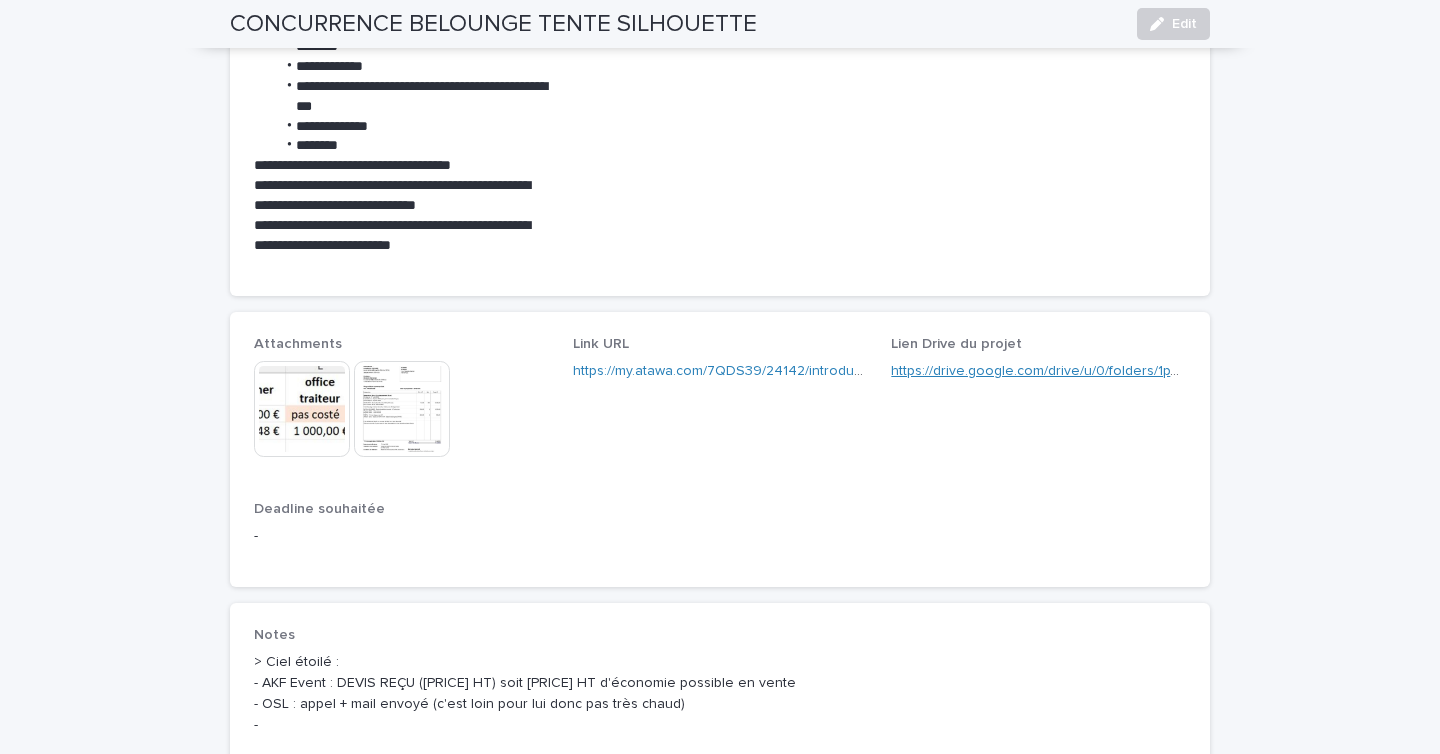 click on "https://drive.google.com/drive/u/0/folders/1pW9-A4MMDET3uN6CauZ5x5RephT0EK-f" at bounding box center [1159, 371] 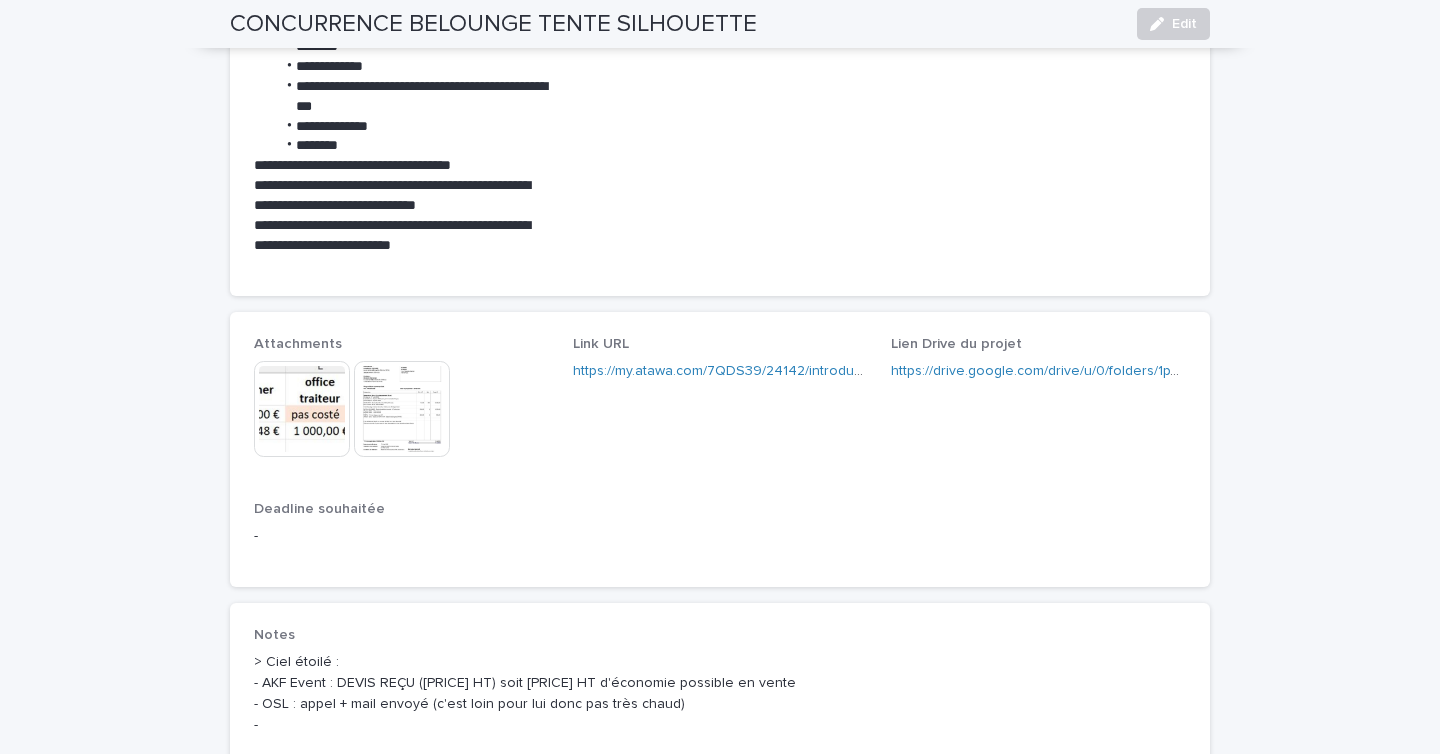 scroll, scrollTop: 0, scrollLeft: 0, axis: both 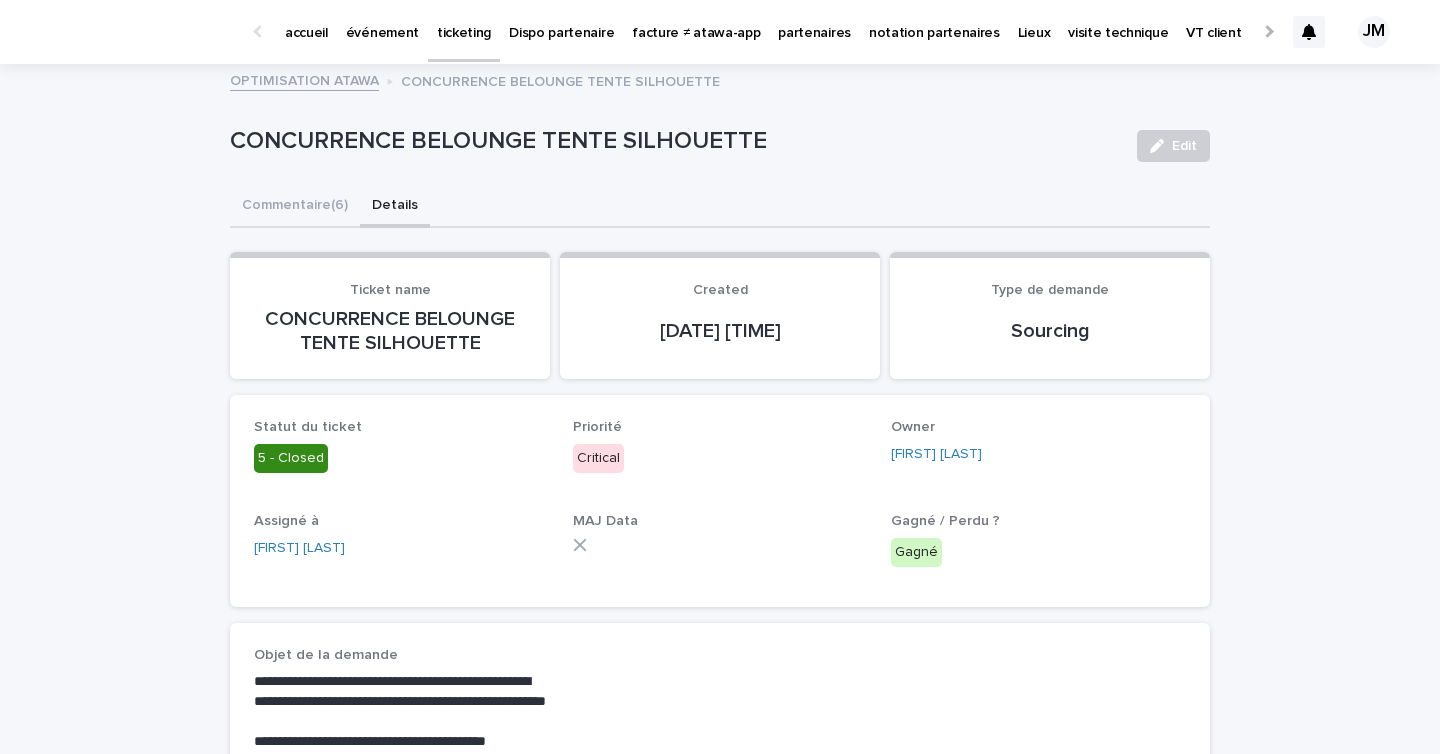click on "événement" at bounding box center (382, 21) 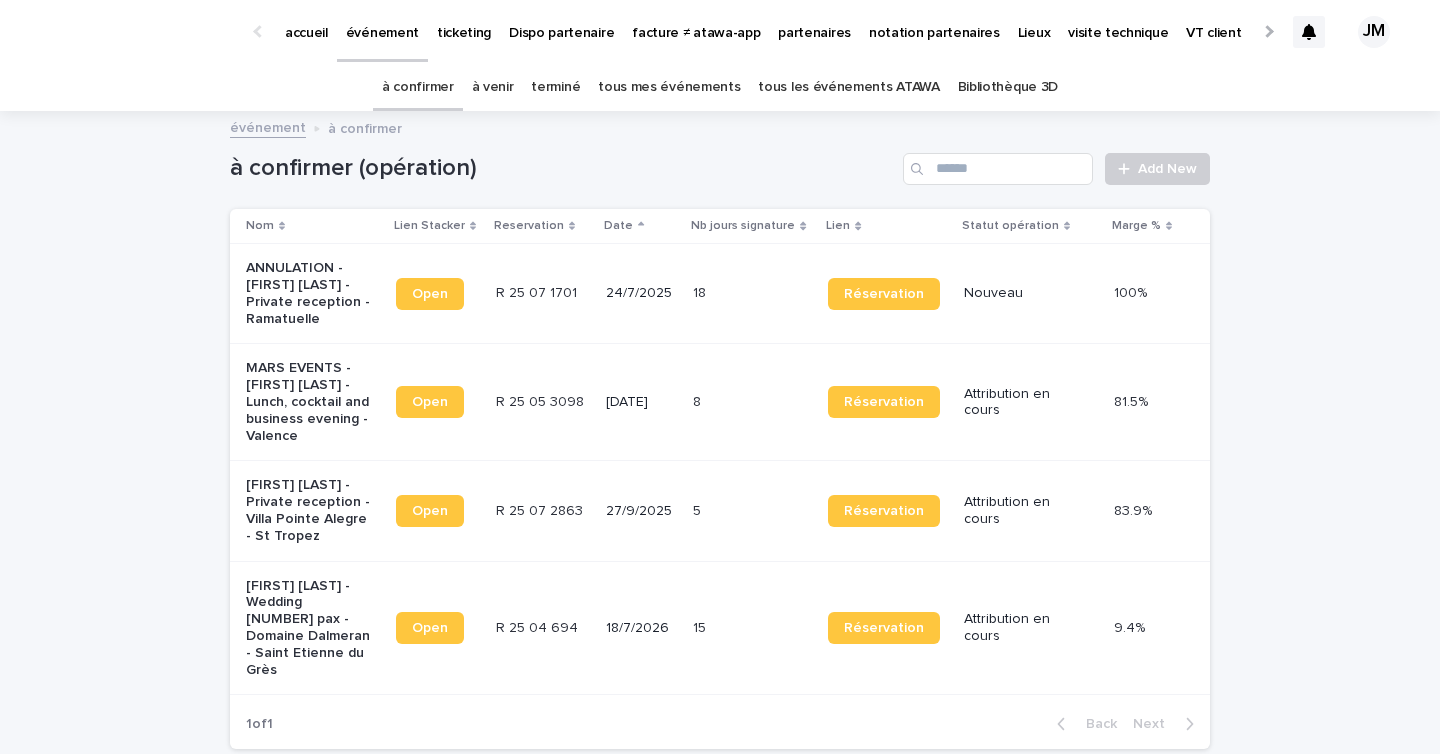 scroll, scrollTop: 2, scrollLeft: 0, axis: vertical 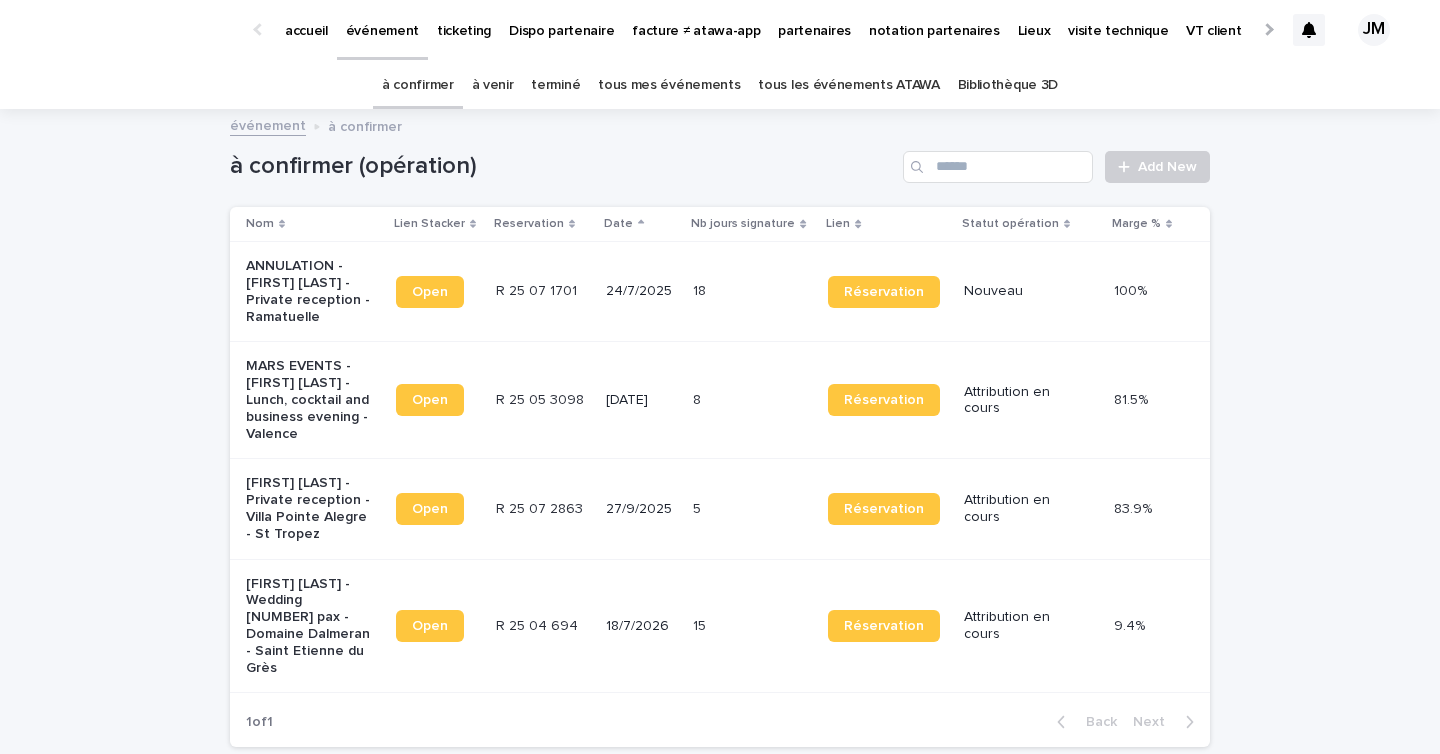 click on "tous les événements ATAWA" at bounding box center (848, 85) 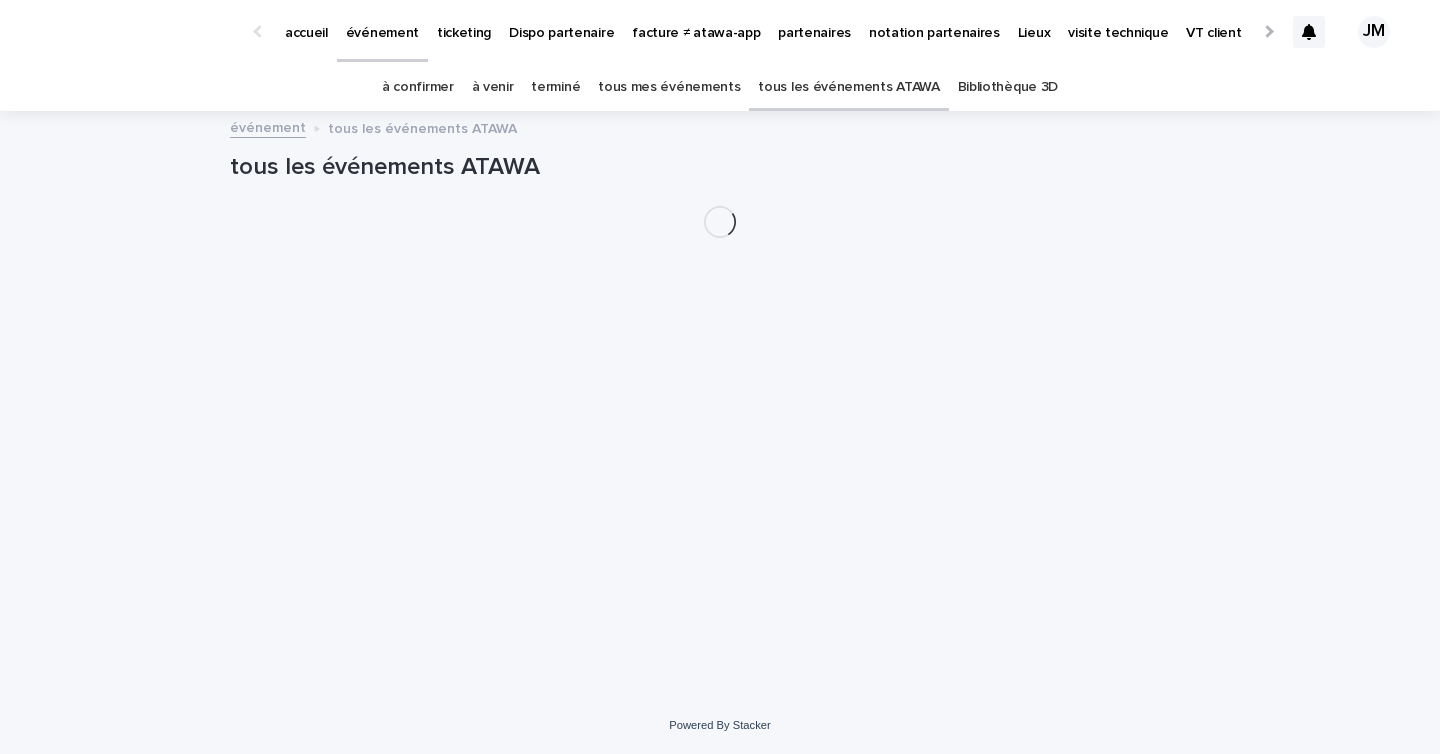 scroll, scrollTop: 0, scrollLeft: 0, axis: both 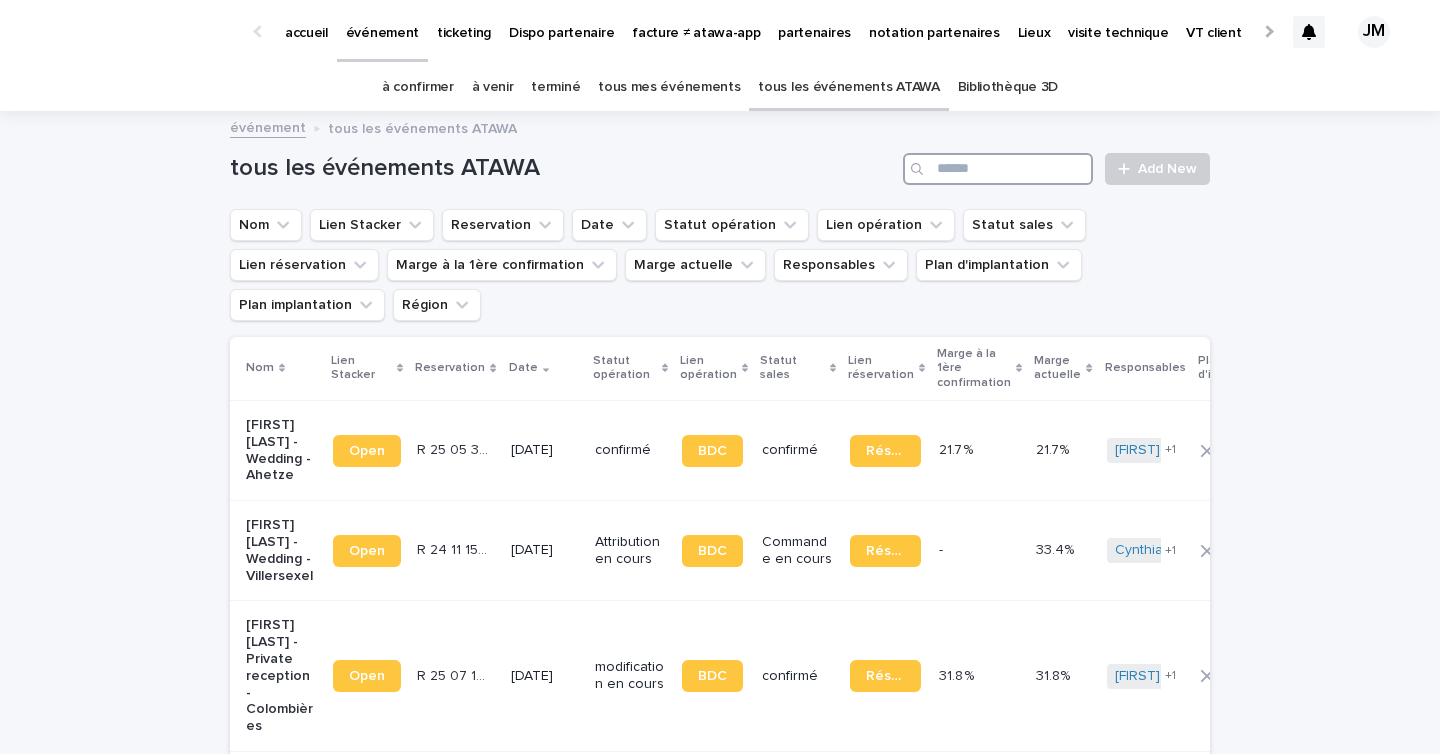 click at bounding box center (998, 169) 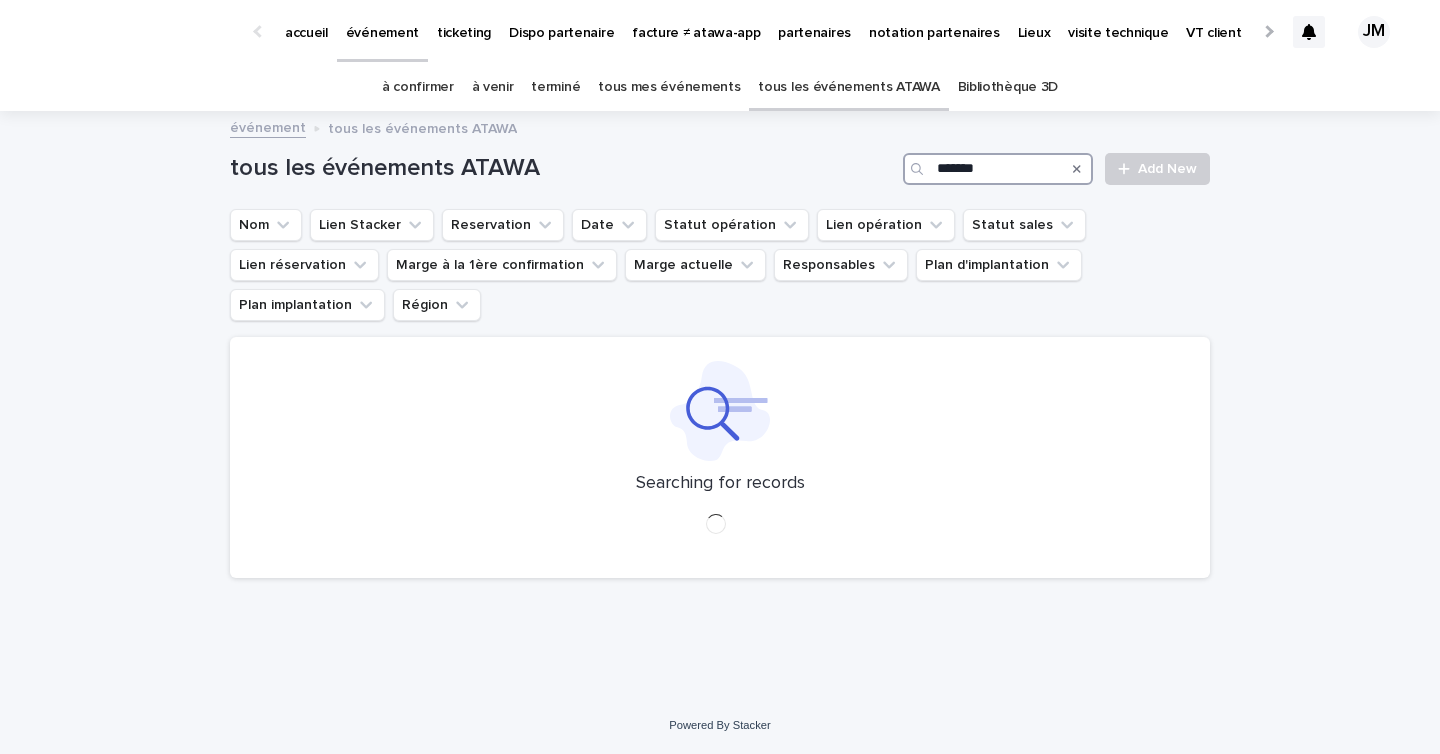 type on "********" 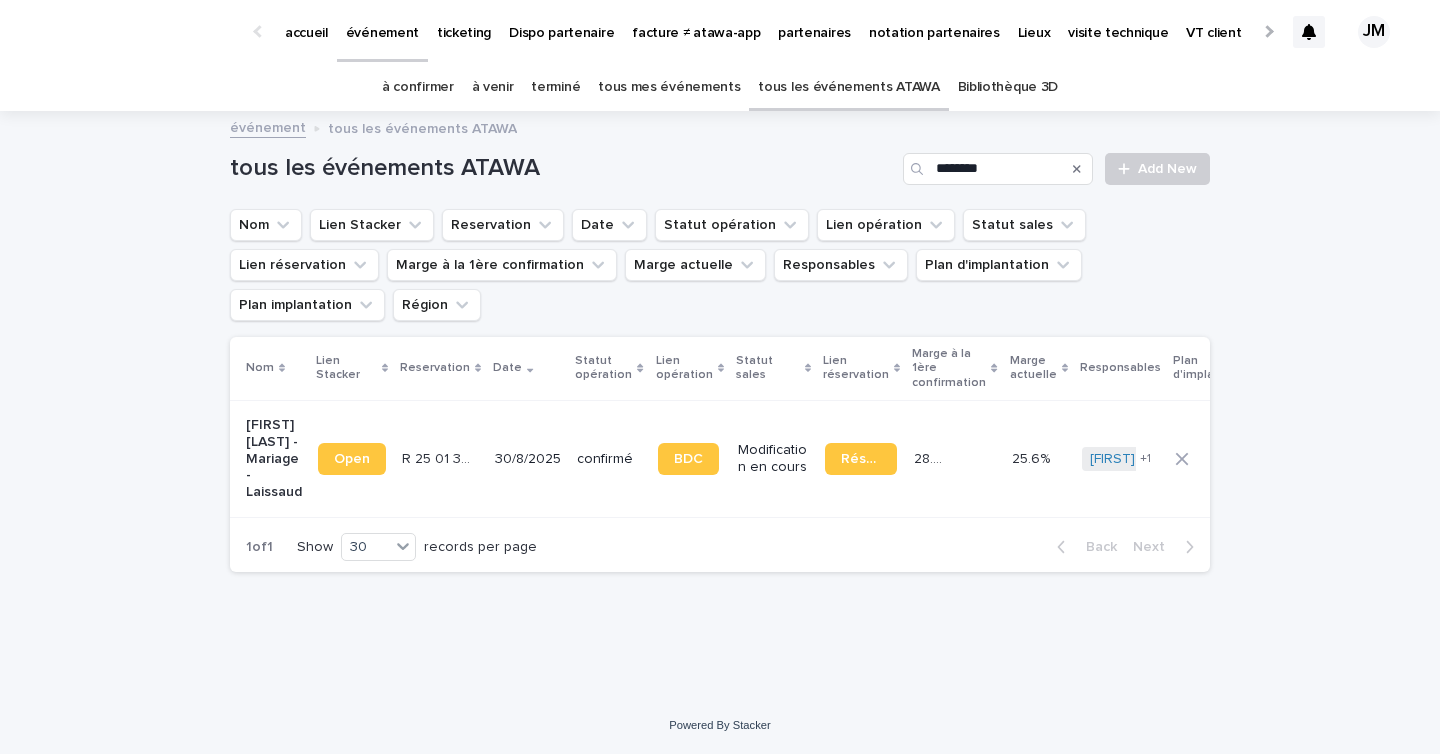 click on "30/8/2025" at bounding box center [528, 458] 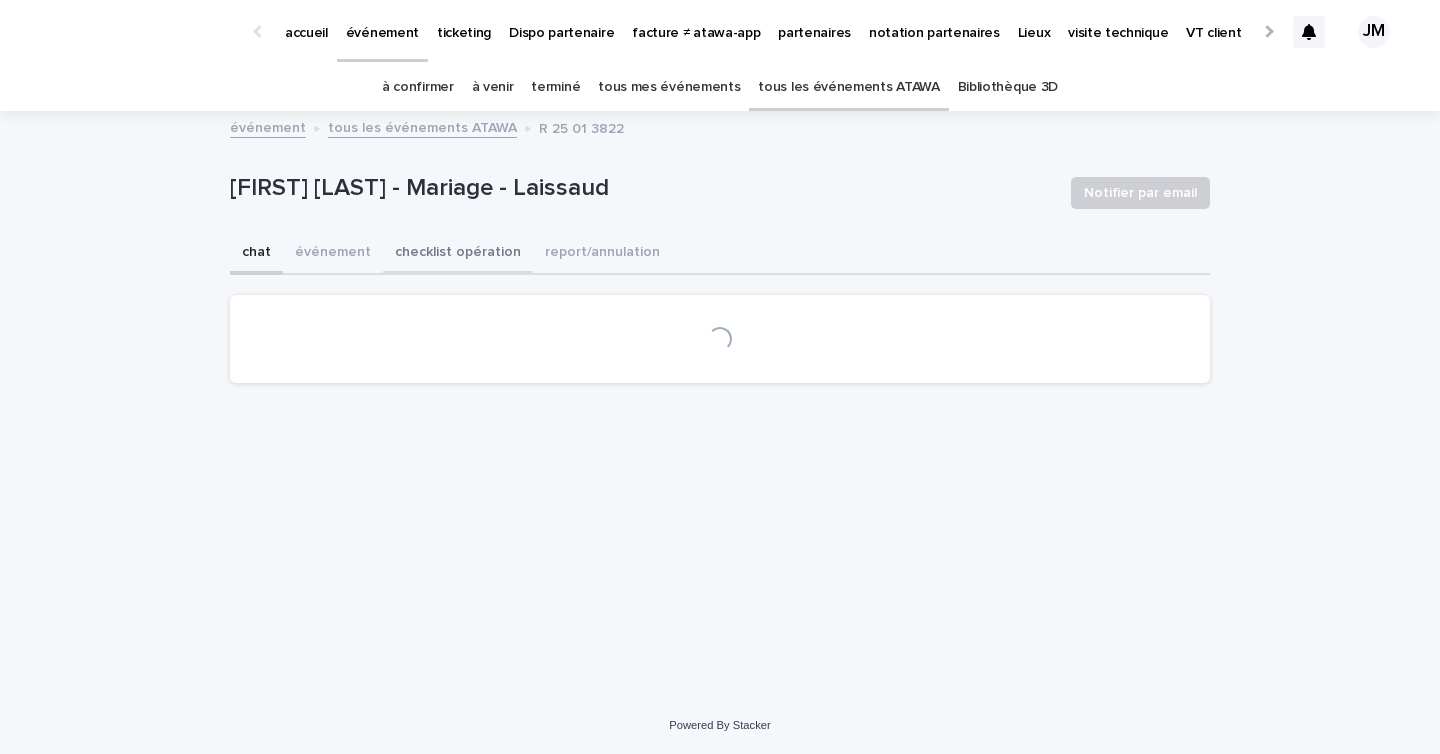 click on "événement" at bounding box center (333, 254) 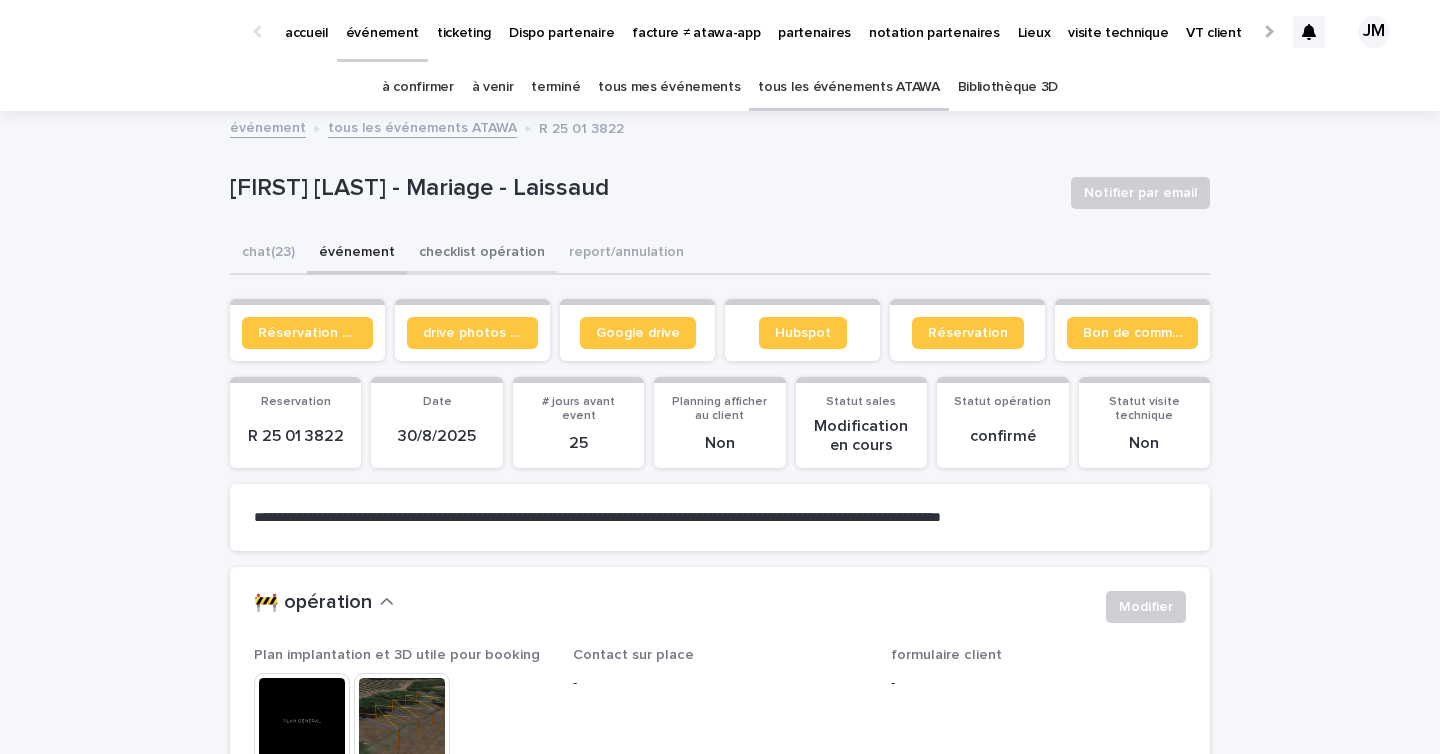 click on "checklist opération" at bounding box center (482, 254) 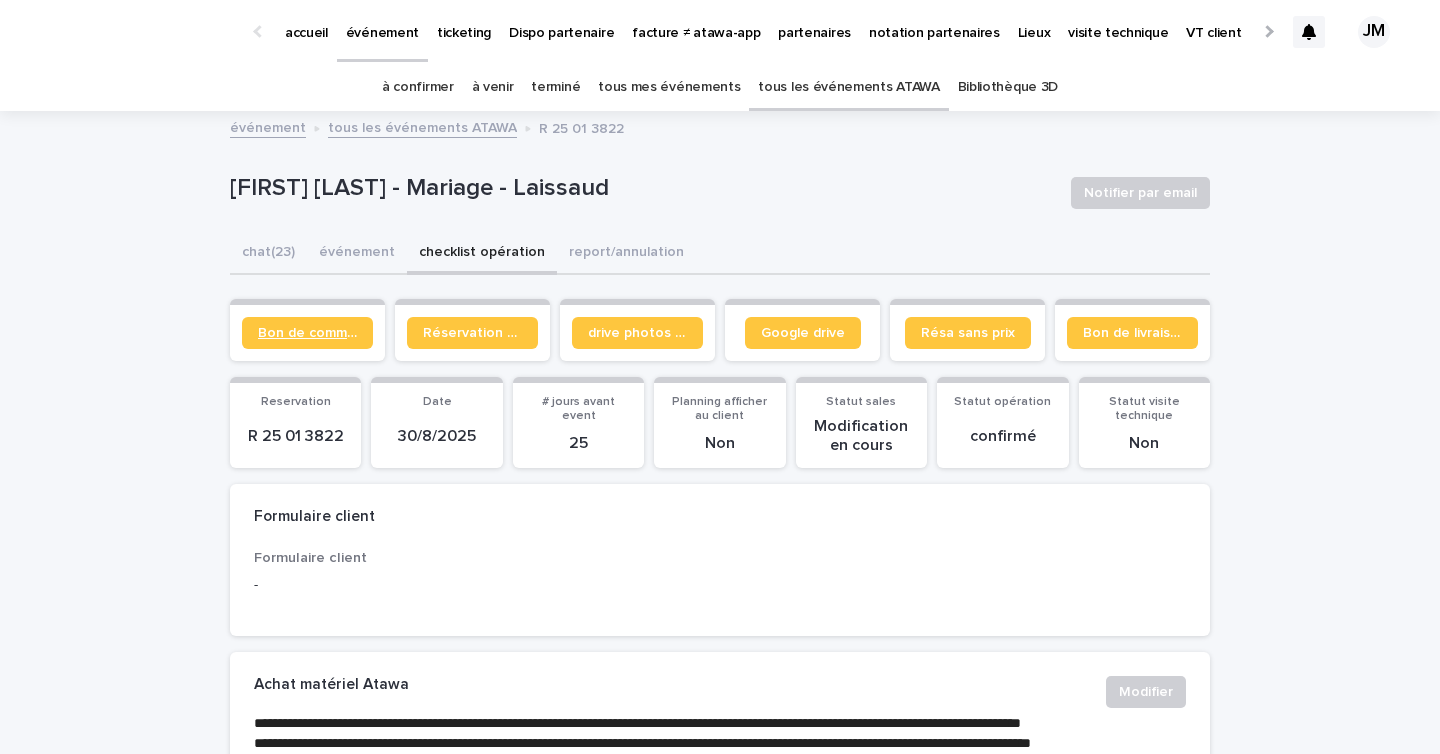 click on "Bon de commande" at bounding box center (307, 333) 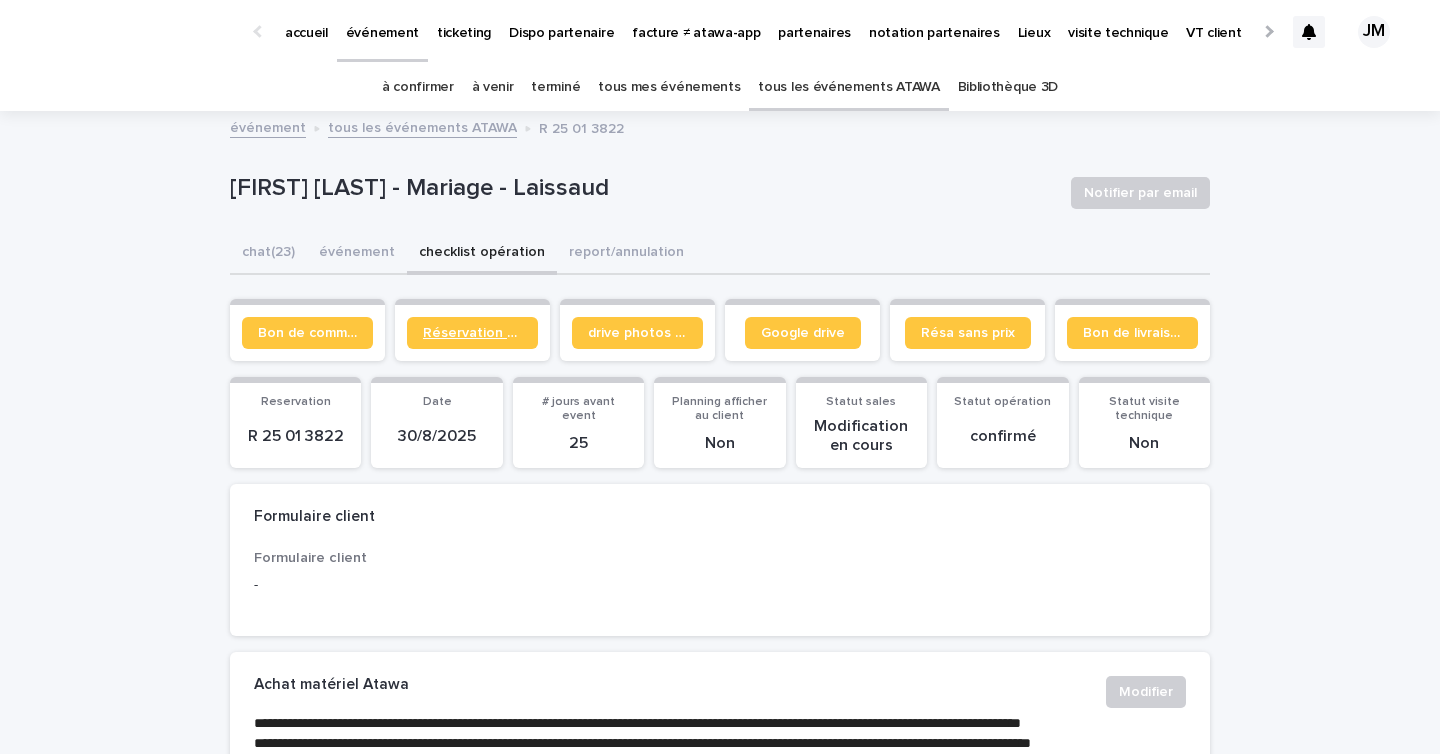 click on "Réservation client" at bounding box center [472, 333] 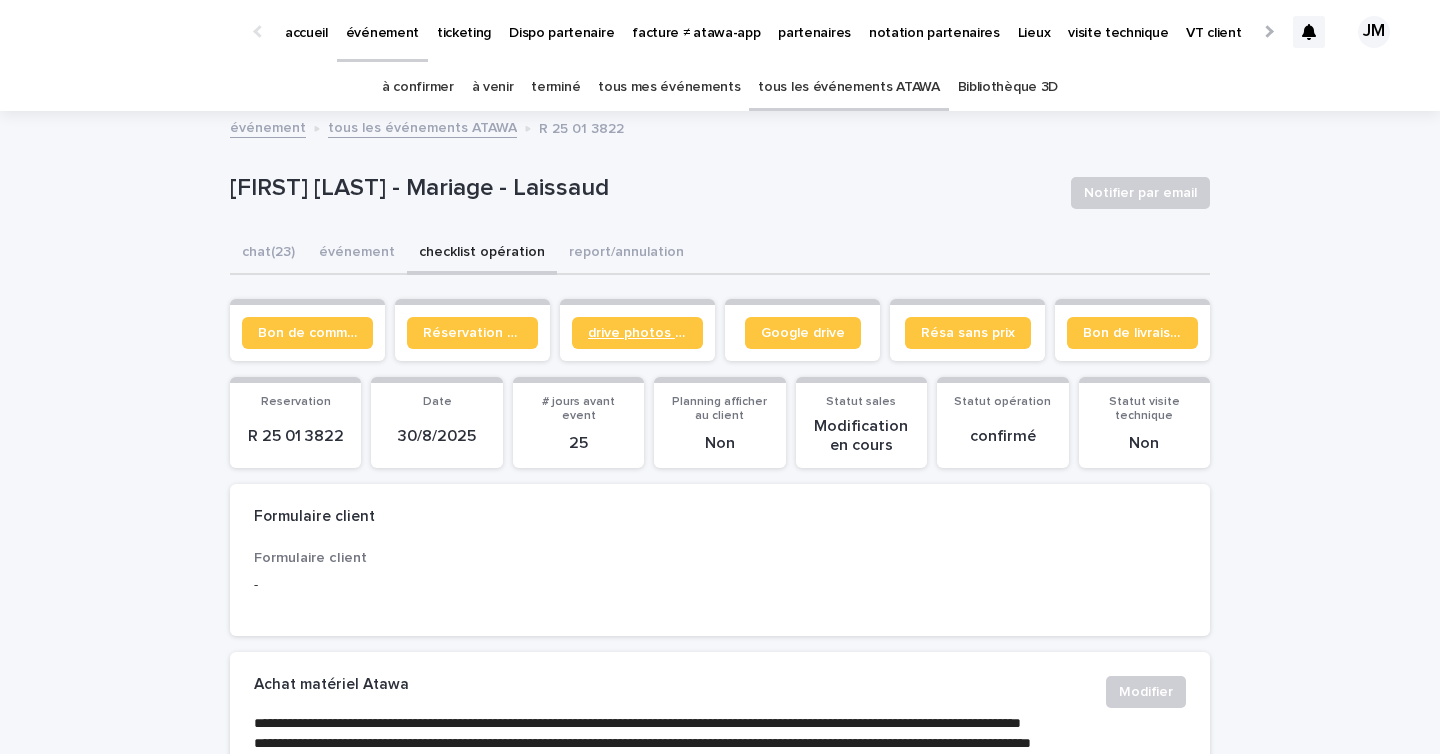 click on "drive photos coordinateur" at bounding box center [637, 333] 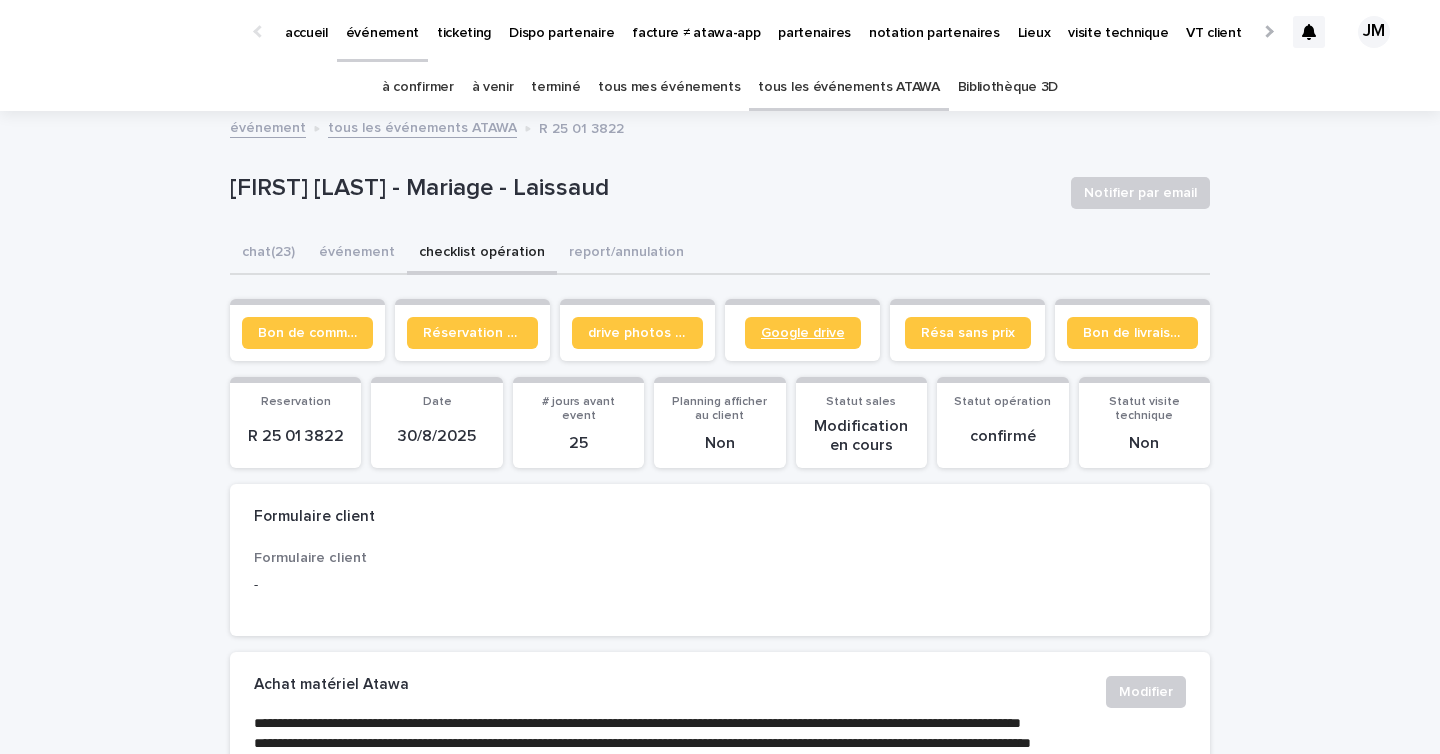 click on "Google drive" at bounding box center [803, 333] 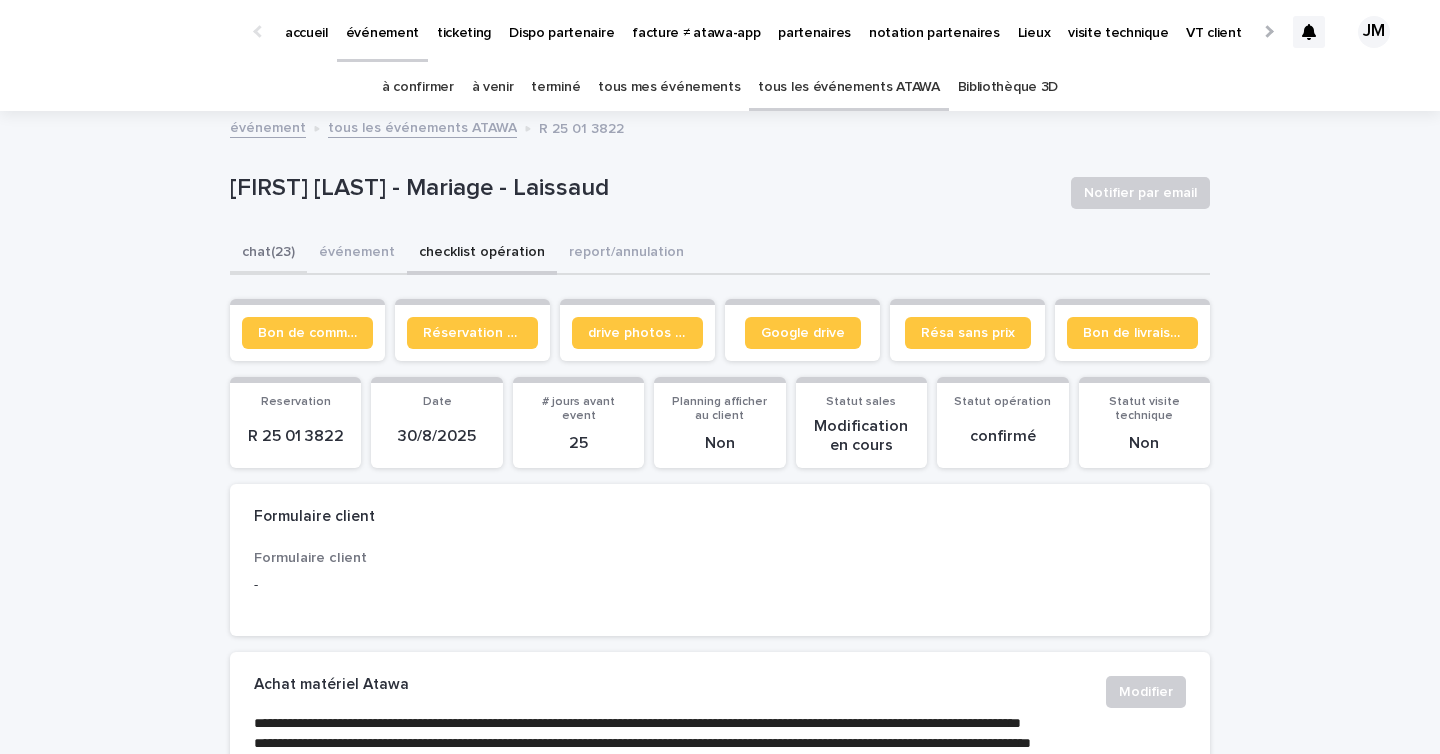 click on "chat  (23)" at bounding box center (268, 254) 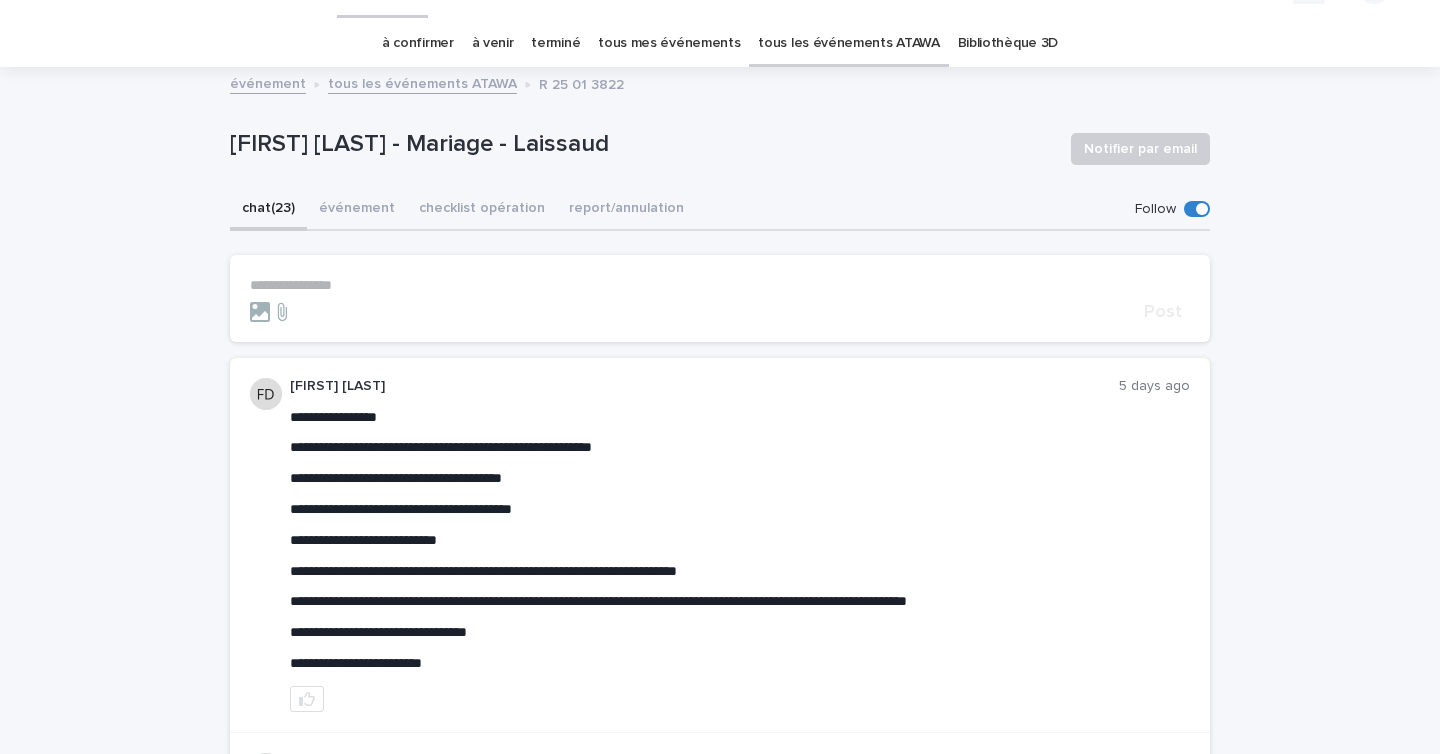 scroll, scrollTop: 239, scrollLeft: 0, axis: vertical 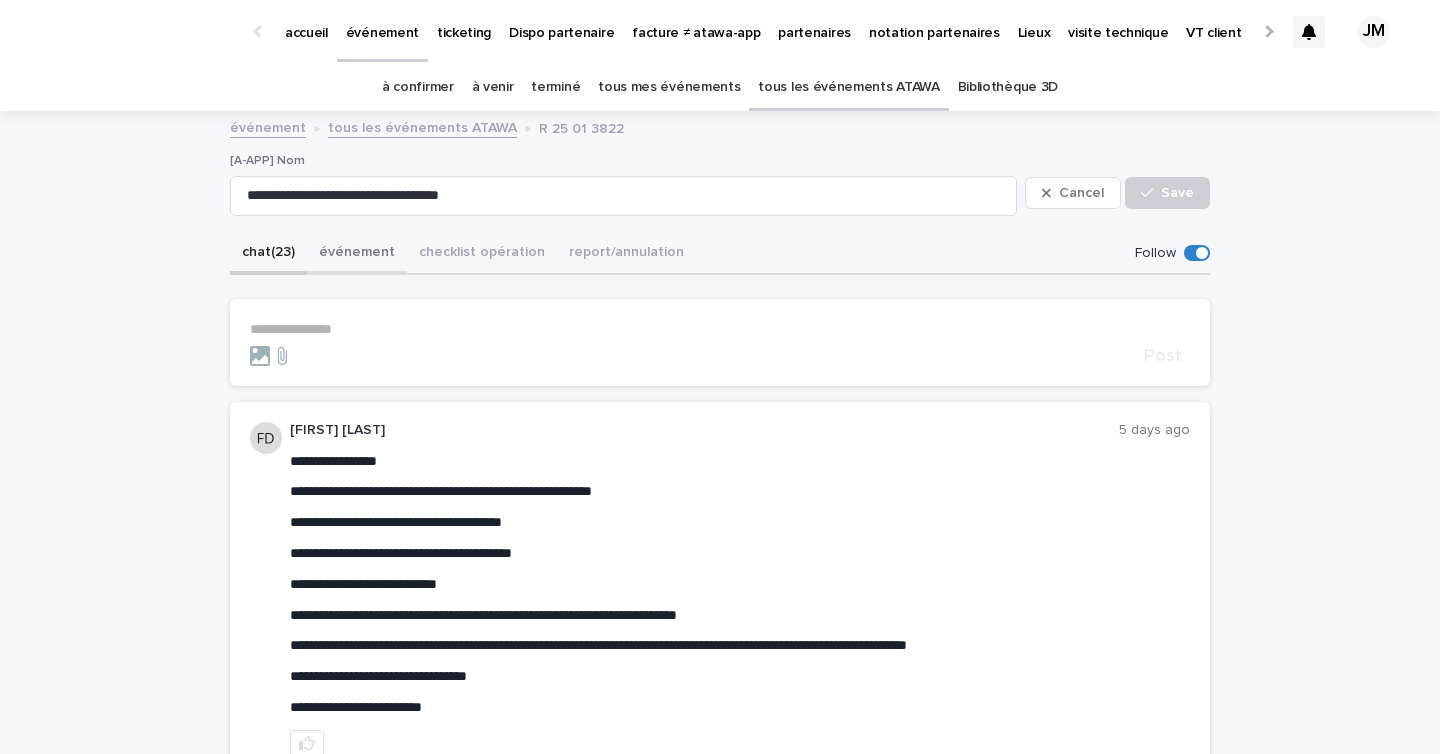 click on "événement" at bounding box center (357, 254) 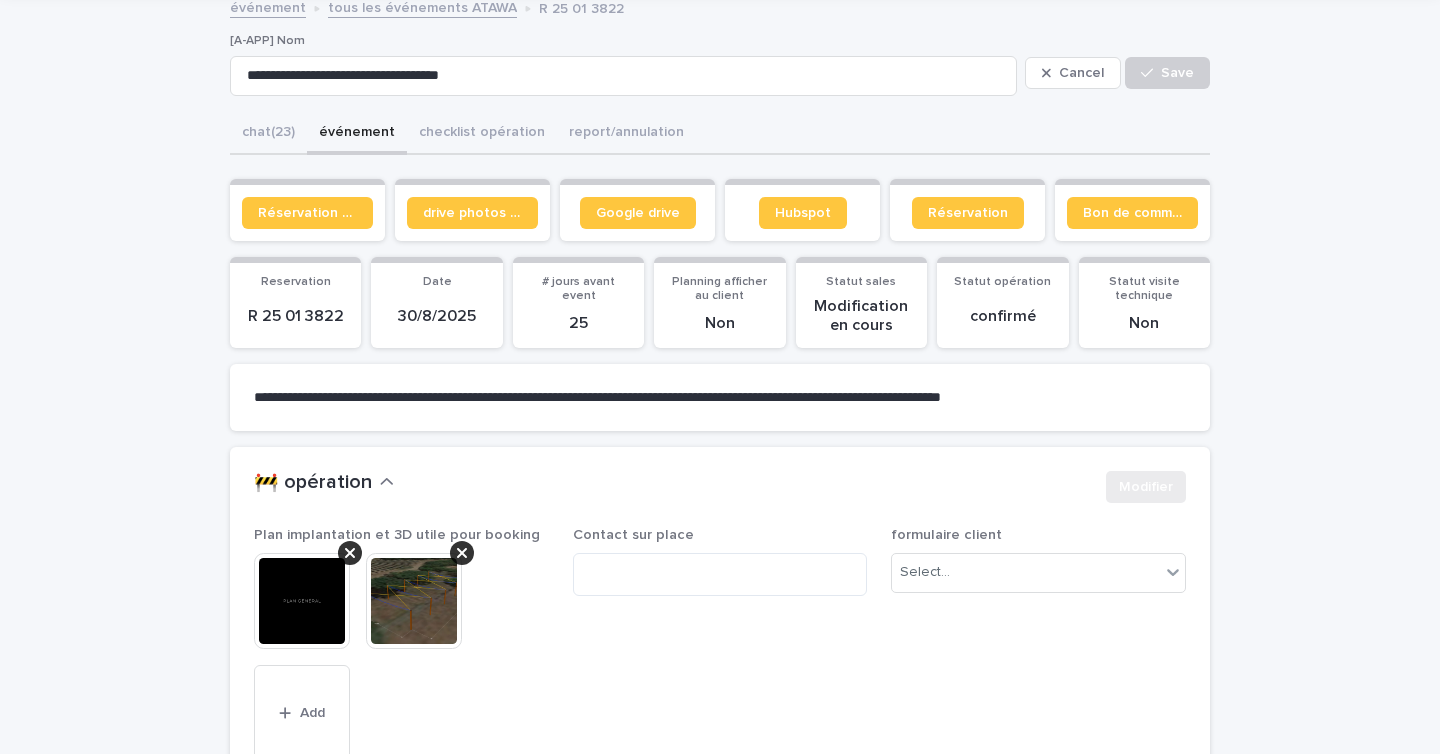 scroll, scrollTop: 212, scrollLeft: 0, axis: vertical 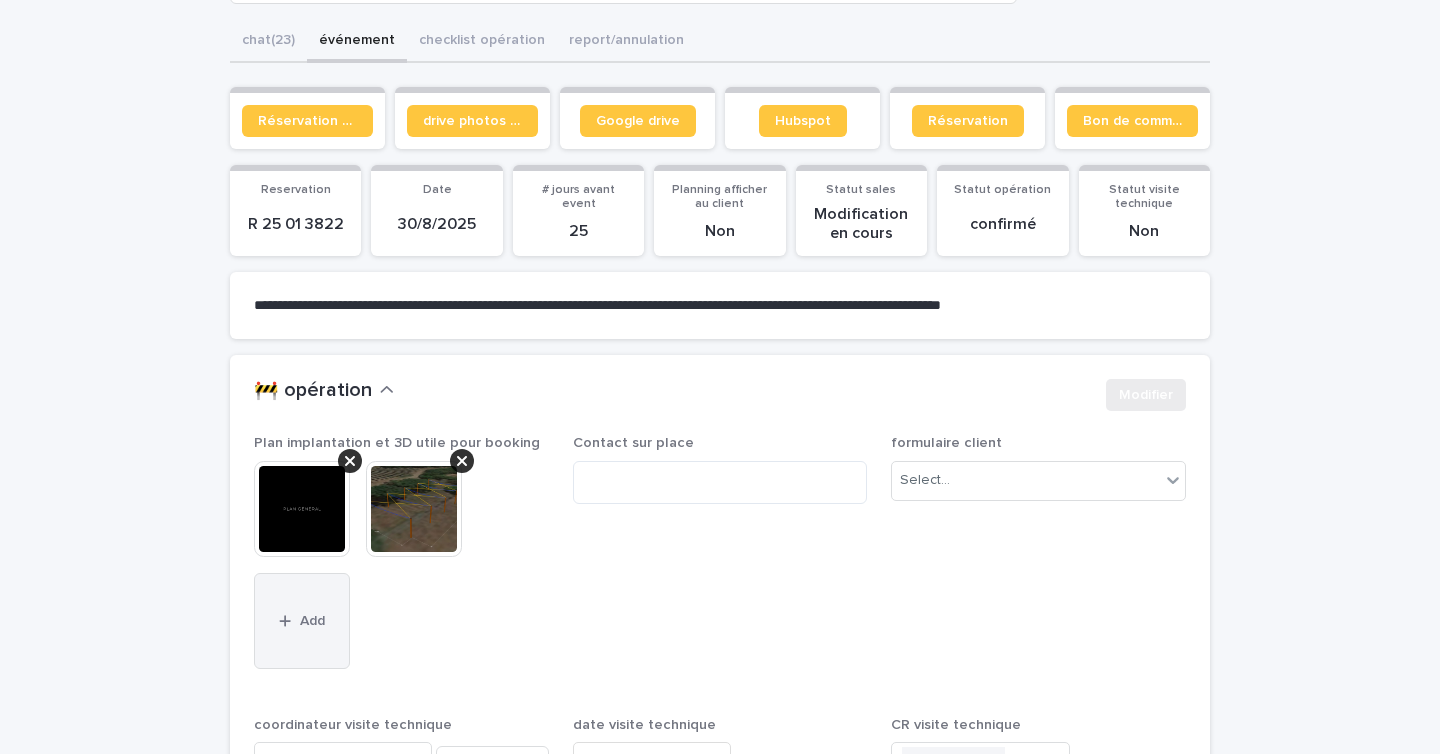 click on "Add" at bounding box center (312, 621) 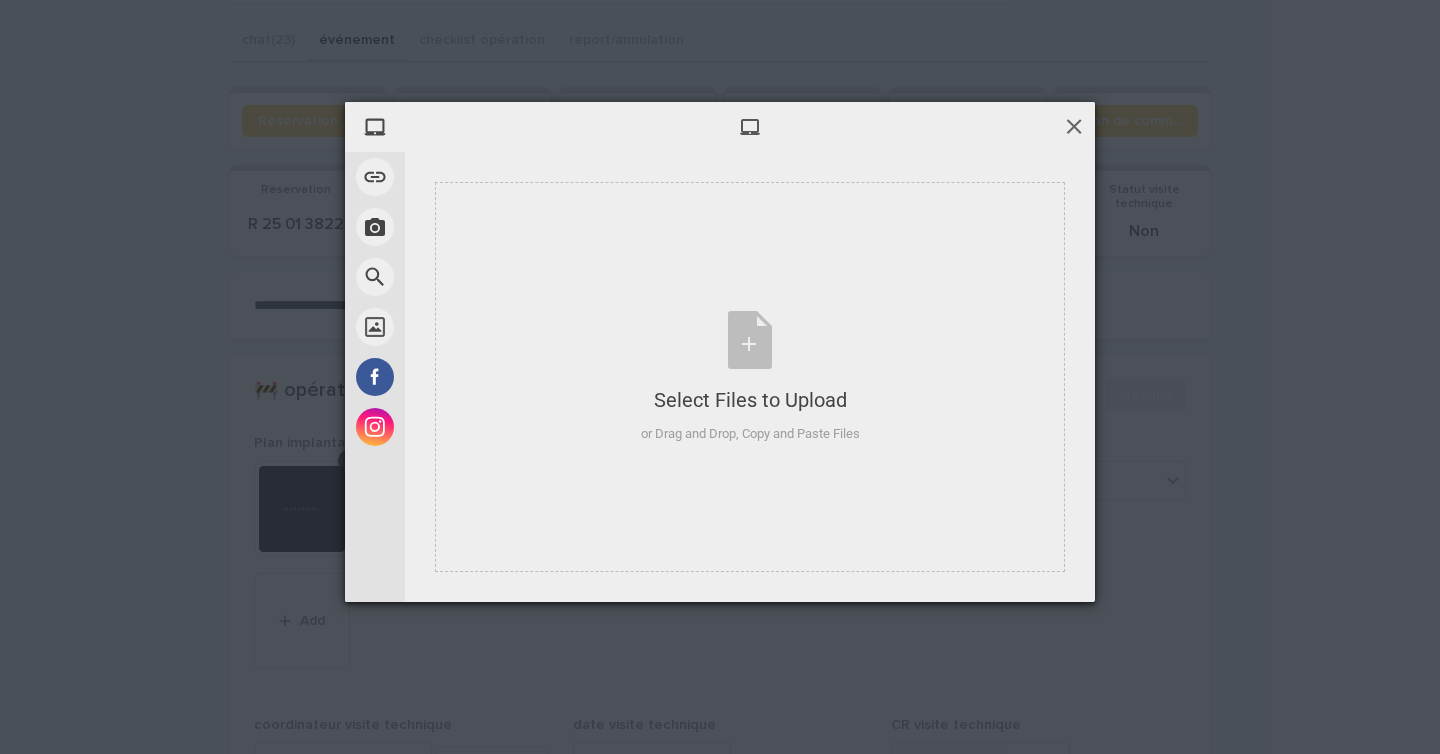 click at bounding box center [1074, 126] 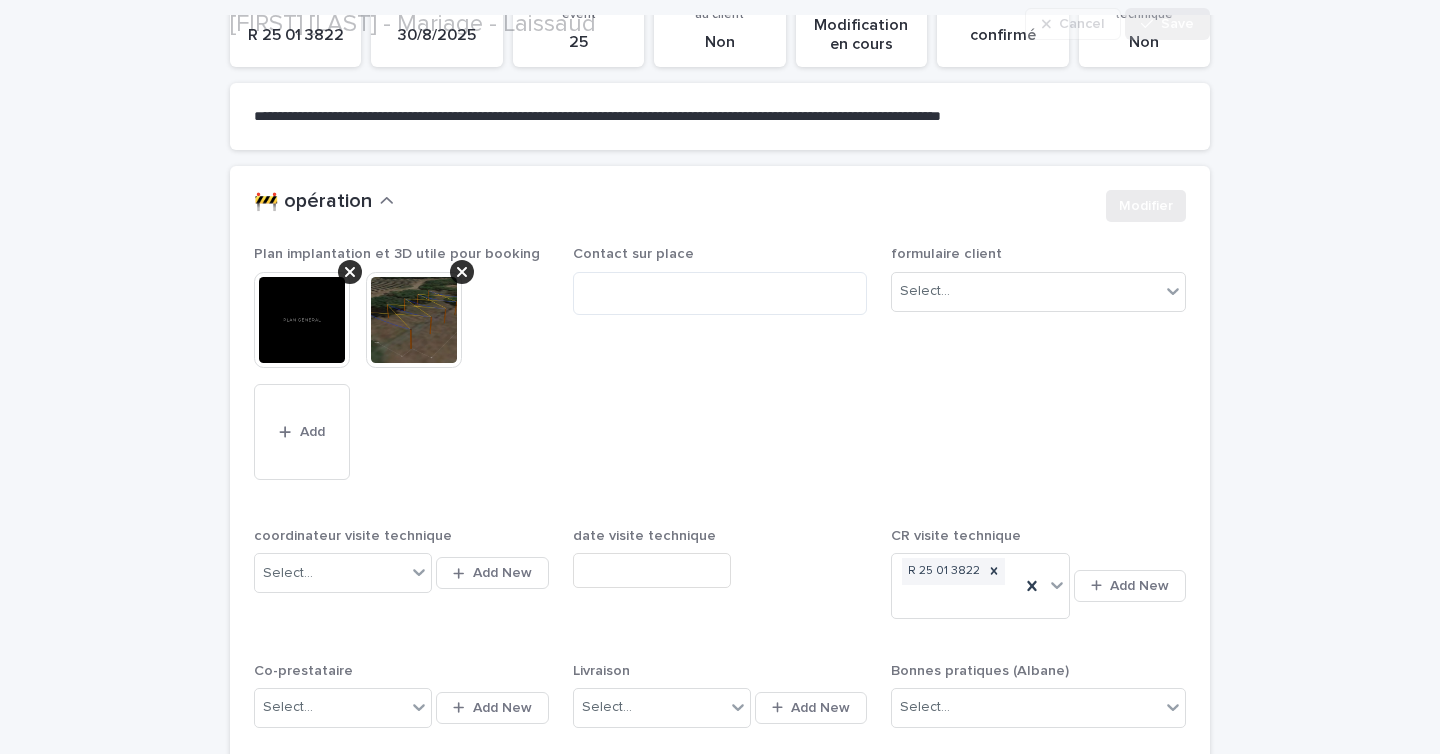 scroll, scrollTop: 530, scrollLeft: 0, axis: vertical 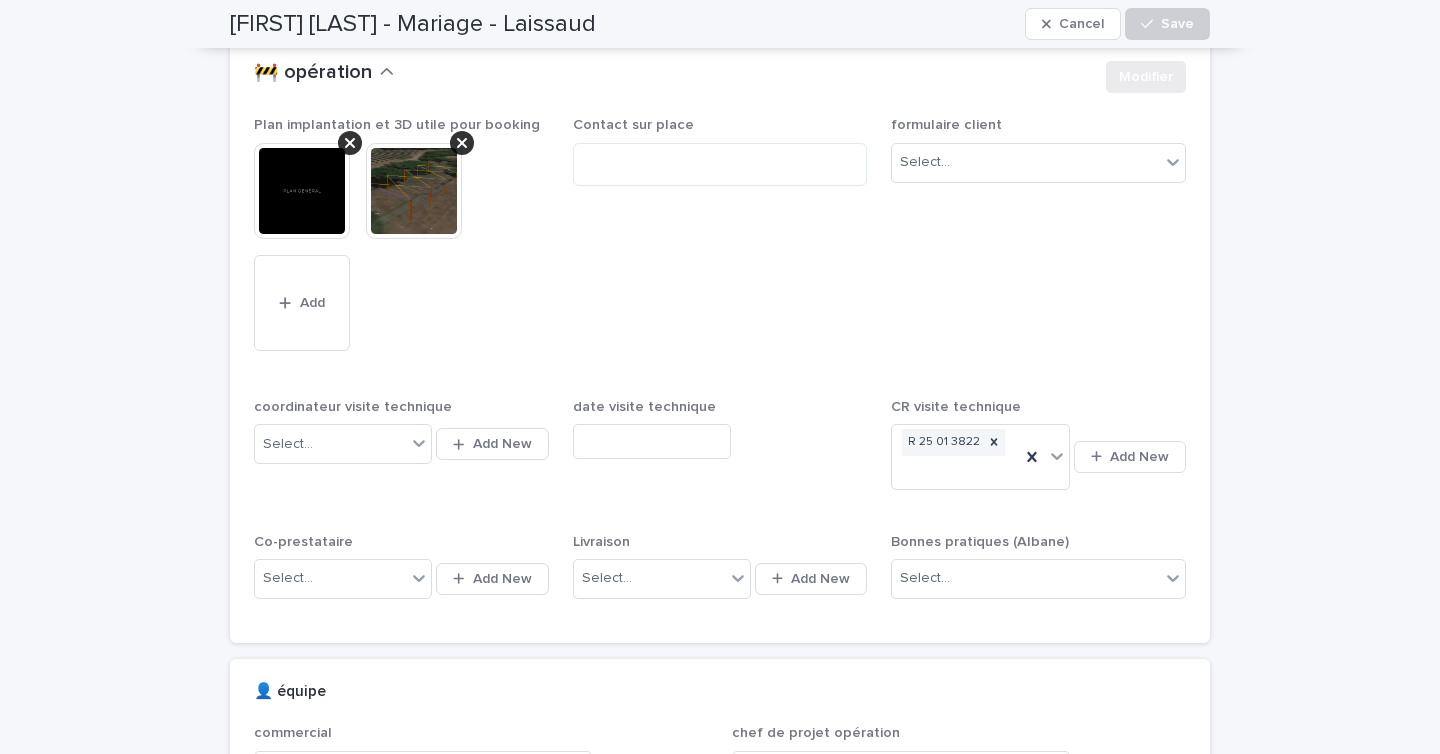 click at bounding box center [302, 191] 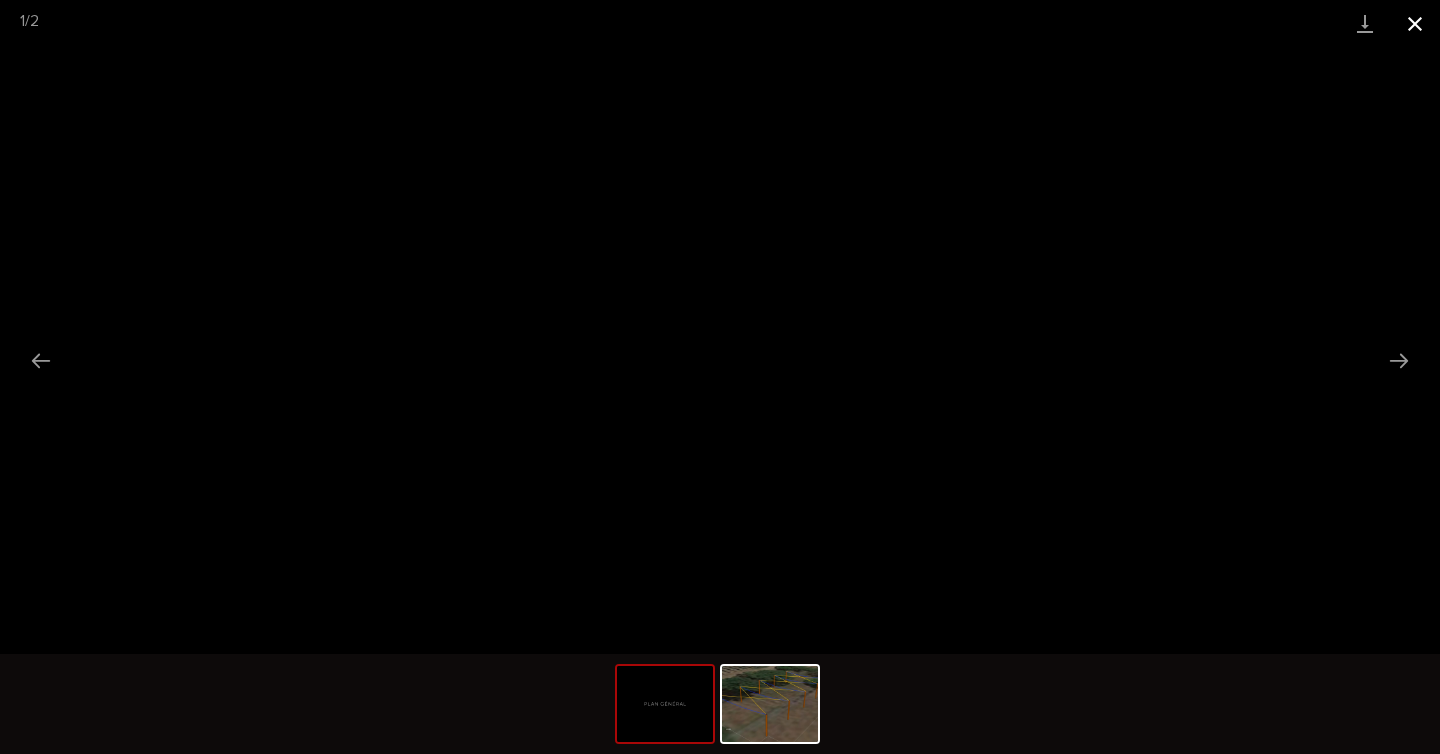 click at bounding box center (1415, 23) 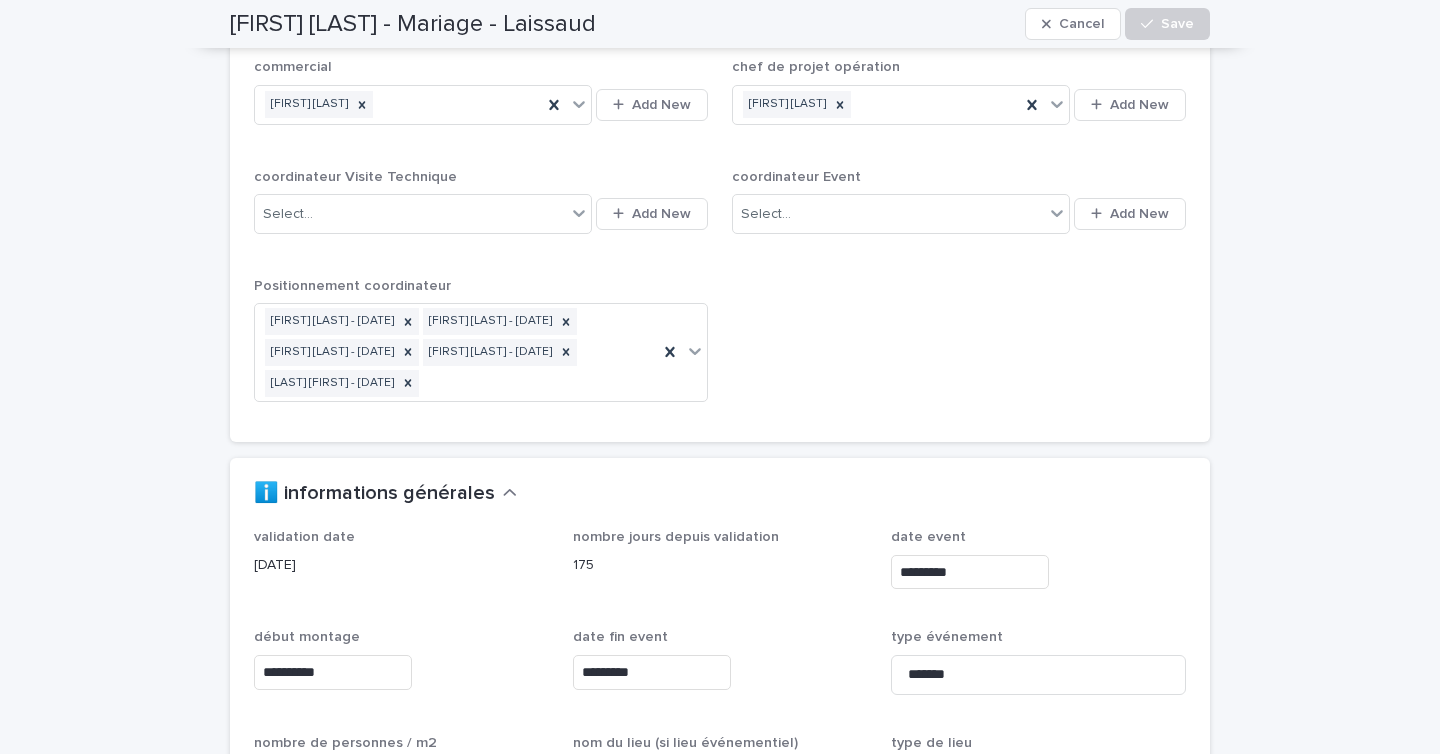 scroll, scrollTop: 0, scrollLeft: 0, axis: both 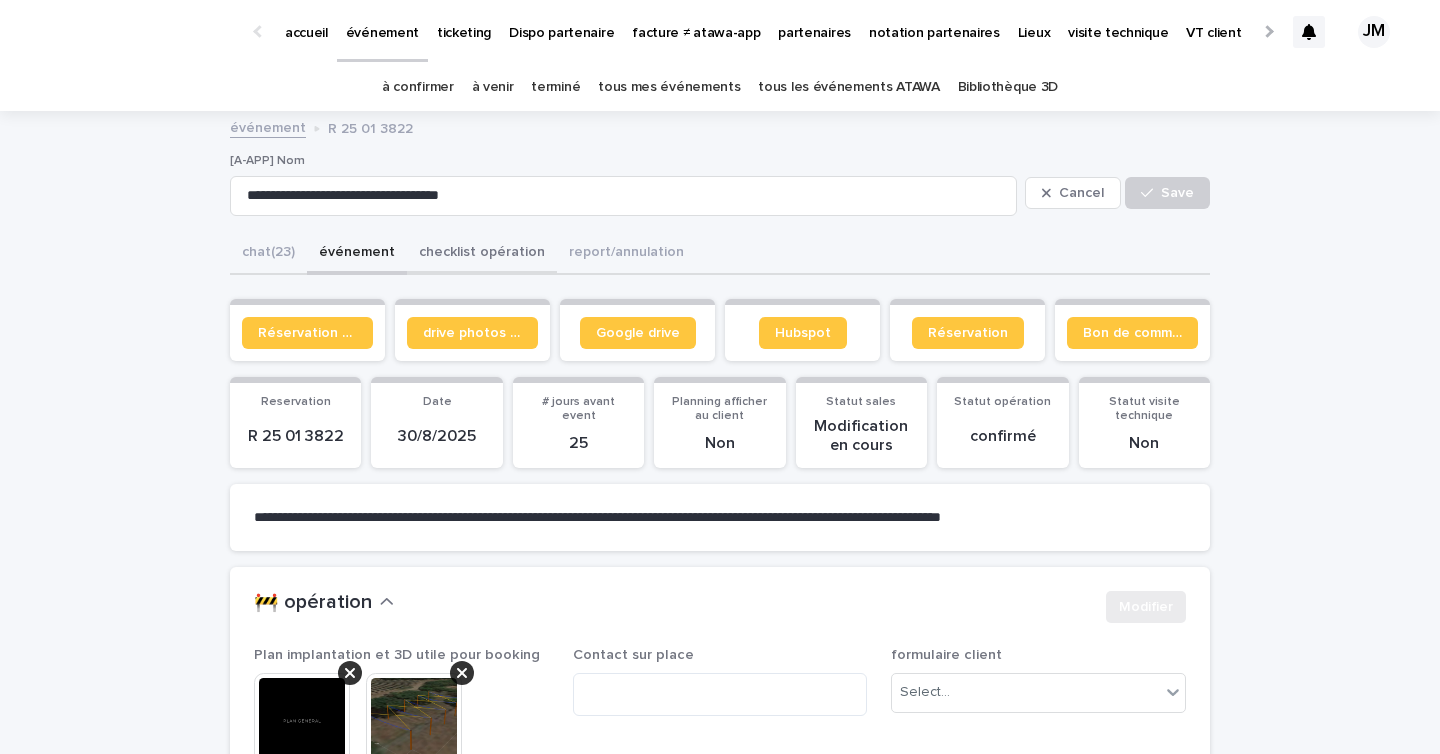 click on "checklist opération" at bounding box center (482, 254) 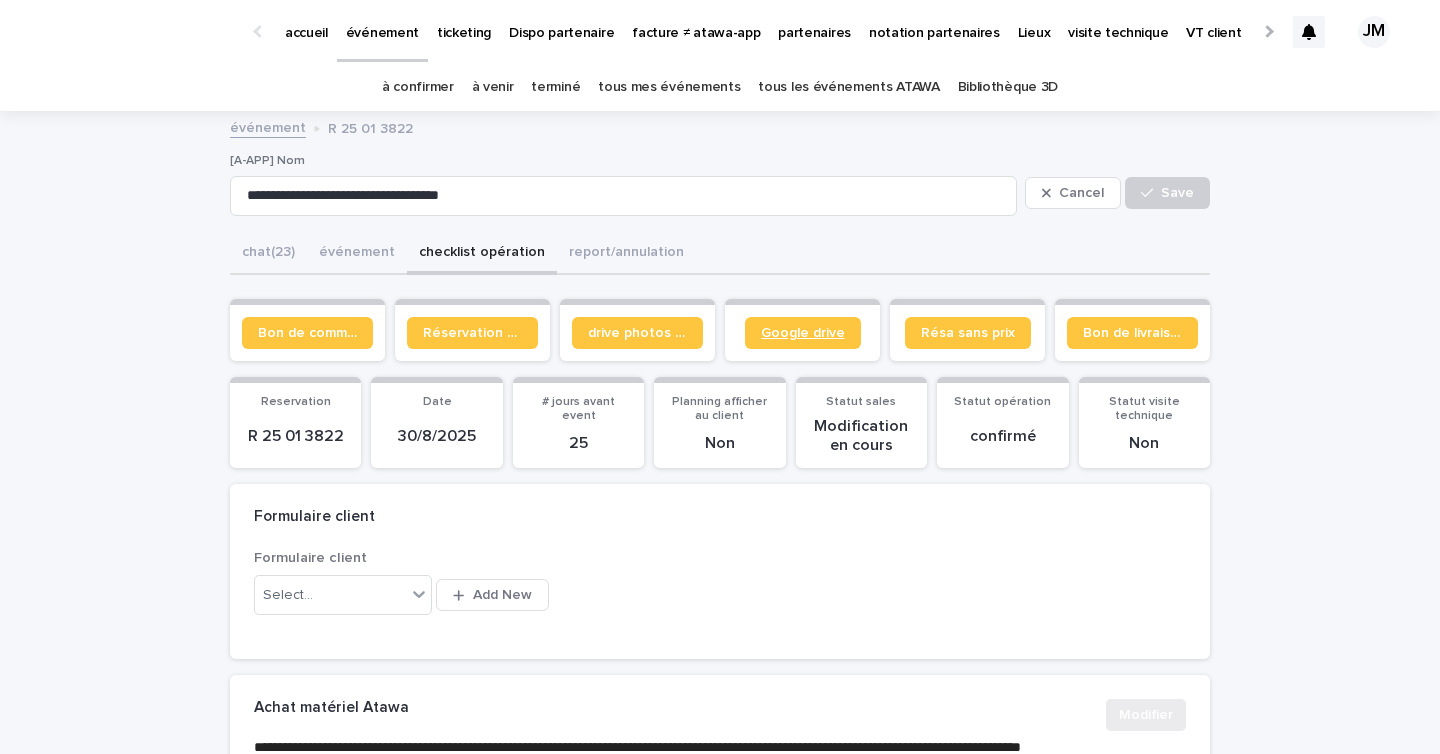 click on "Google drive" at bounding box center [803, 333] 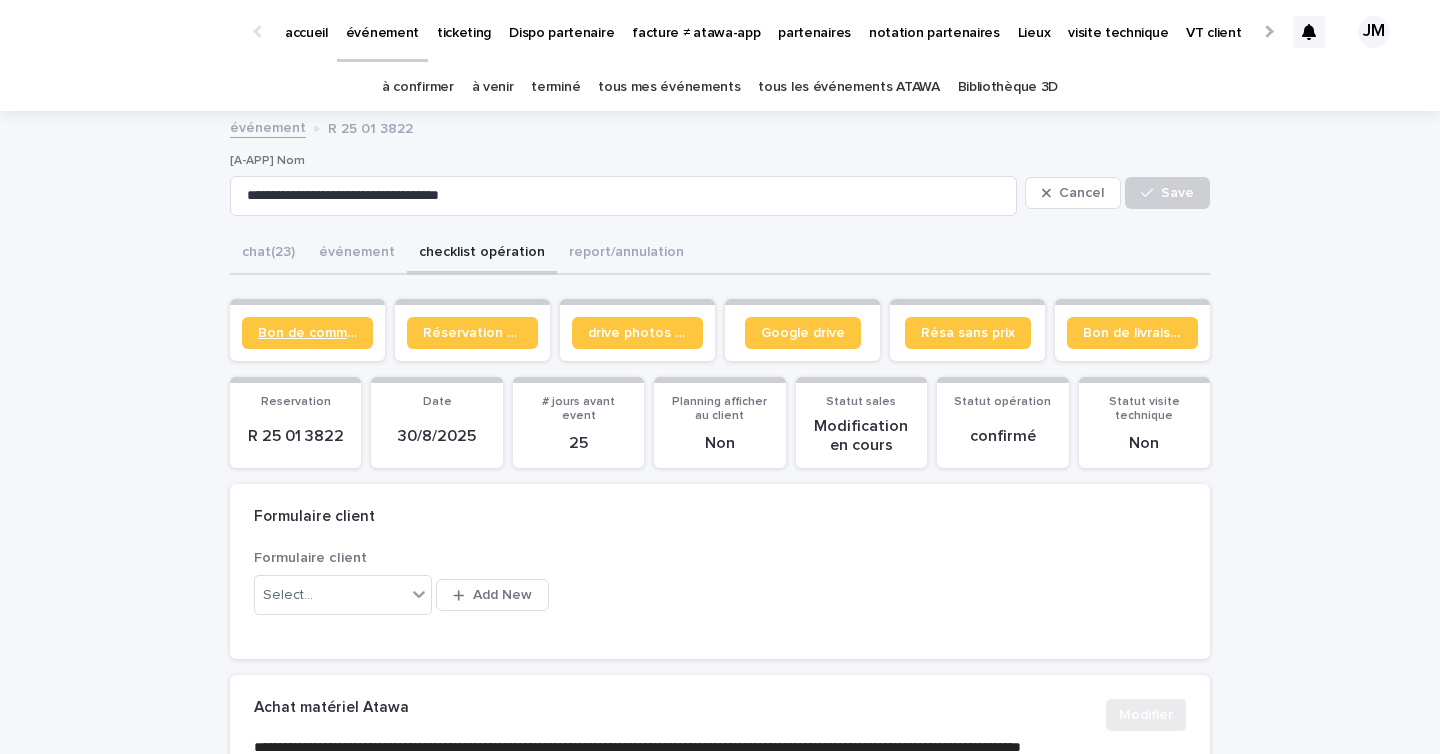 click on "Bon de commande" at bounding box center (307, 333) 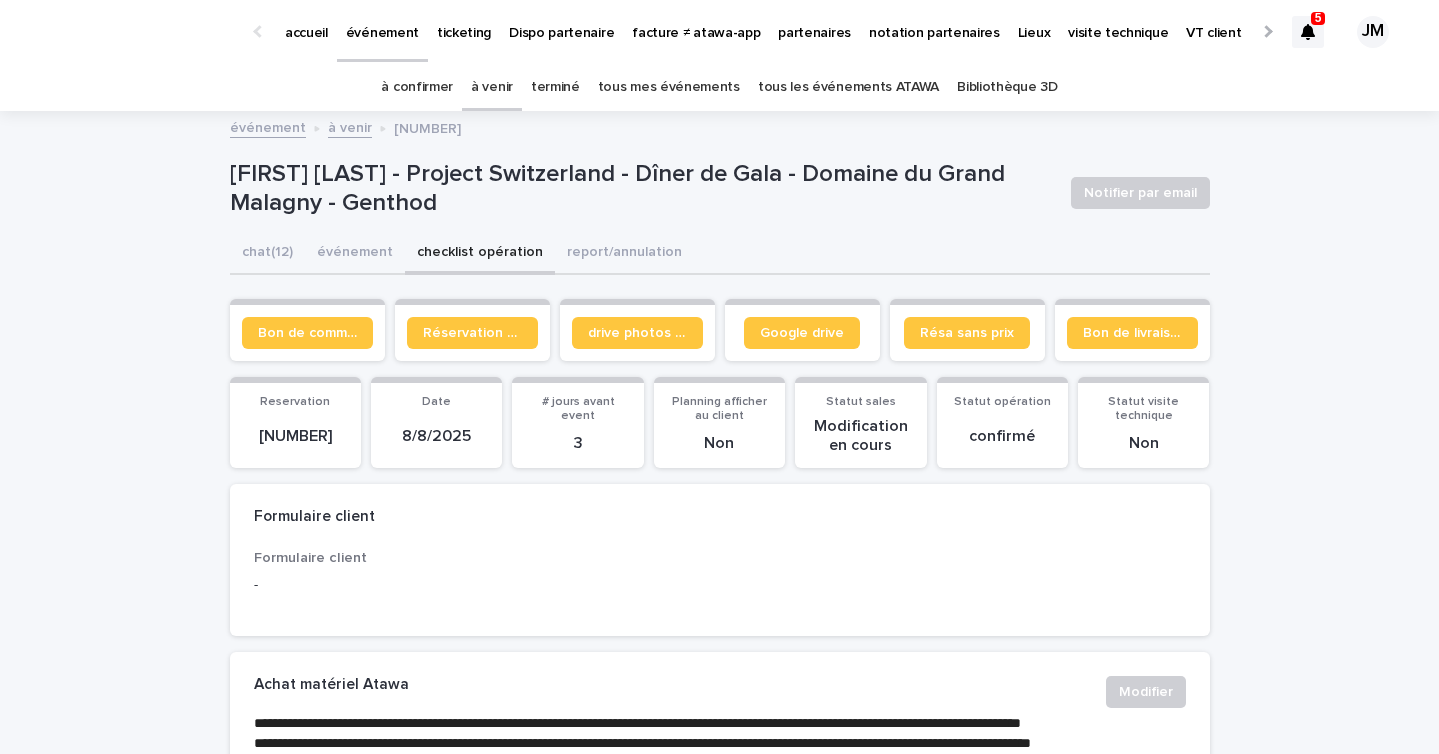 scroll, scrollTop: 0, scrollLeft: 0, axis: both 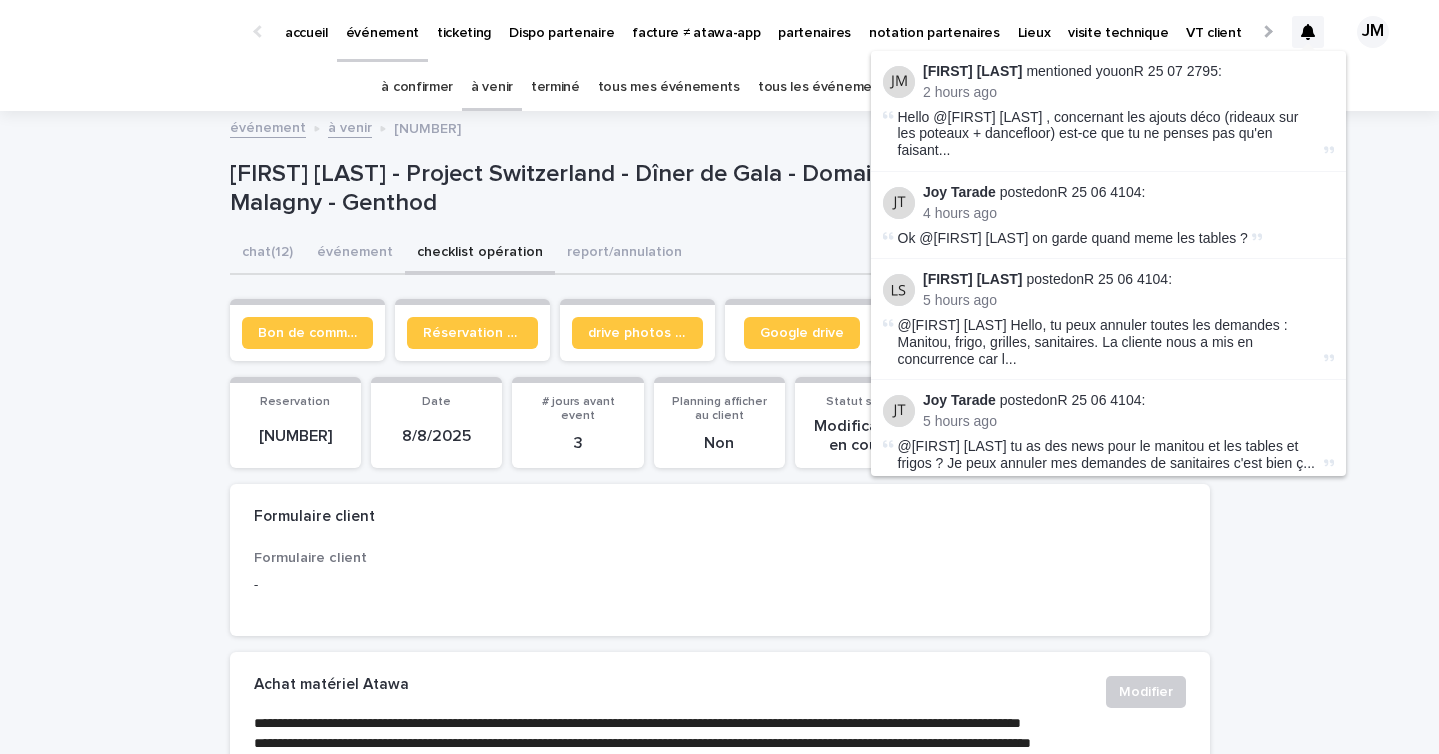 click at bounding box center [1308, 32] 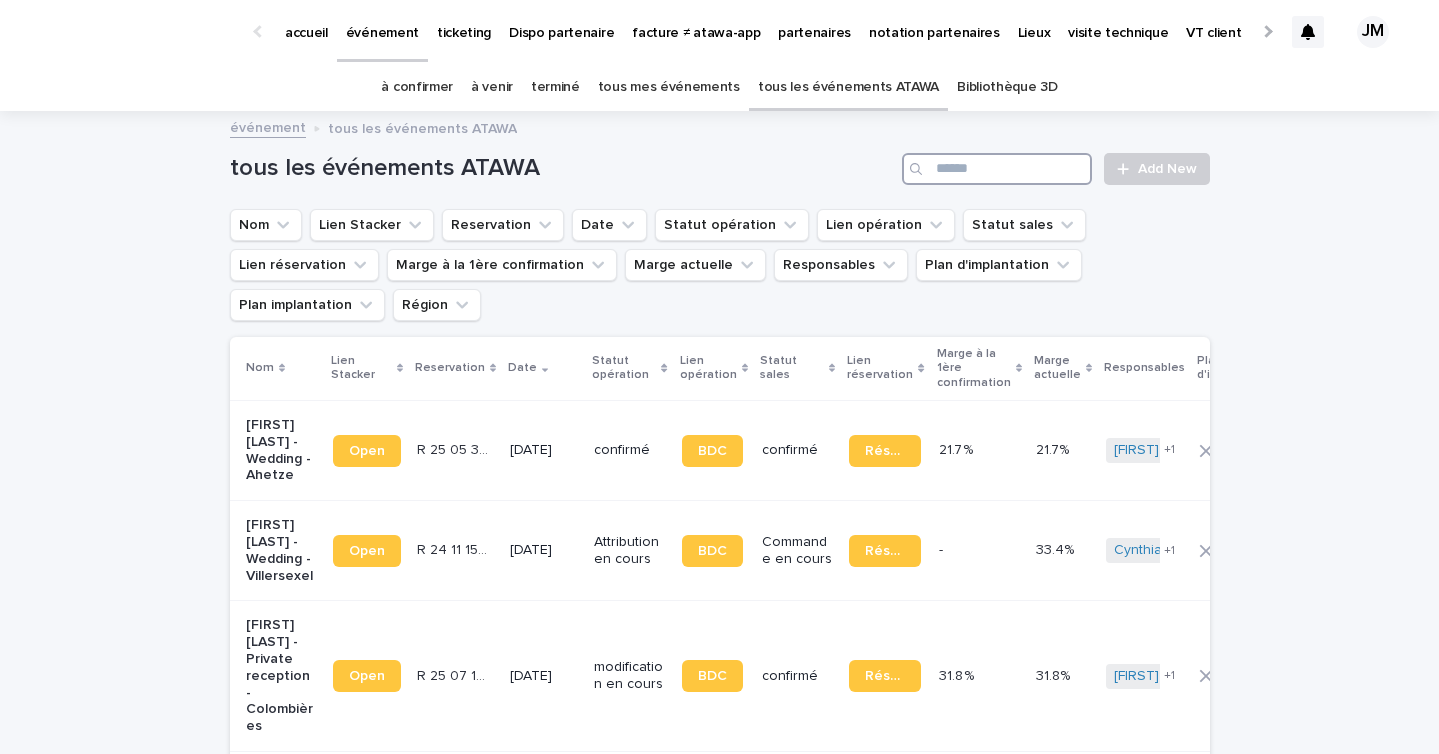 click at bounding box center (997, 169) 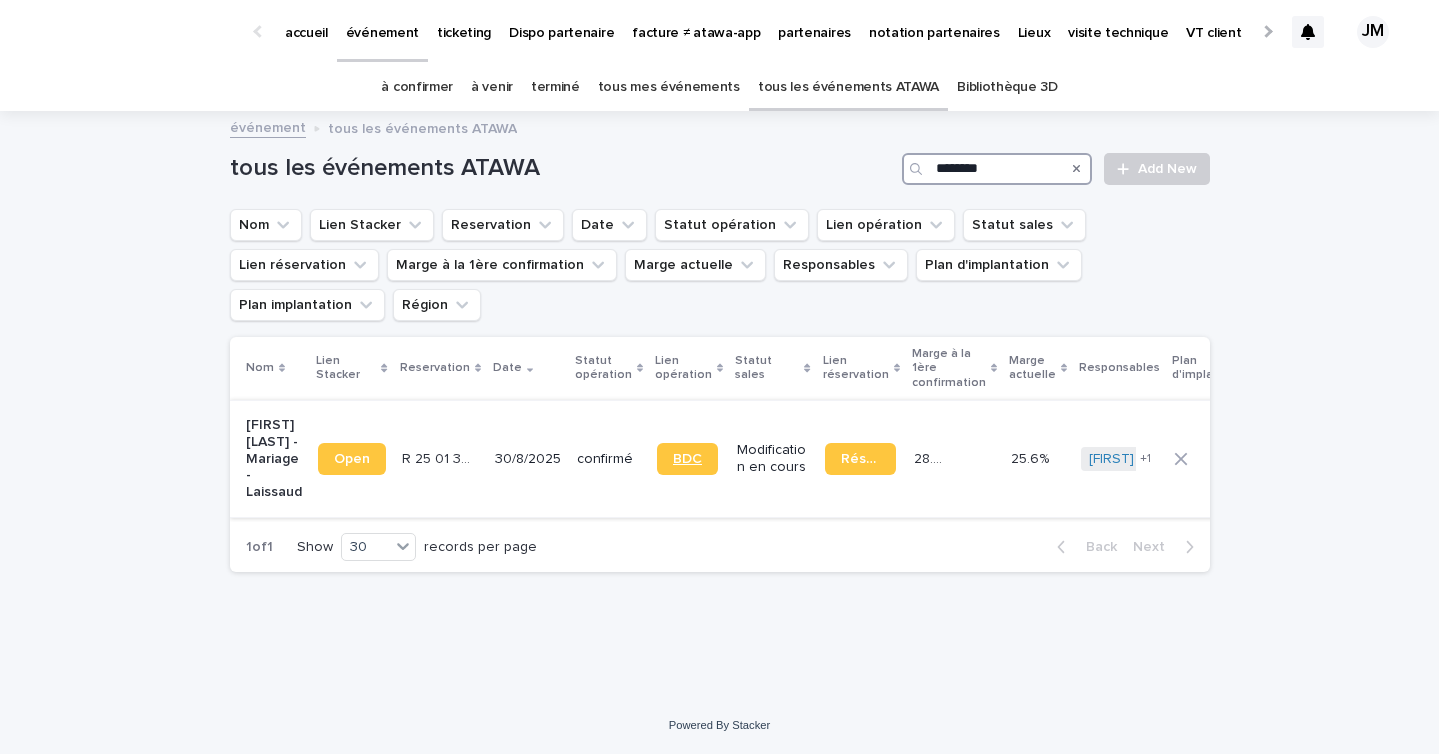 type on "********" 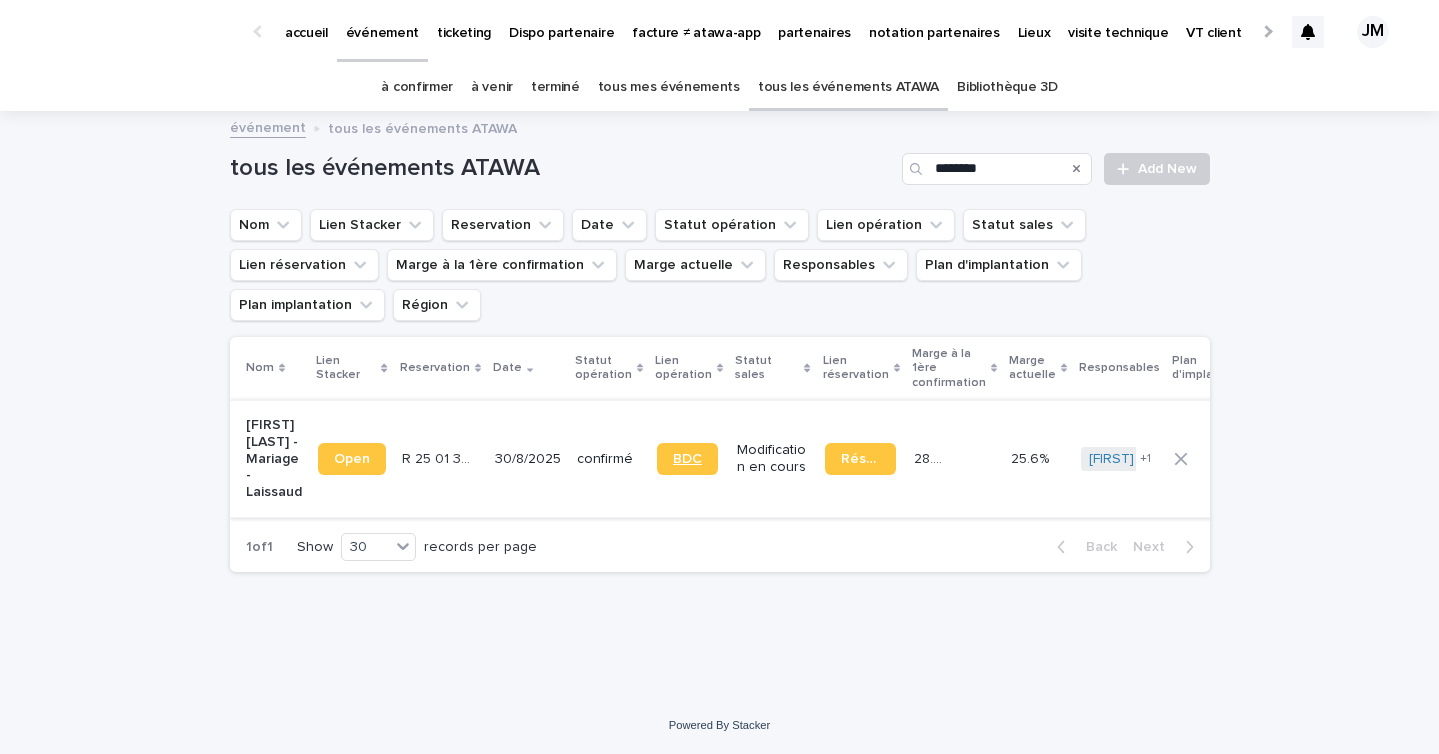 click on "BDC" at bounding box center (687, 459) 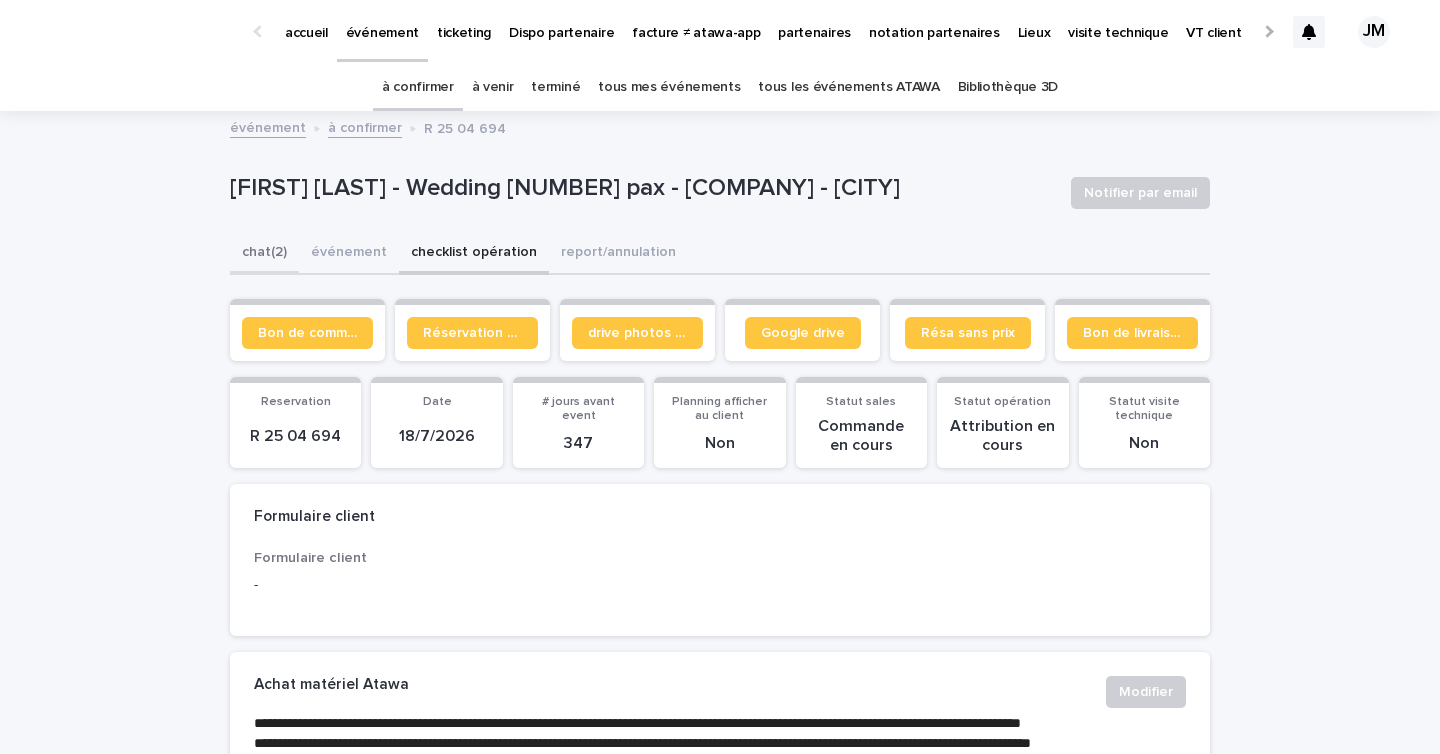 scroll, scrollTop: 0, scrollLeft: 0, axis: both 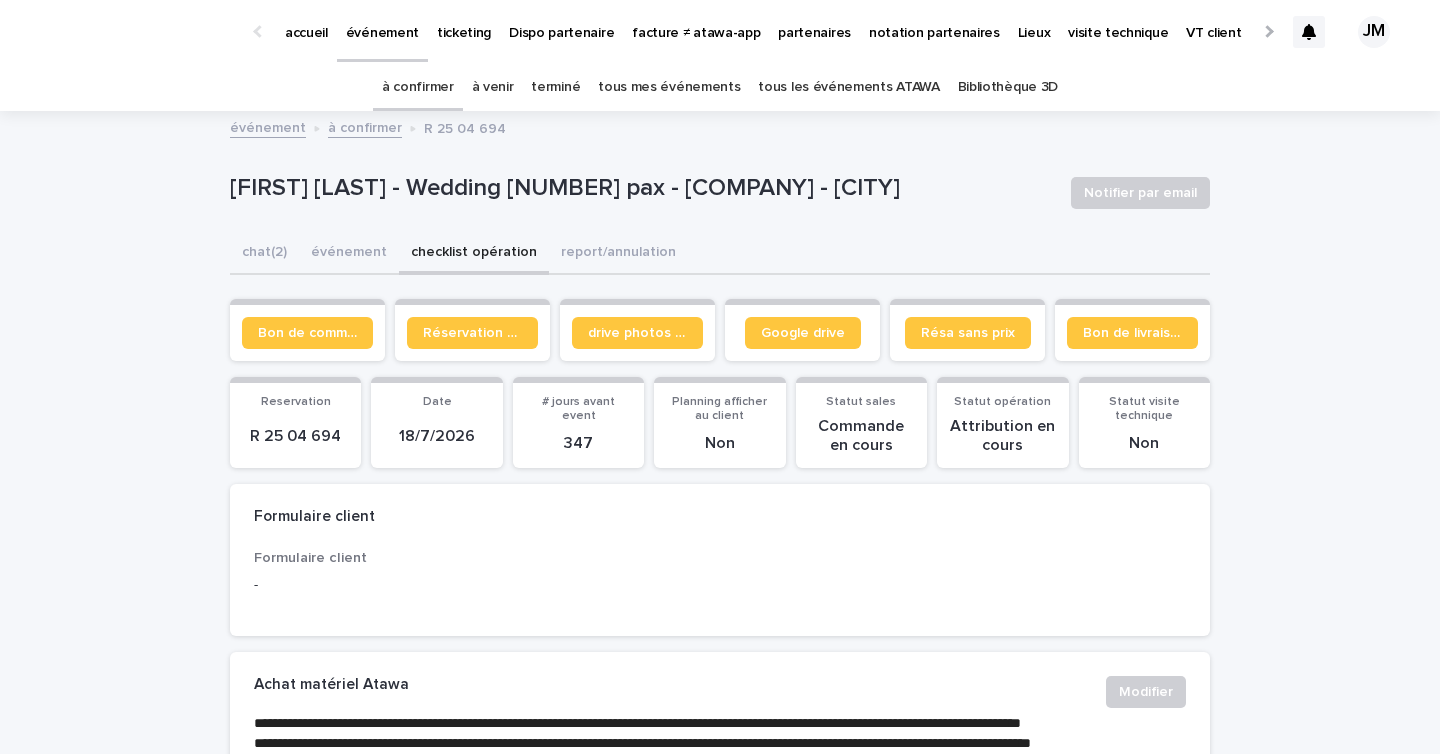 click on "partenaires" at bounding box center [814, 21] 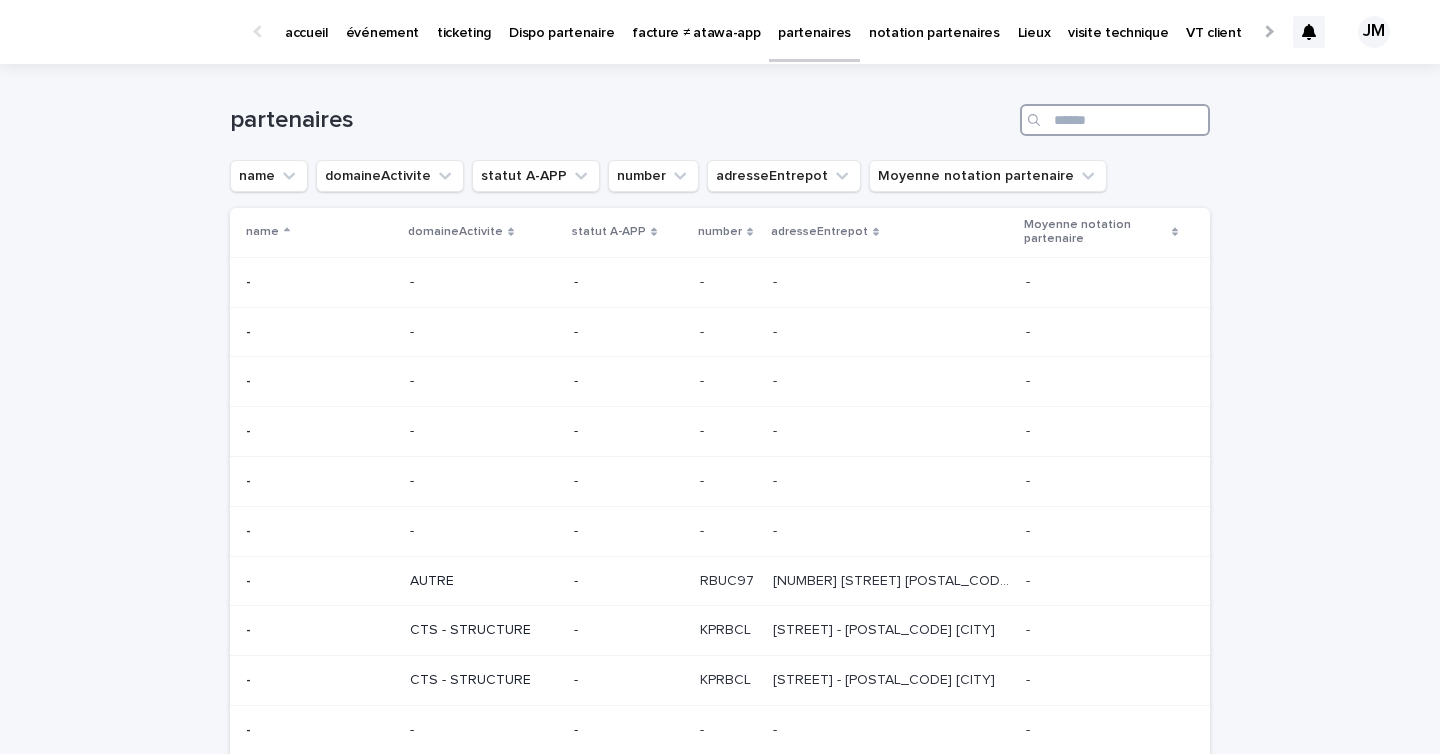 click at bounding box center (1115, 120) 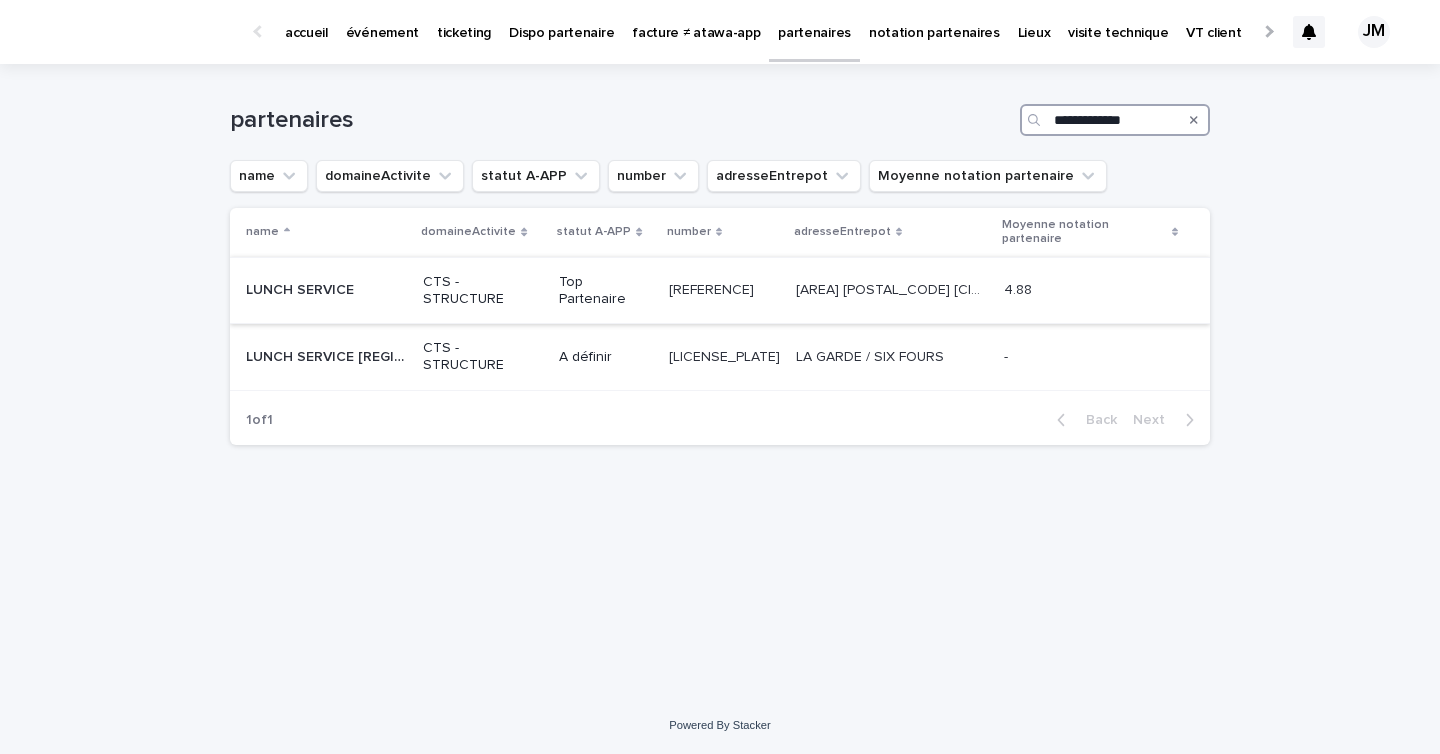 type on "**********" 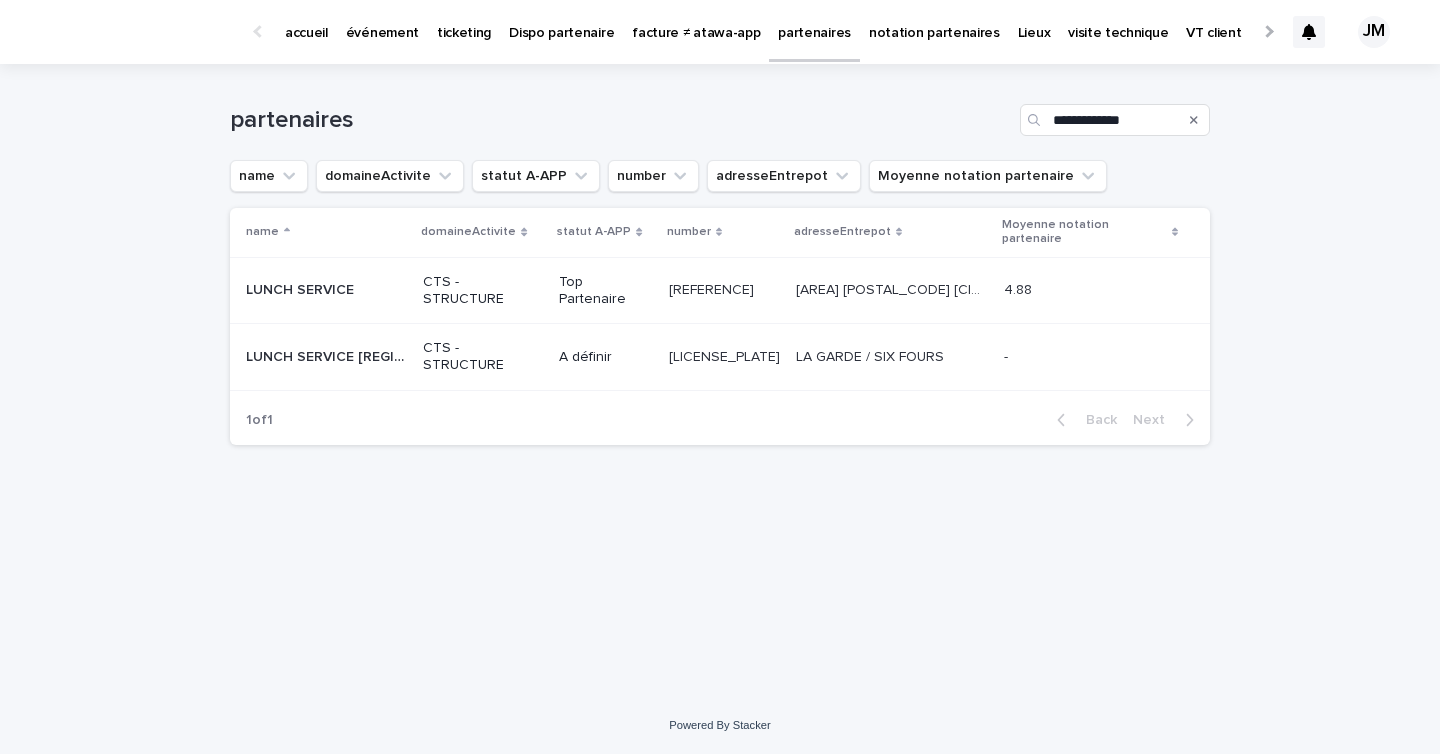 click on "CTS - STRUCTURE" at bounding box center [483, 290] 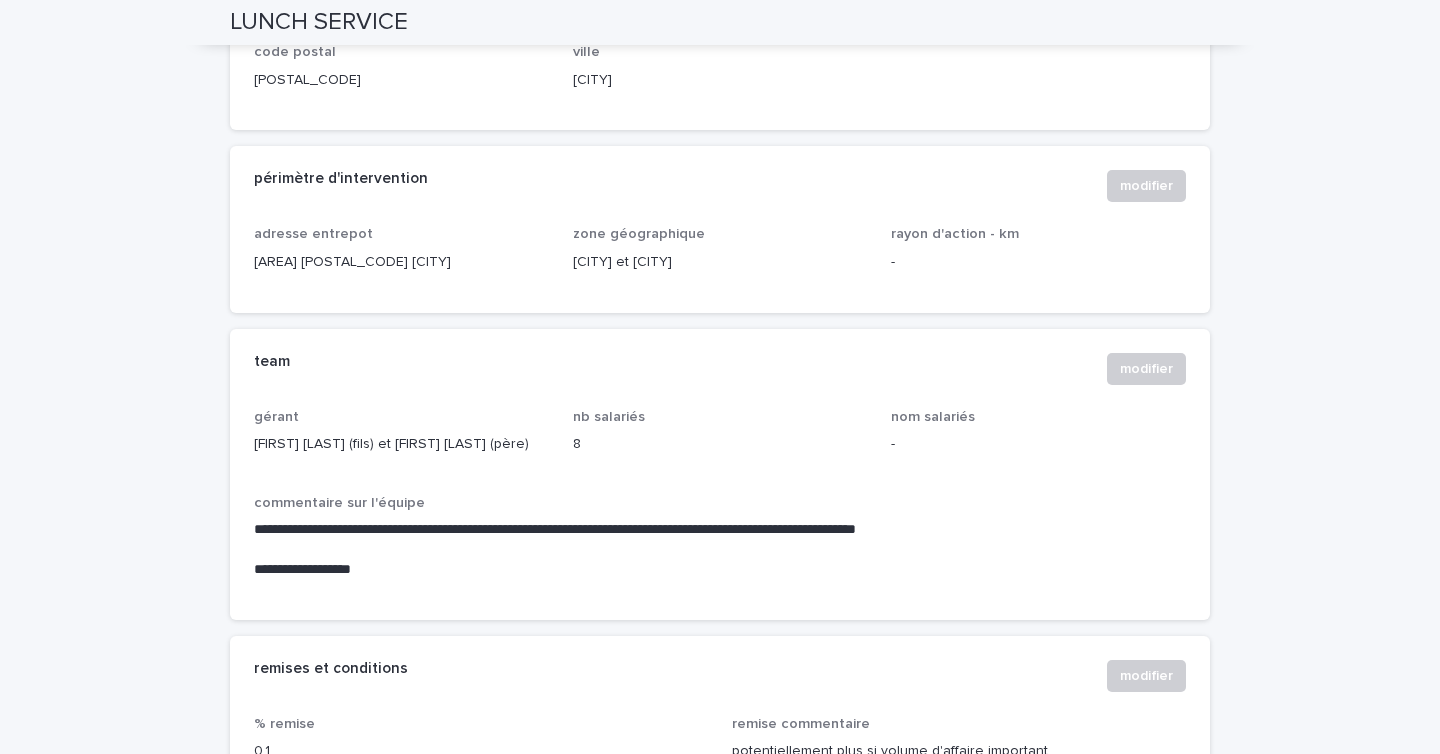 scroll, scrollTop: 1146, scrollLeft: 0, axis: vertical 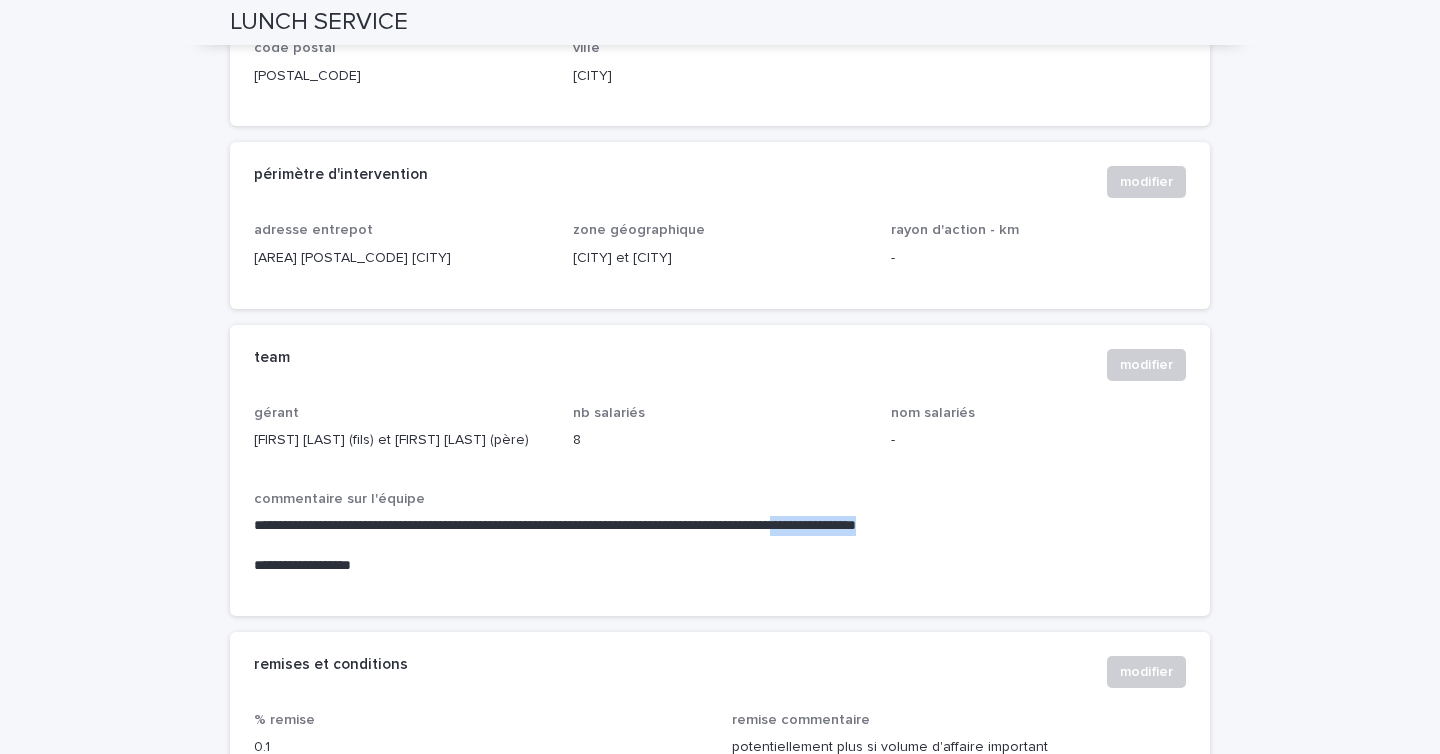 drag, startPoint x: 995, startPoint y: 552, endPoint x: 871, endPoint y: 547, distance: 124.10077 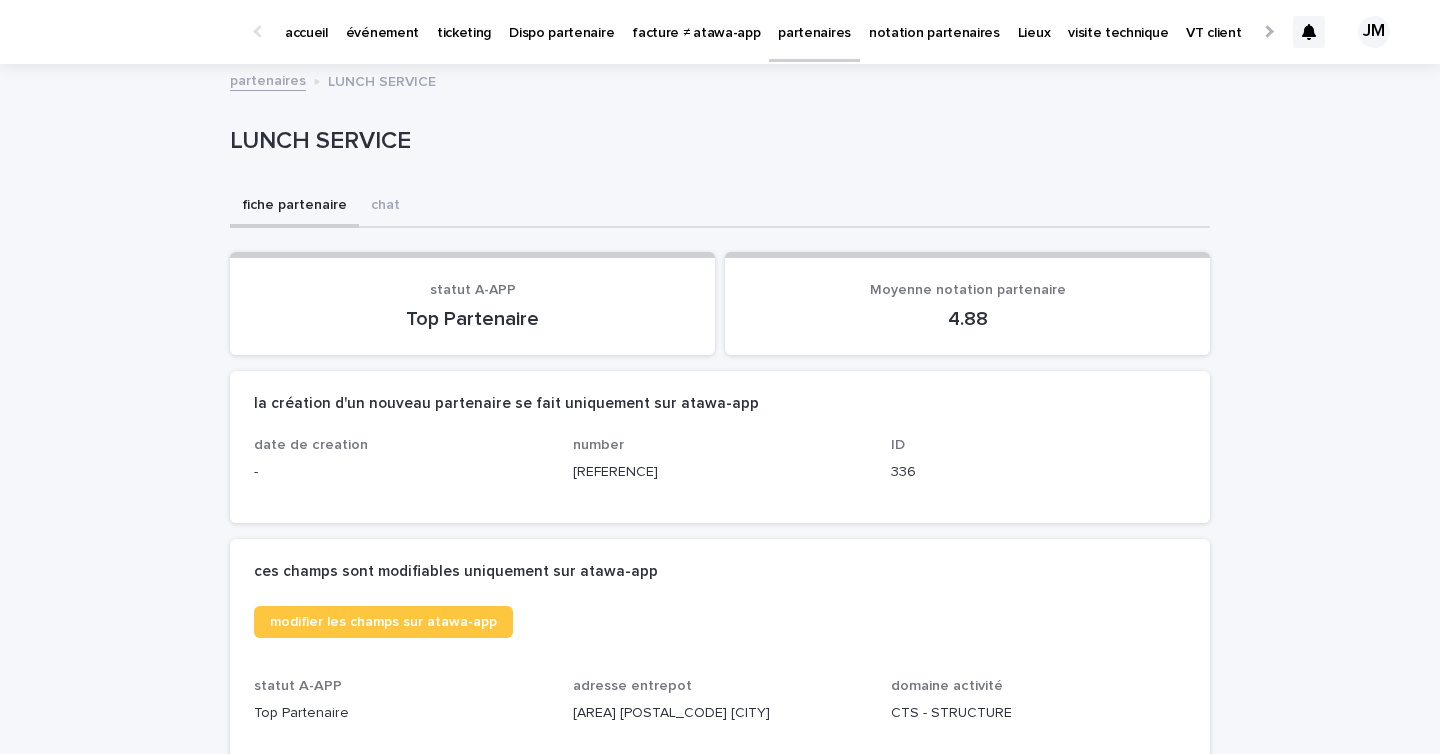 click on "événement" at bounding box center [382, 21] 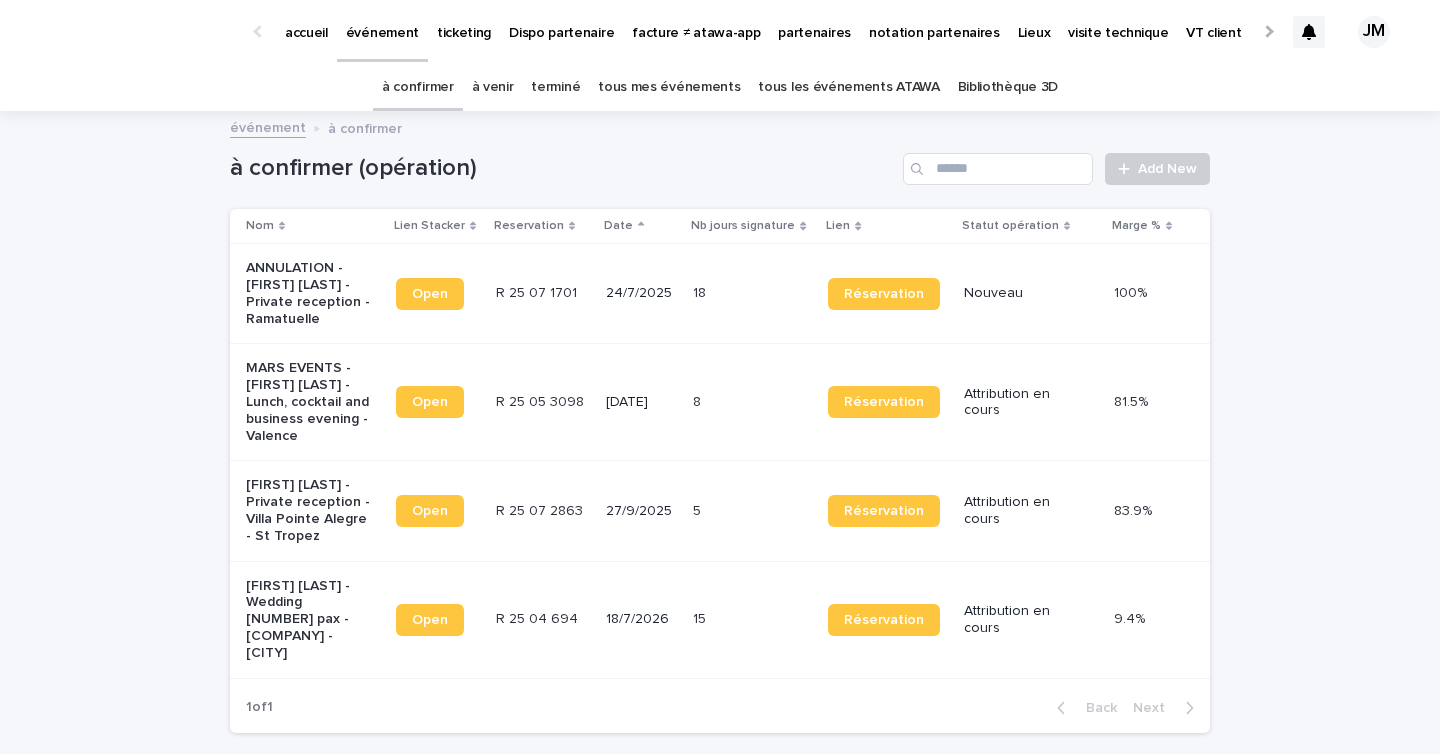 click on "tous les événements ATAWA" at bounding box center [848, 87] 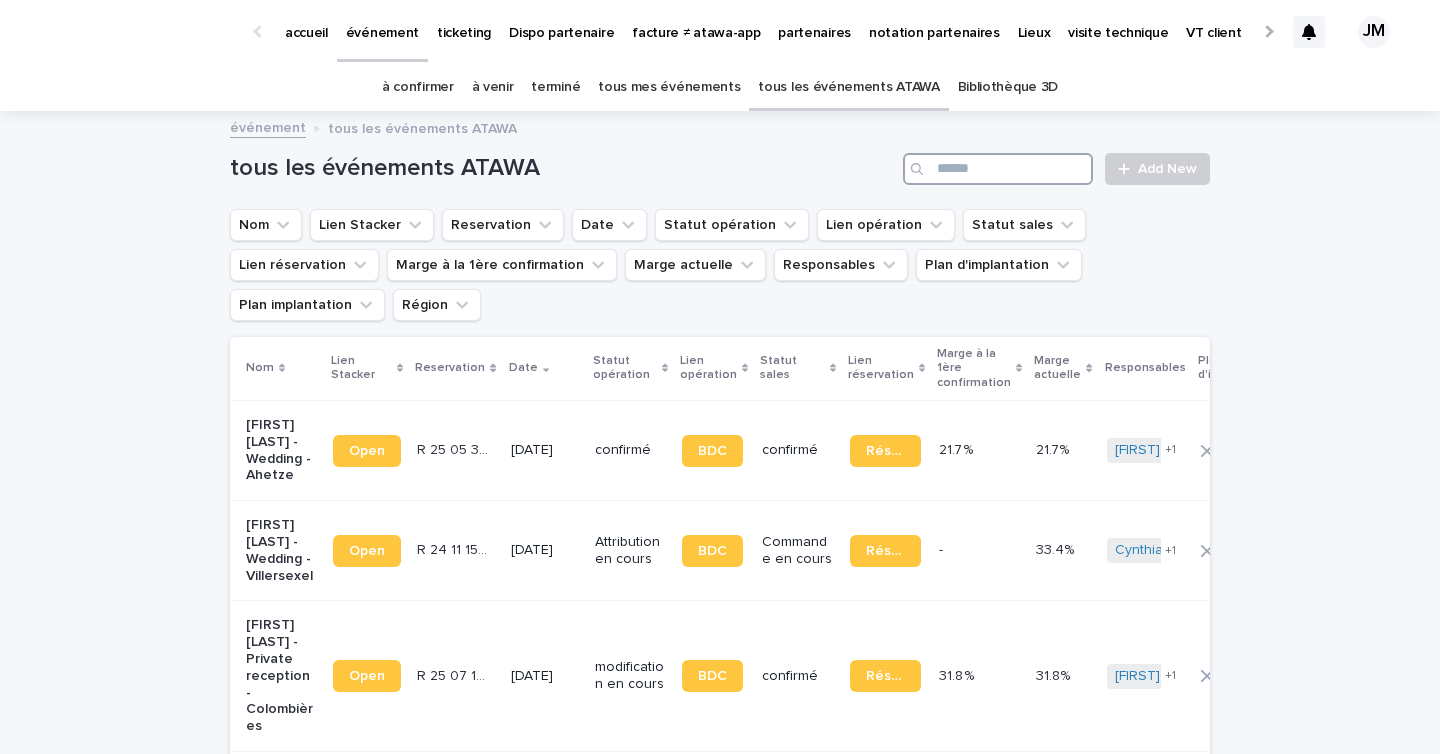 click at bounding box center [998, 169] 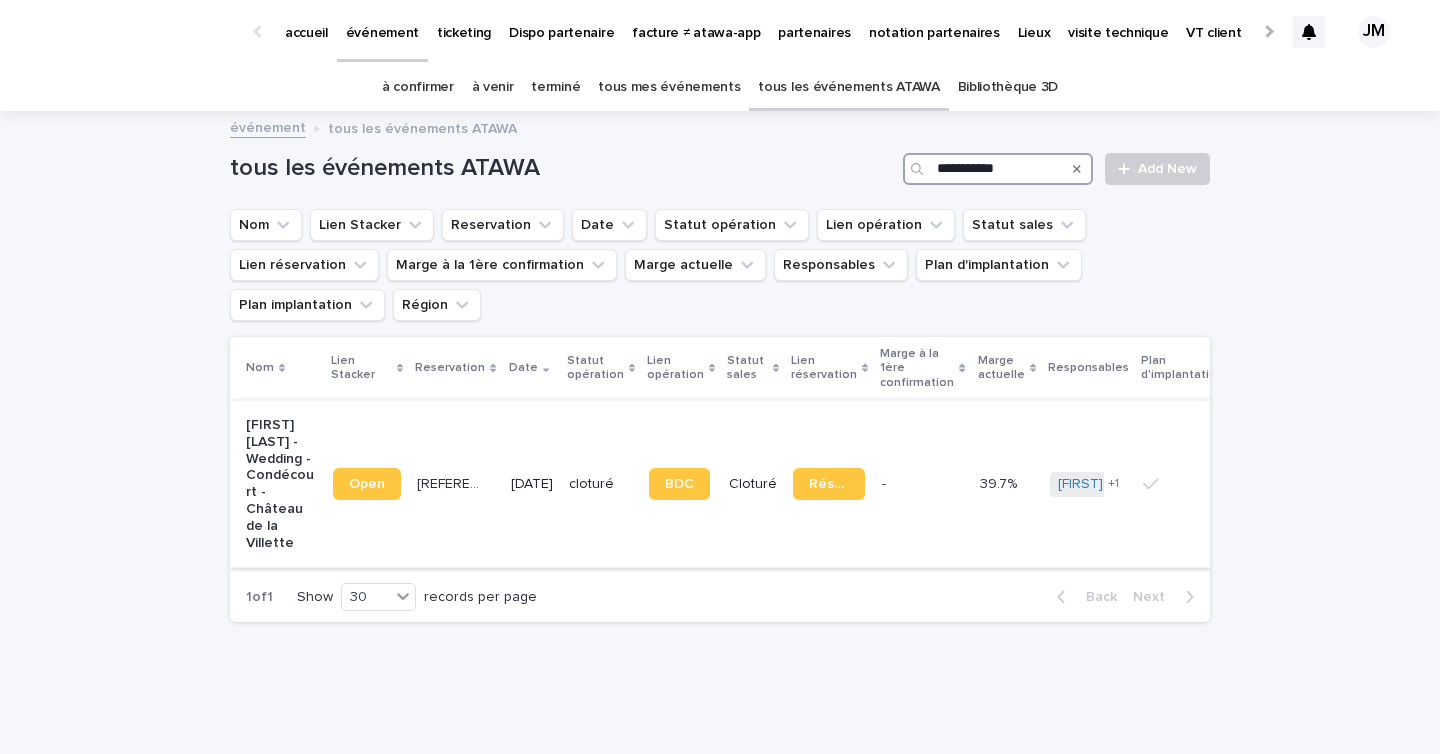 type on "**********" 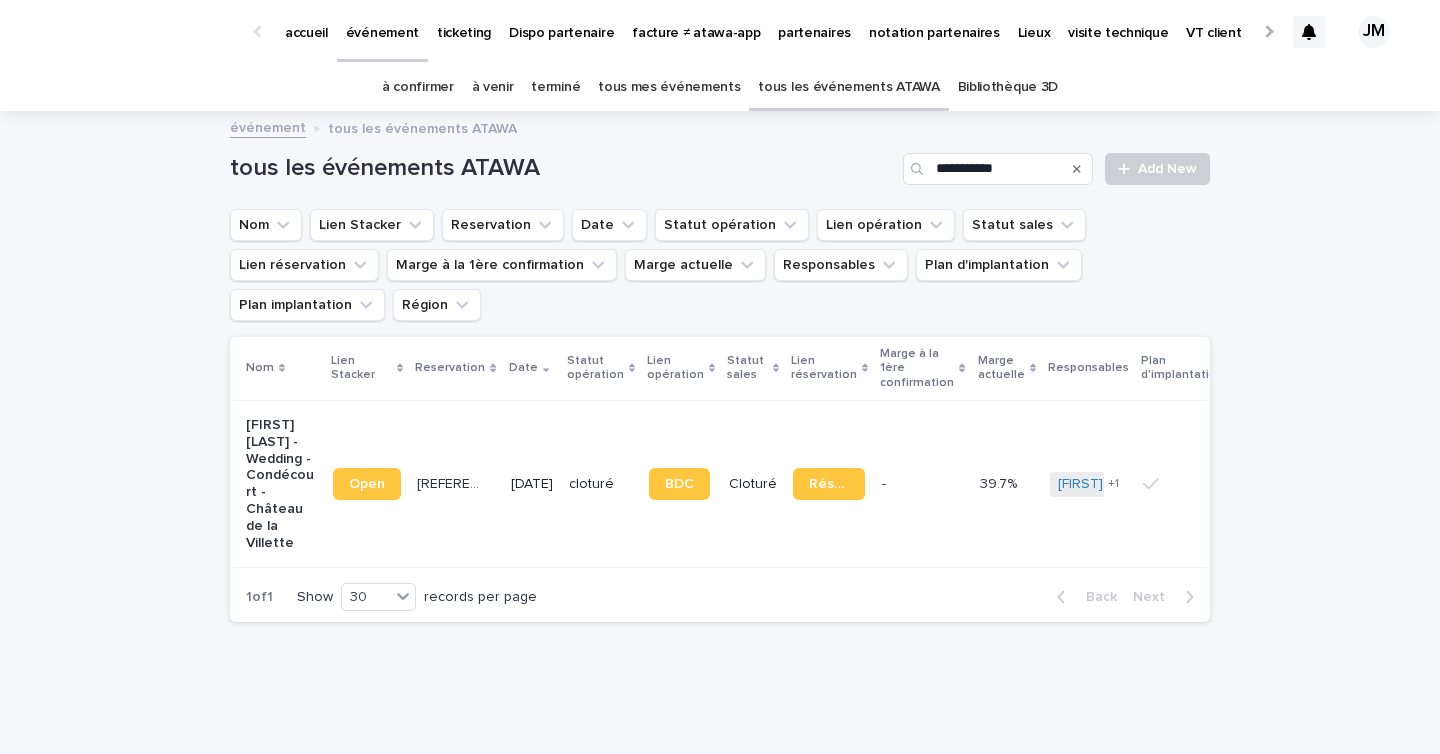 click on "4/6/2022" at bounding box center (532, 483) 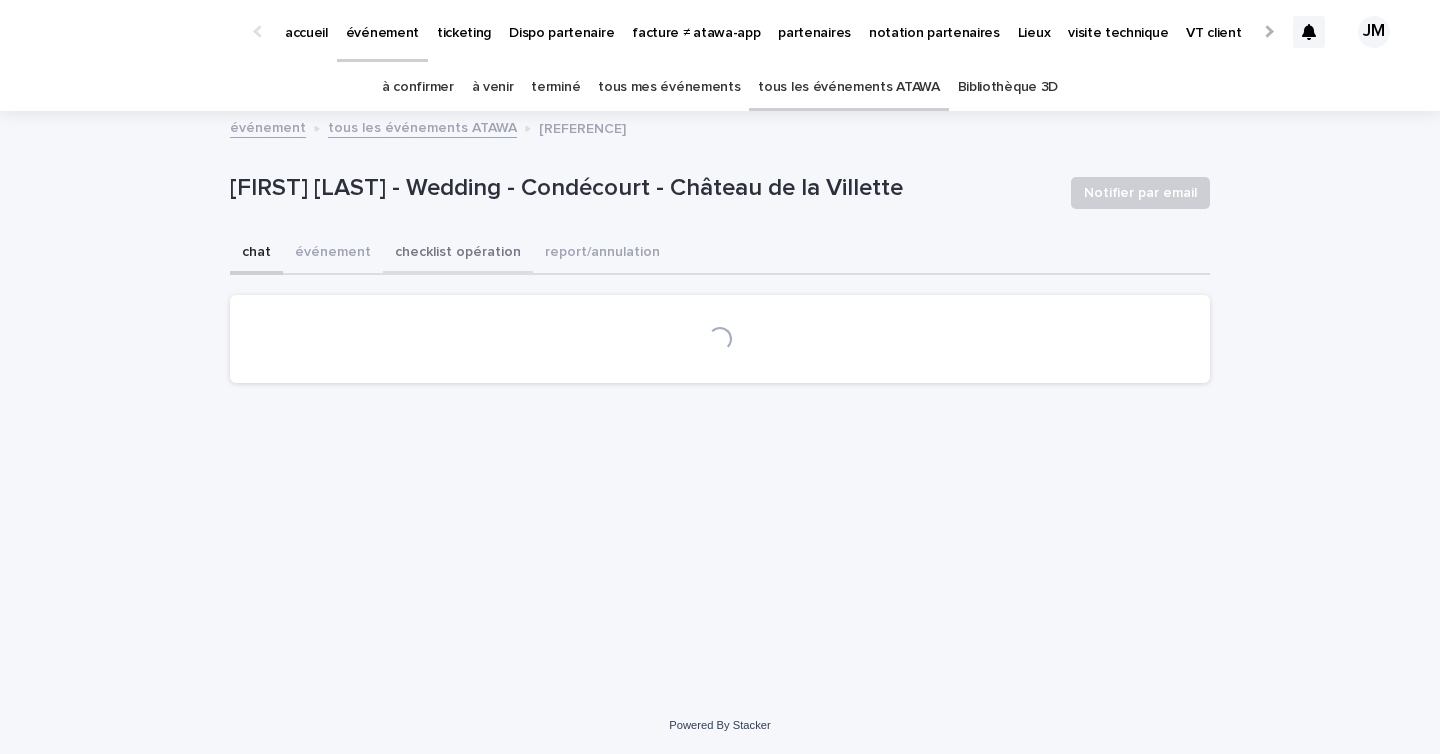 click on "checklist opération" at bounding box center (458, 254) 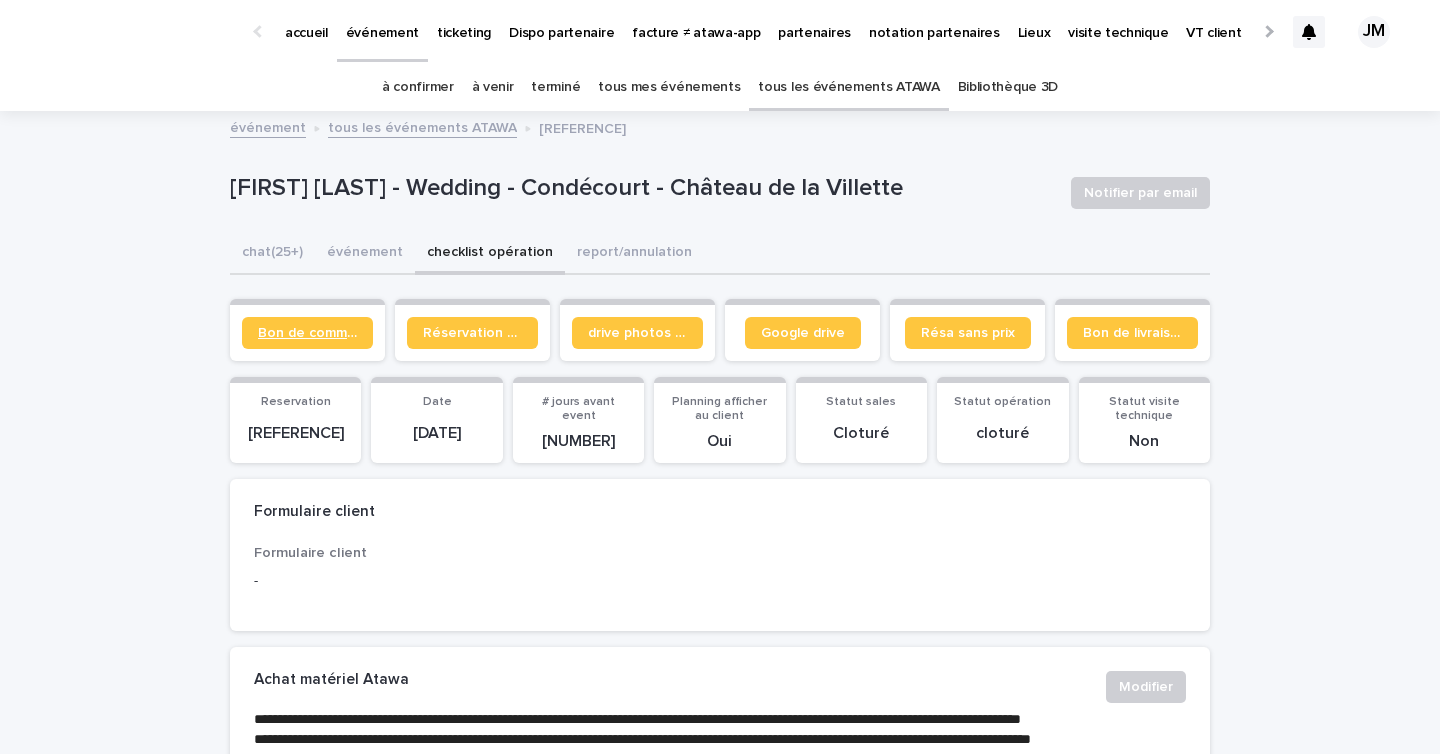 click on "Bon de commande" at bounding box center [307, 333] 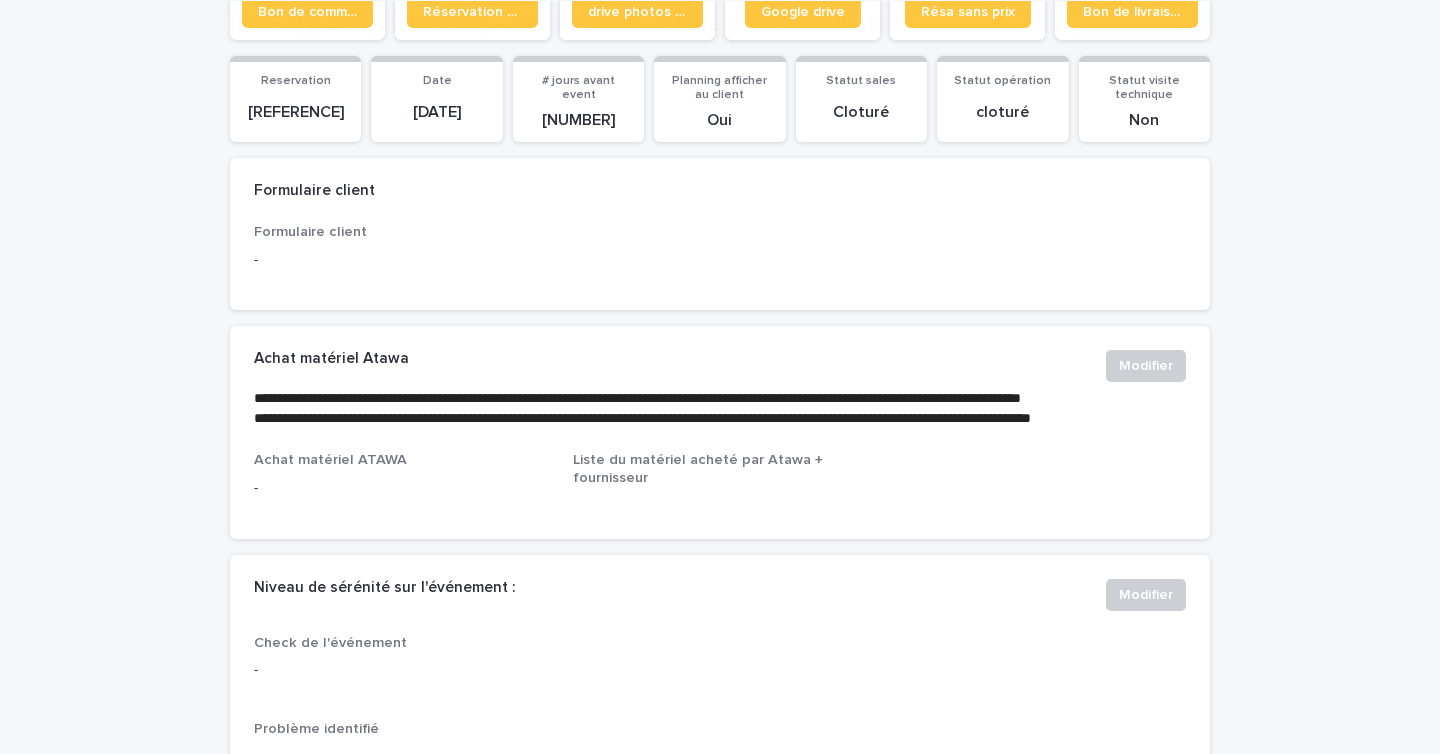 scroll, scrollTop: 527, scrollLeft: 0, axis: vertical 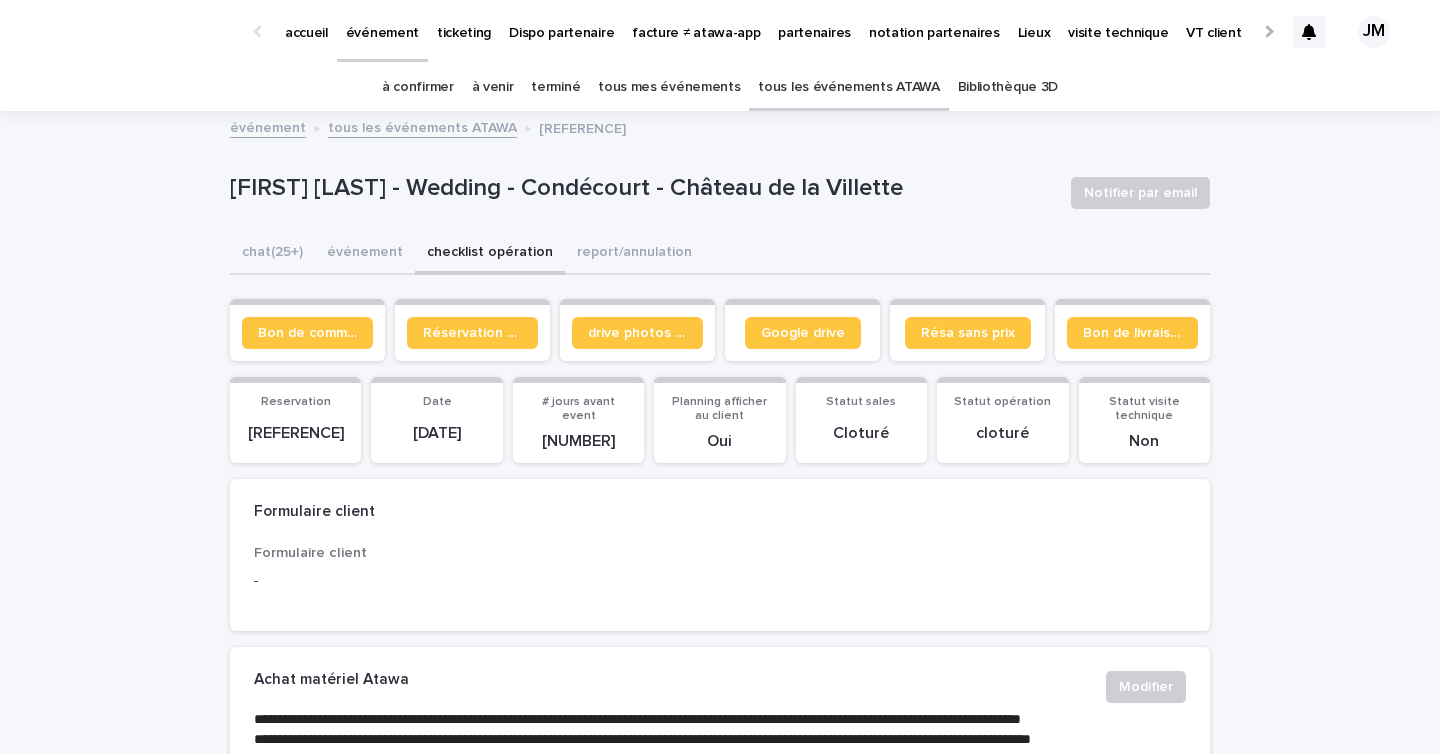 click on "tous les événements ATAWA" at bounding box center [848, 87] 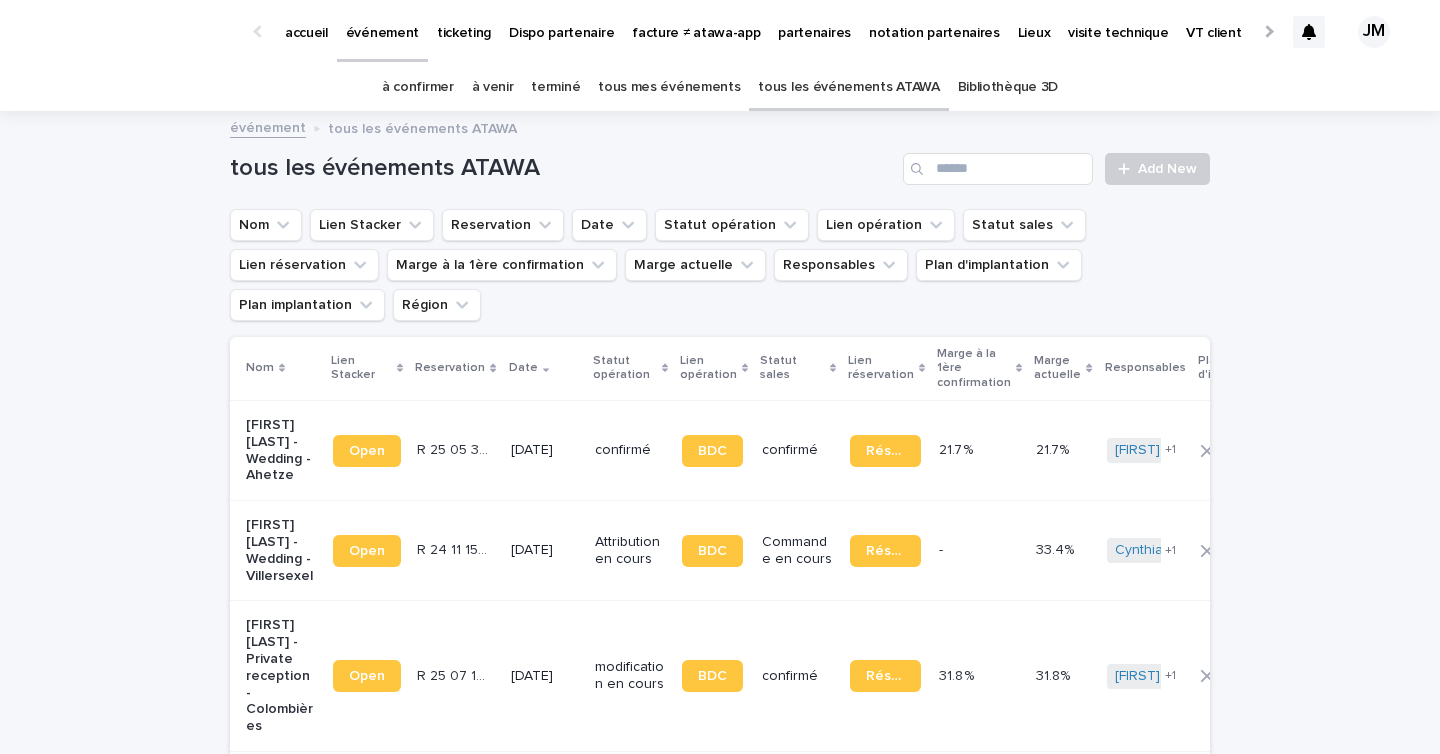 click on "à venir" at bounding box center [493, 87] 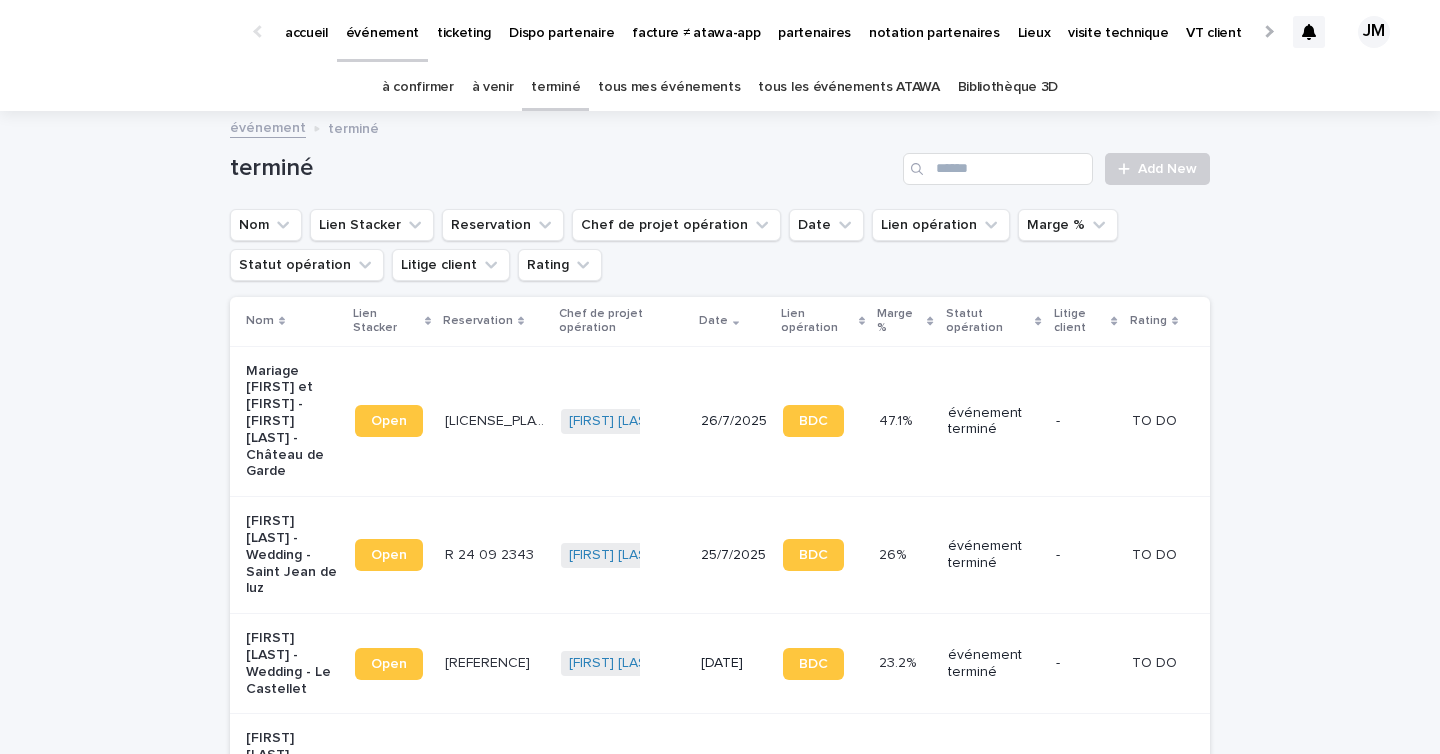 click on "tous mes événements" at bounding box center [669, 87] 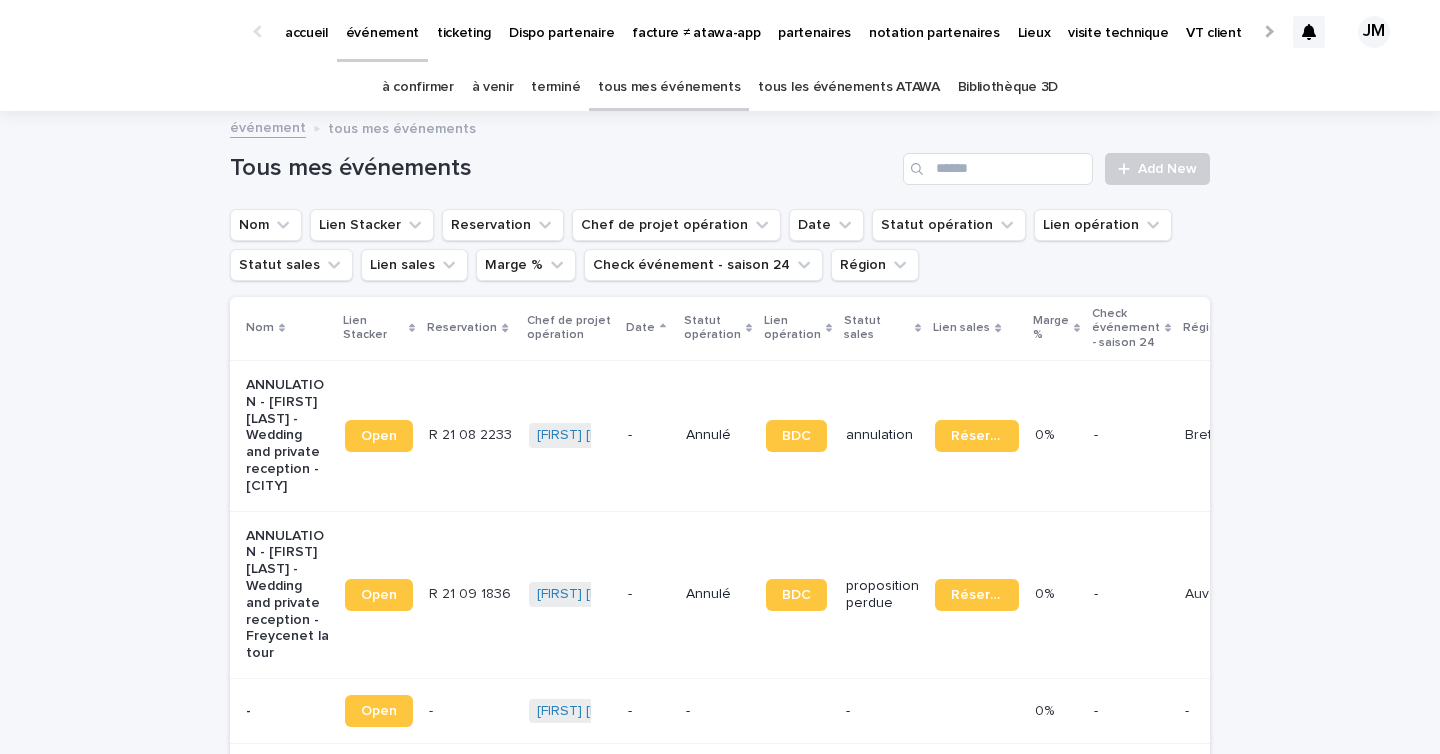 click on "terminé" at bounding box center (555, 87) 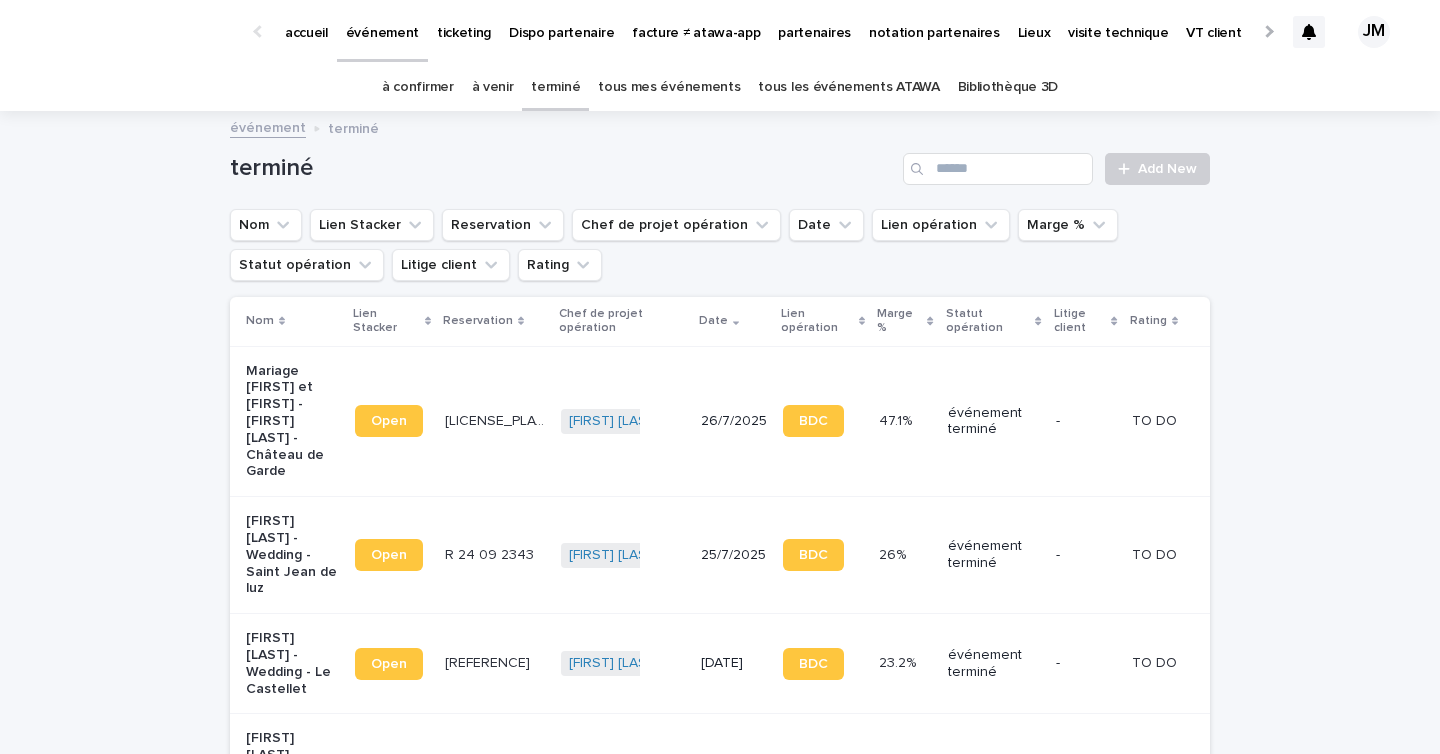 click on "à venir" at bounding box center (493, 87) 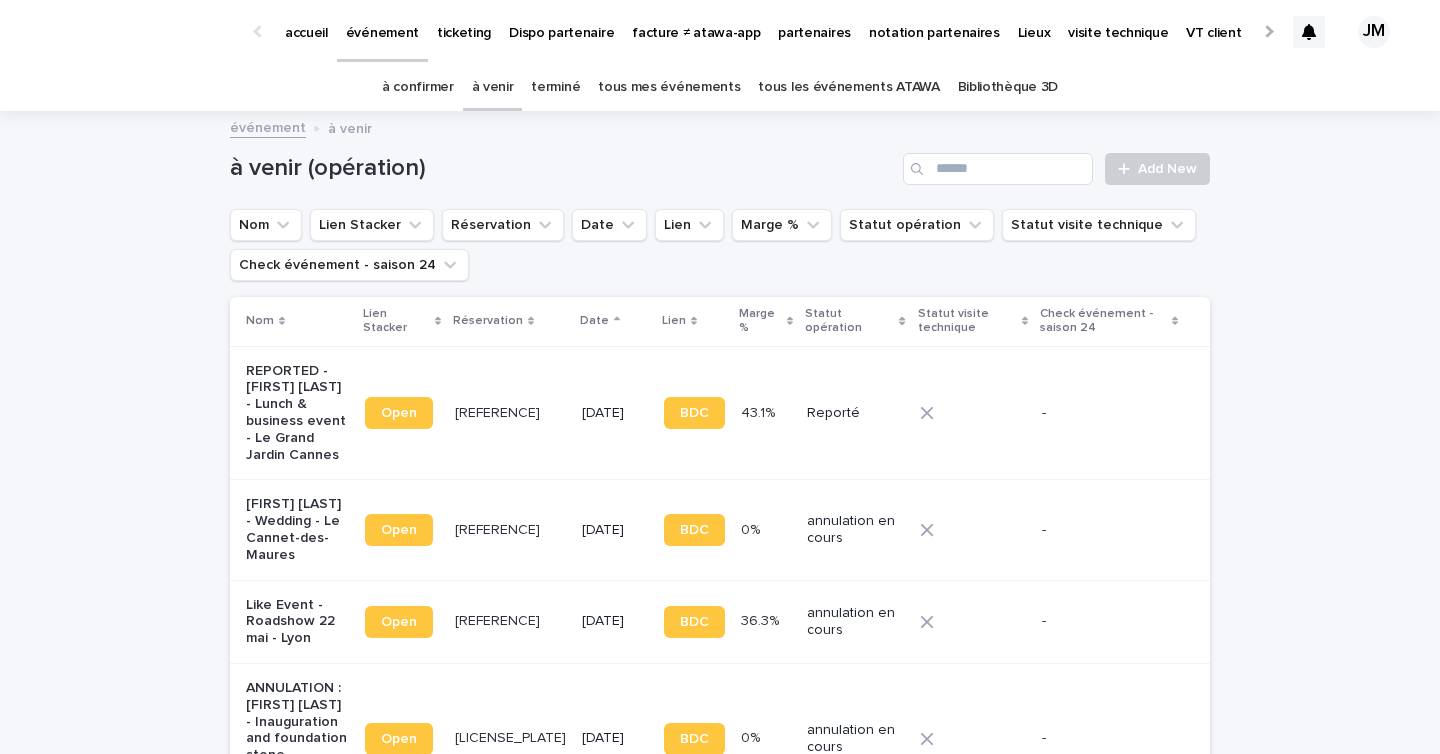 click on "terminé" at bounding box center (555, 87) 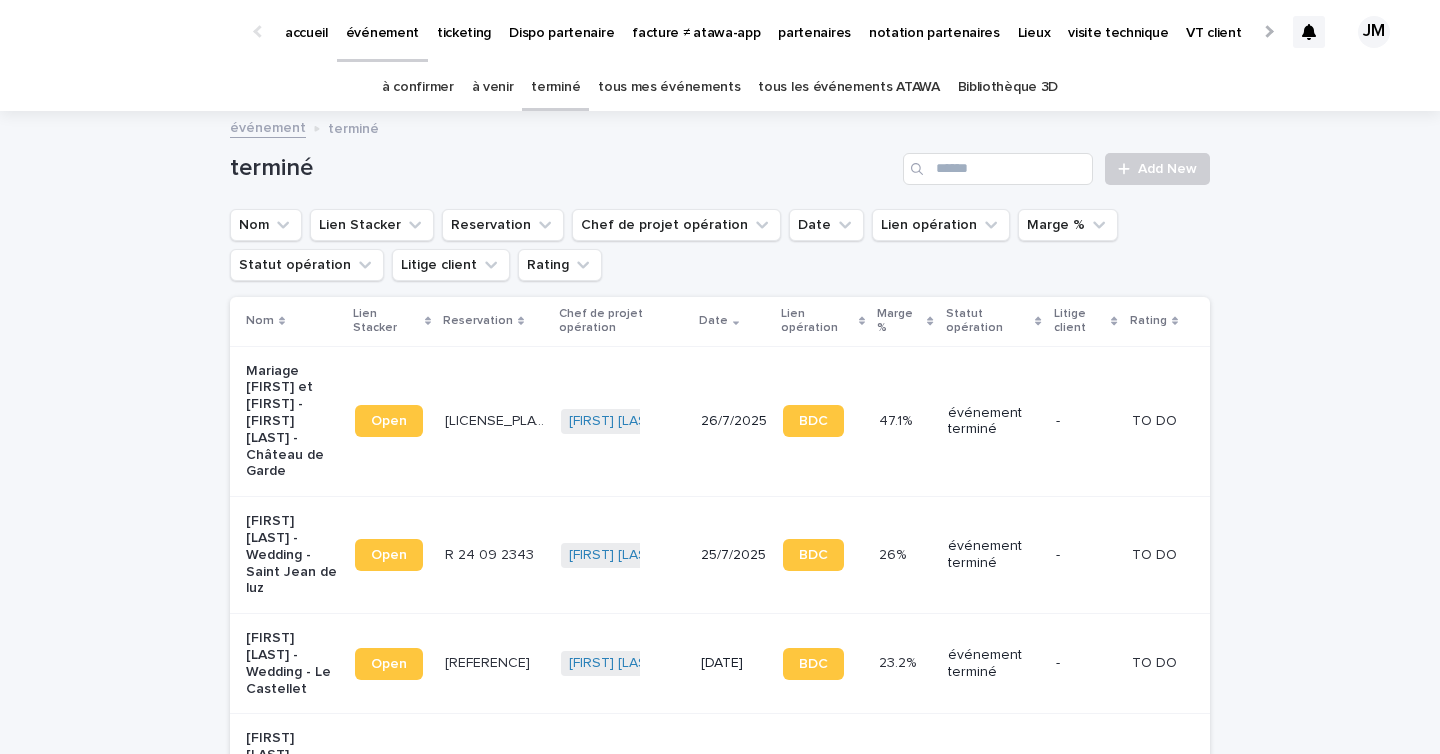 click on "à venir" at bounding box center [493, 87] 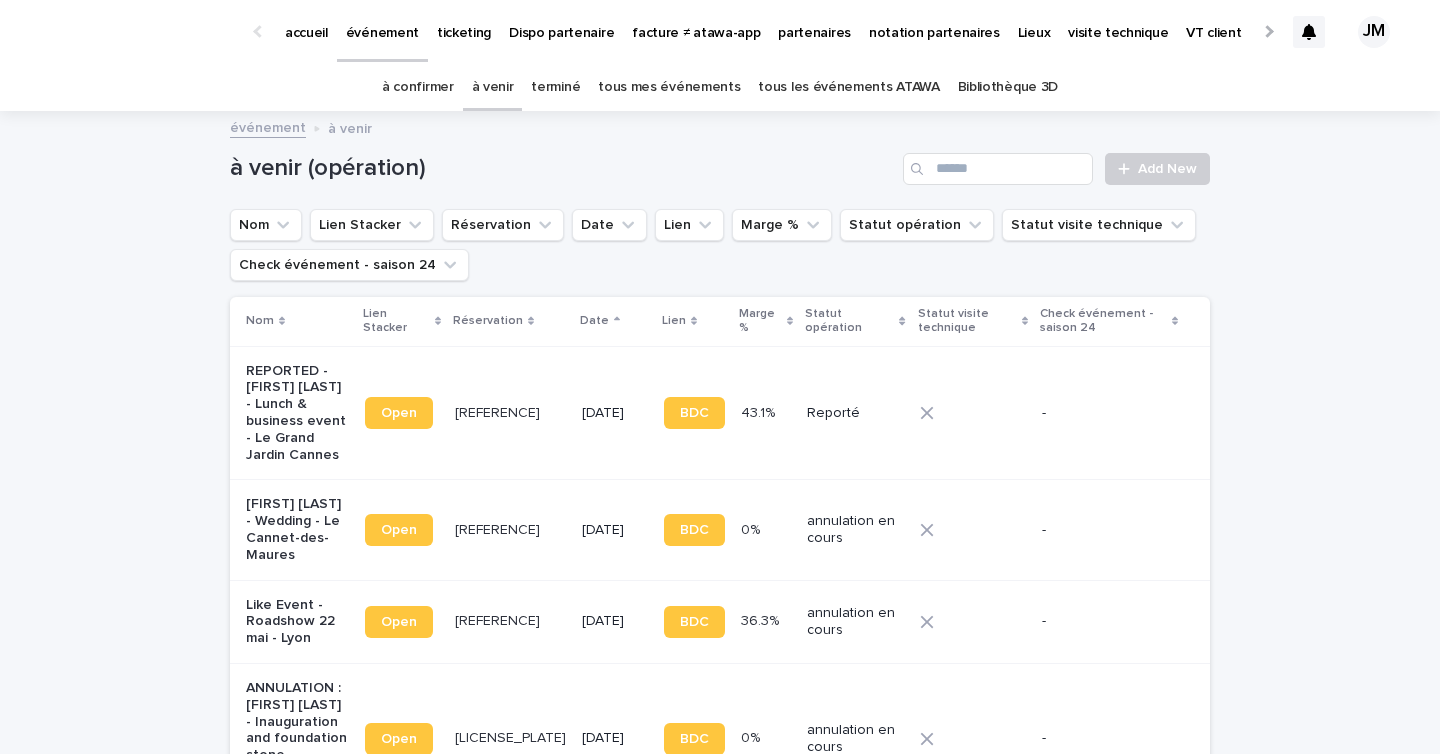 click on "à confirmer" at bounding box center [418, 87] 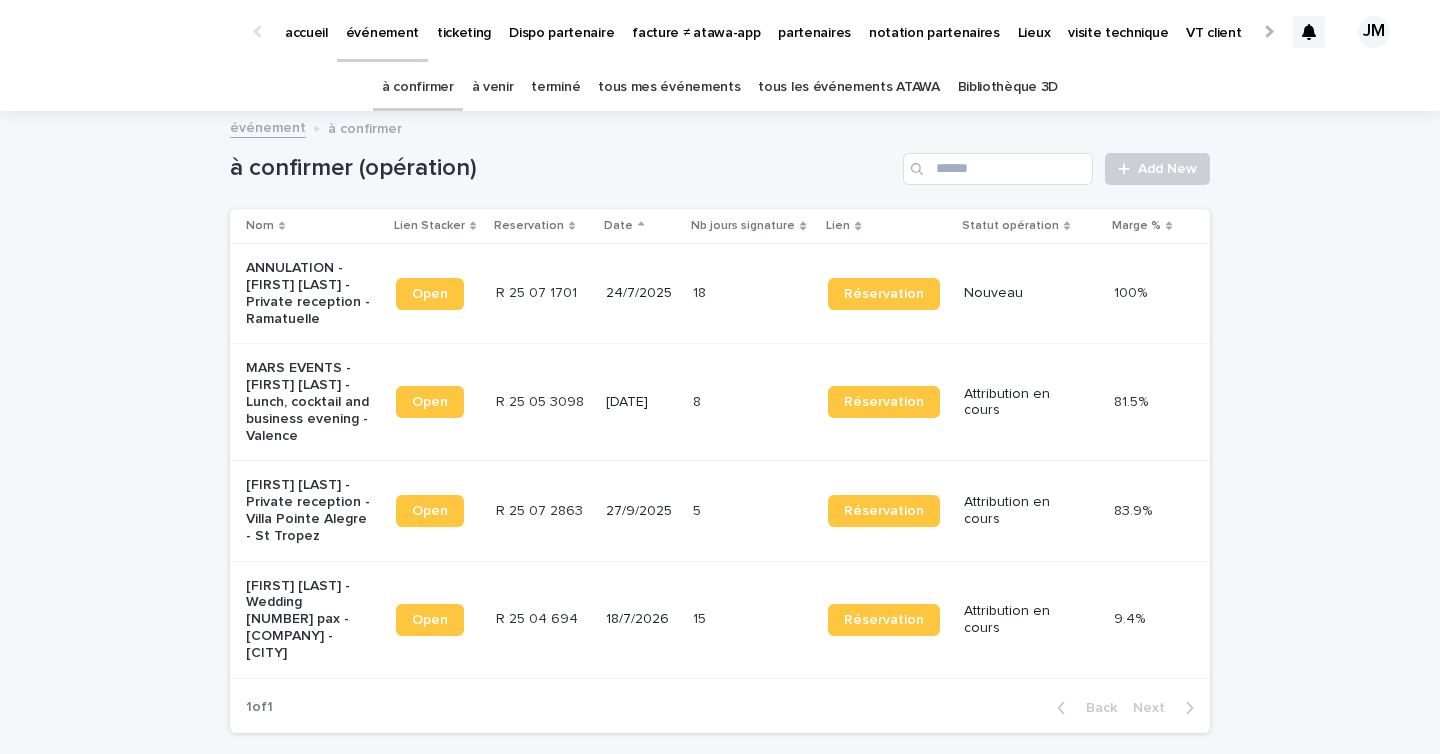 click on "tous mes événements" at bounding box center [669, 87] 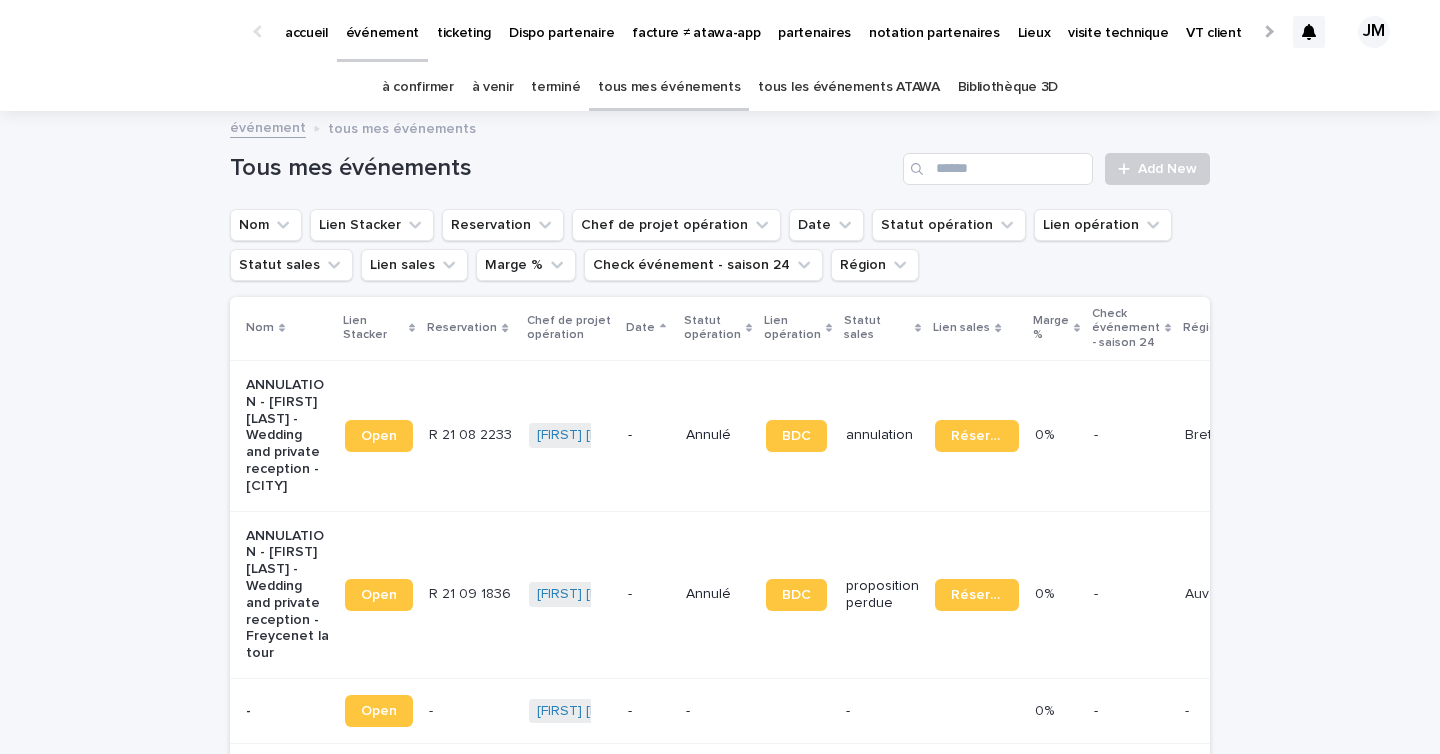 click on "tous les événements ATAWA" at bounding box center (848, 87) 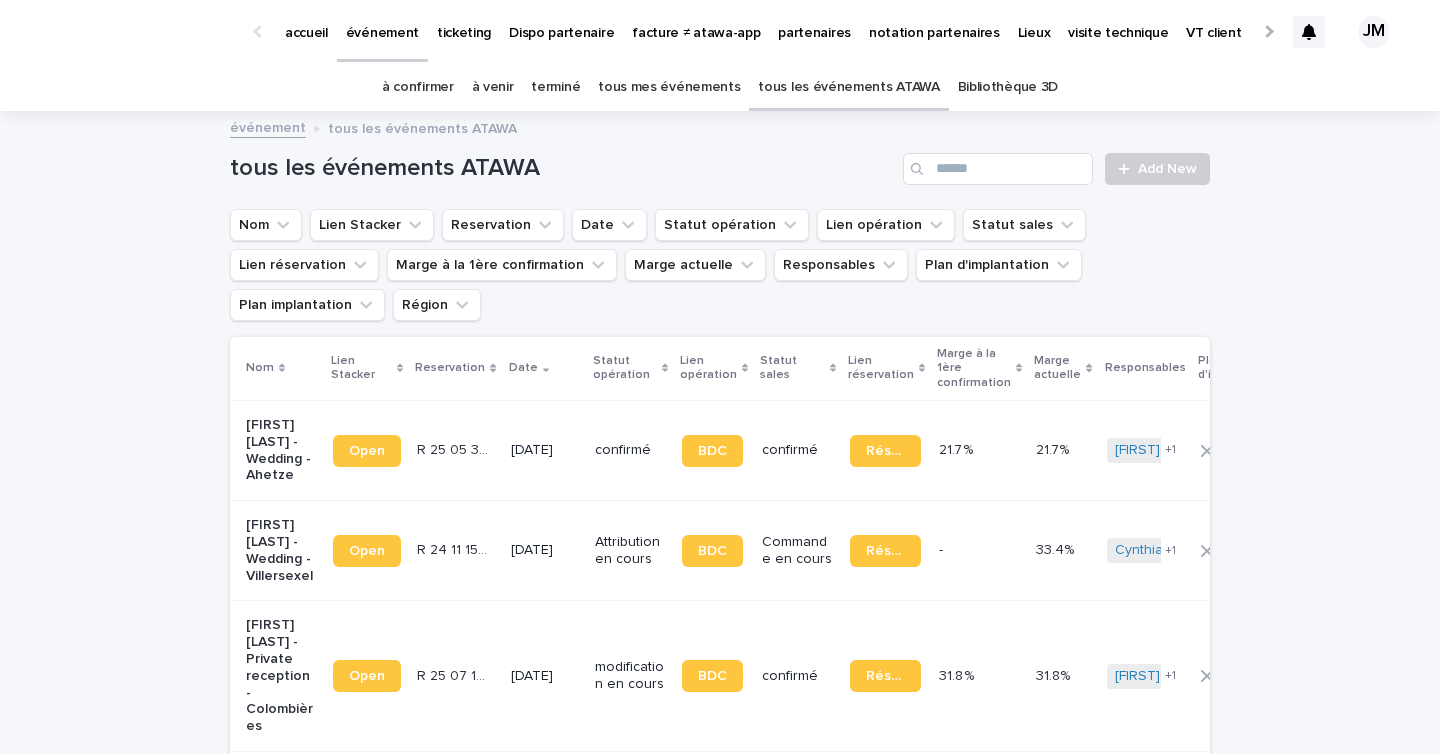 click on "[DATE]" at bounding box center [545, 450] 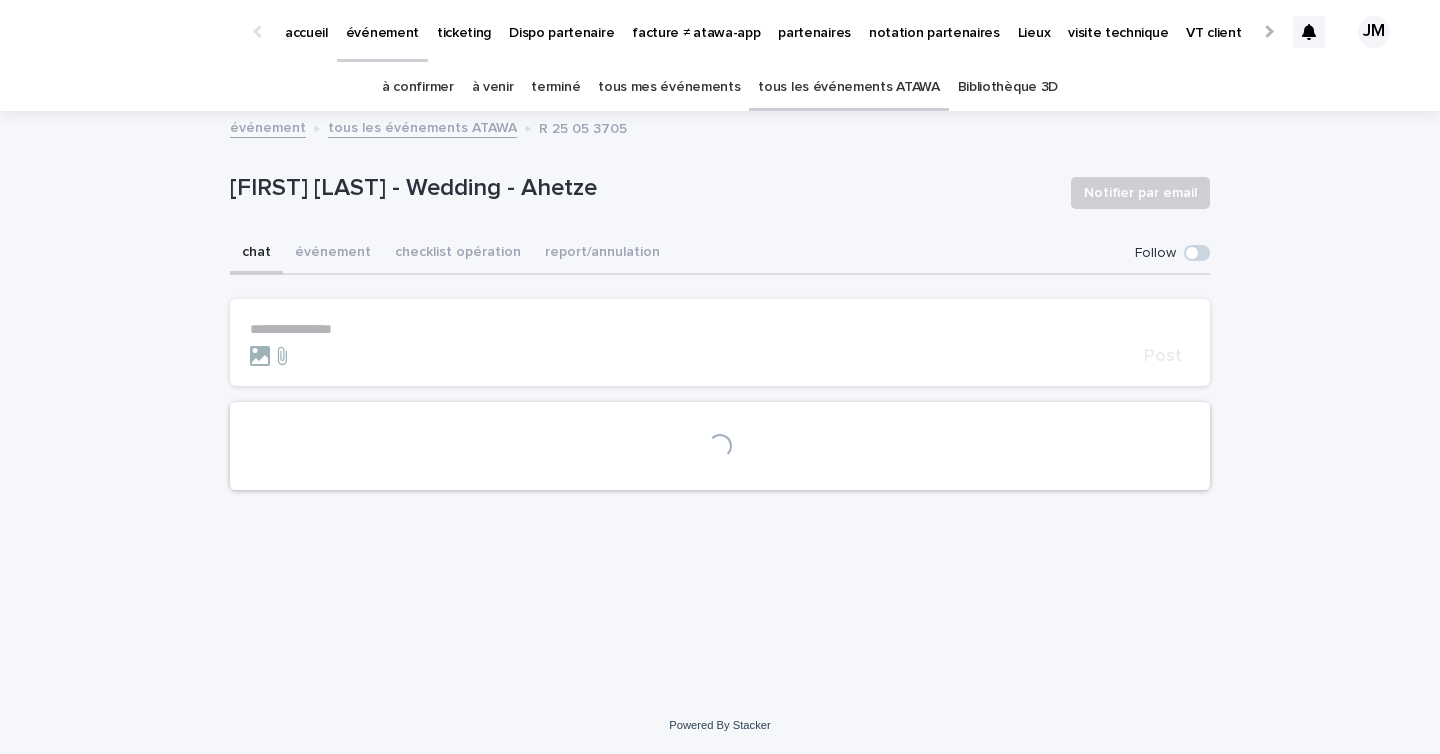 click on "**********" at bounding box center [720, 382] 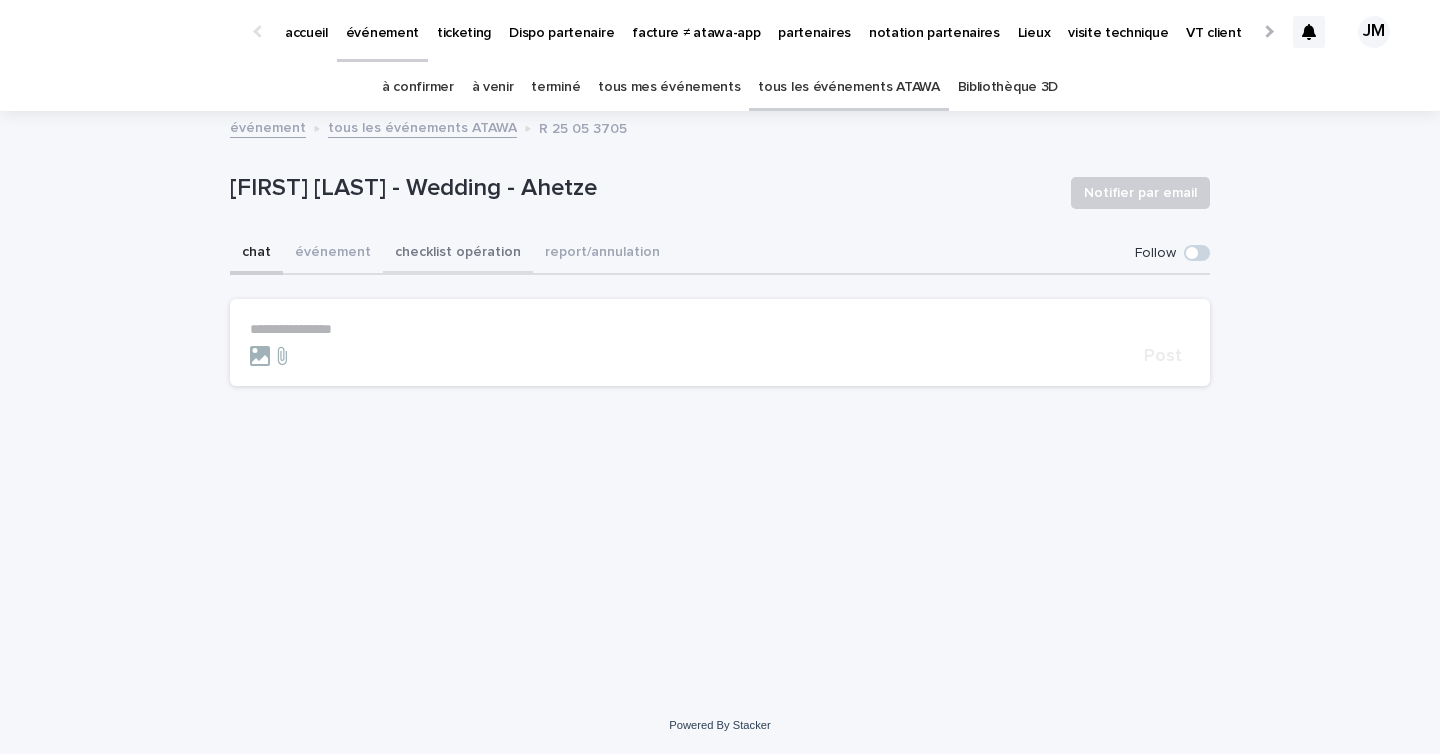 click on "checklist opération" at bounding box center [458, 254] 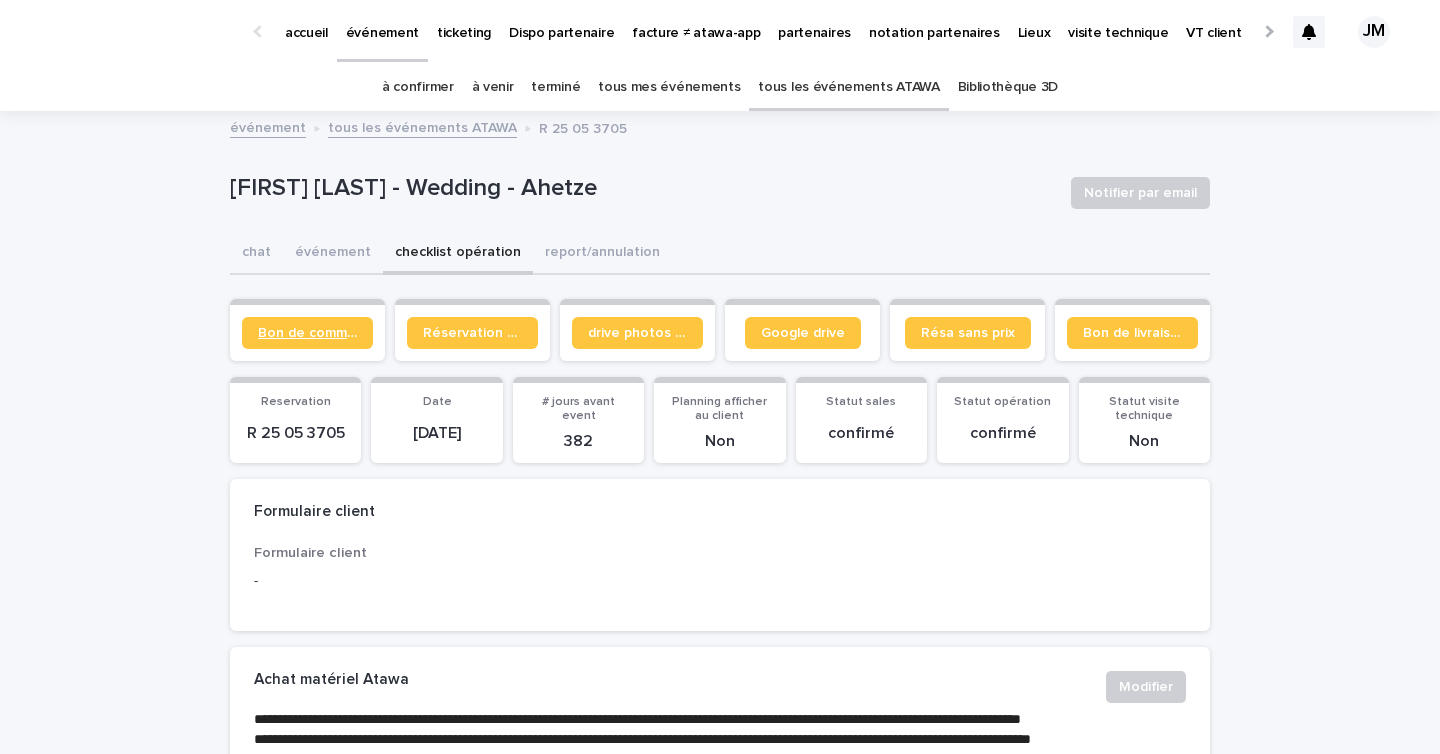 click on "Bon de commande" at bounding box center (307, 333) 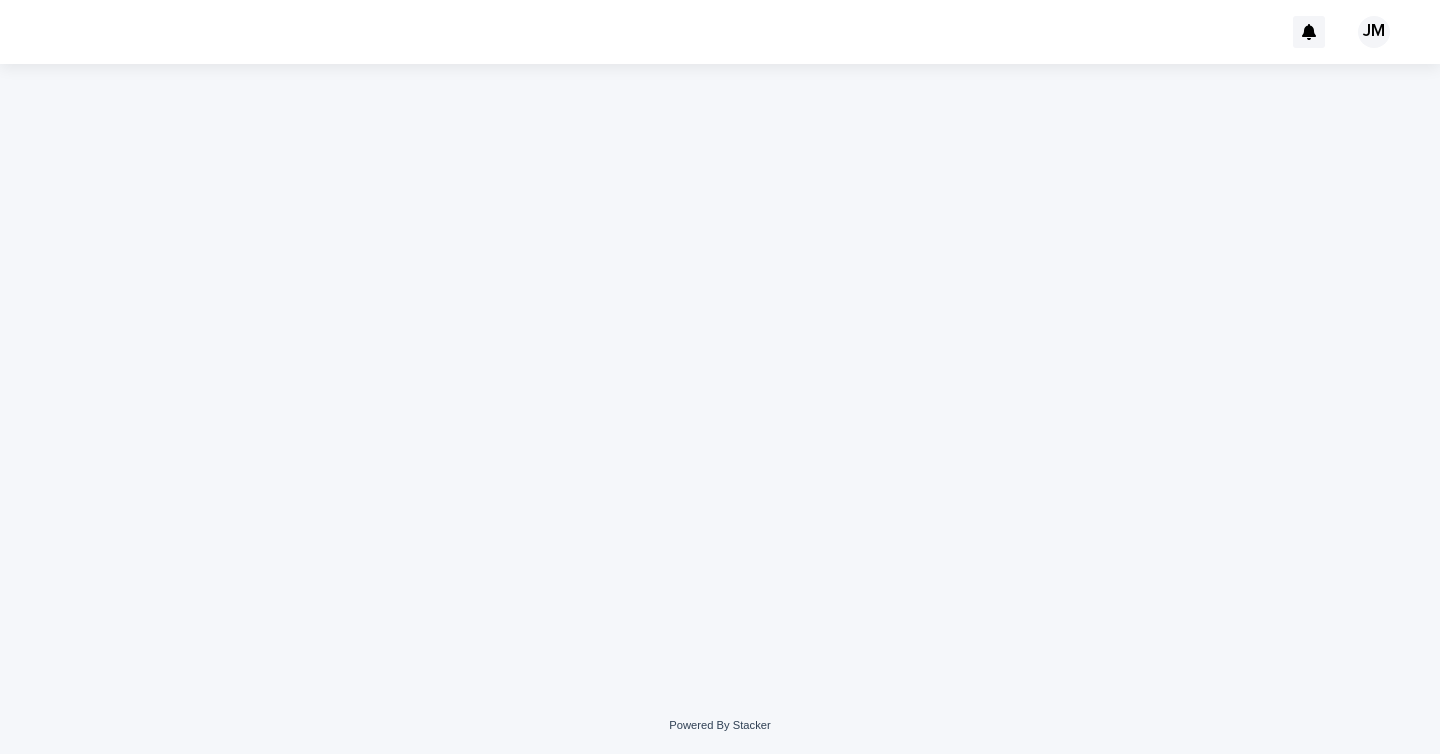 scroll, scrollTop: 0, scrollLeft: 0, axis: both 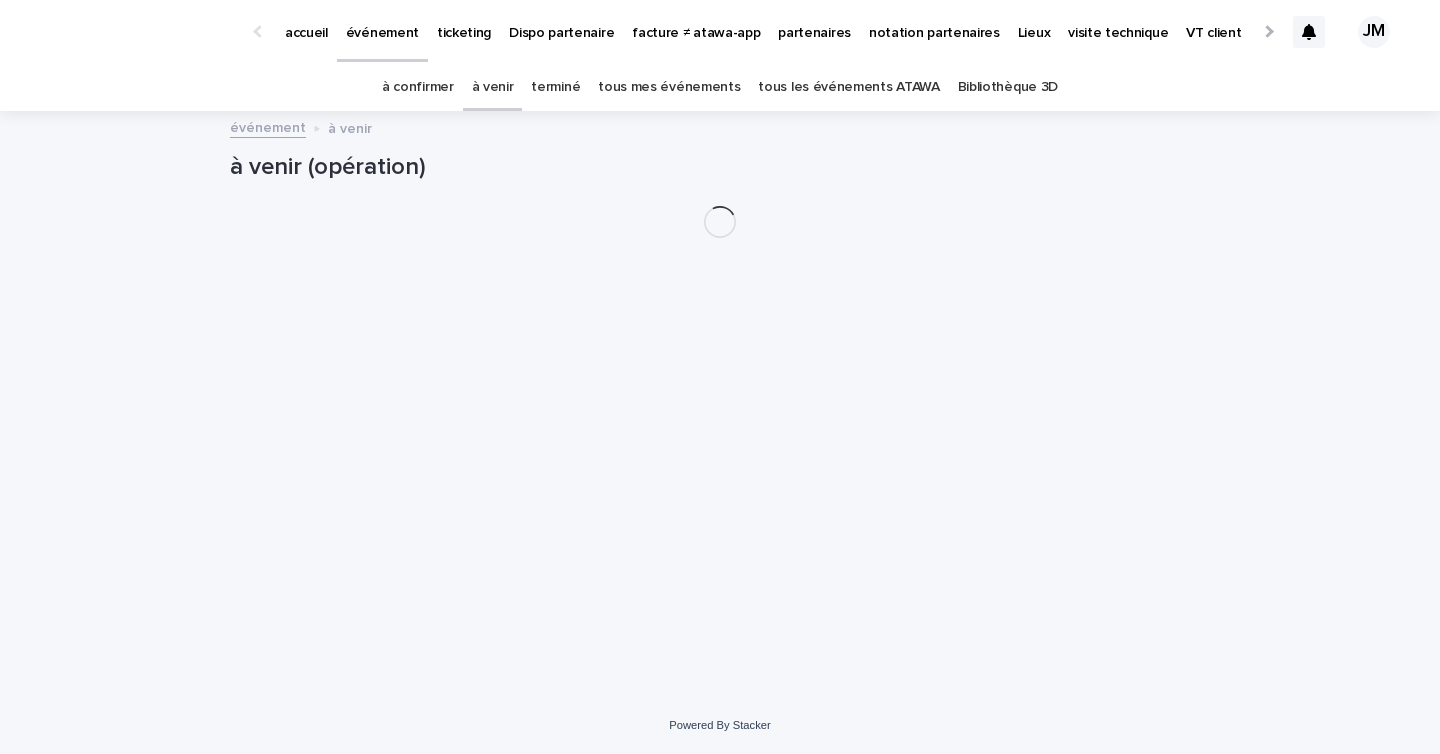 click on "tous mes événements" at bounding box center [669, 87] 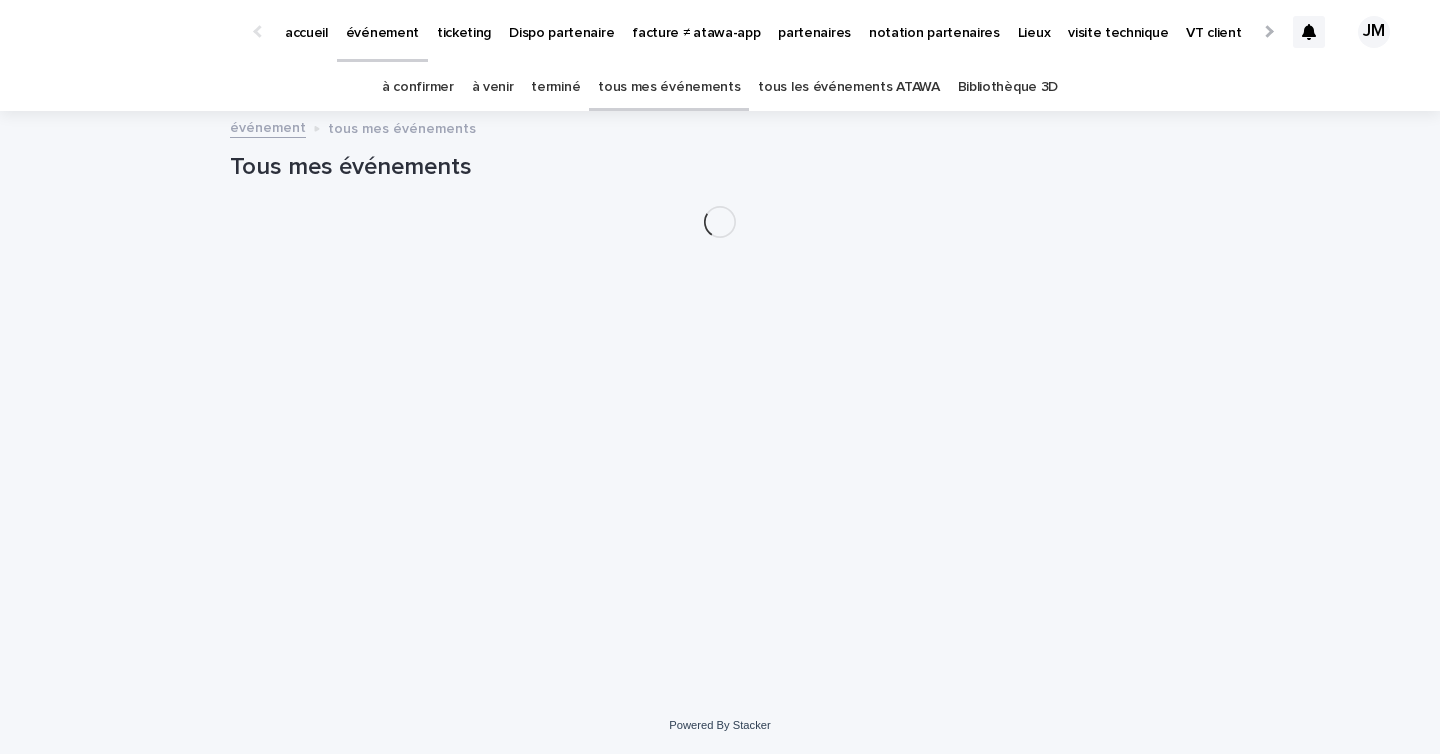 click on "tous les événements ATAWA" at bounding box center [848, 87] 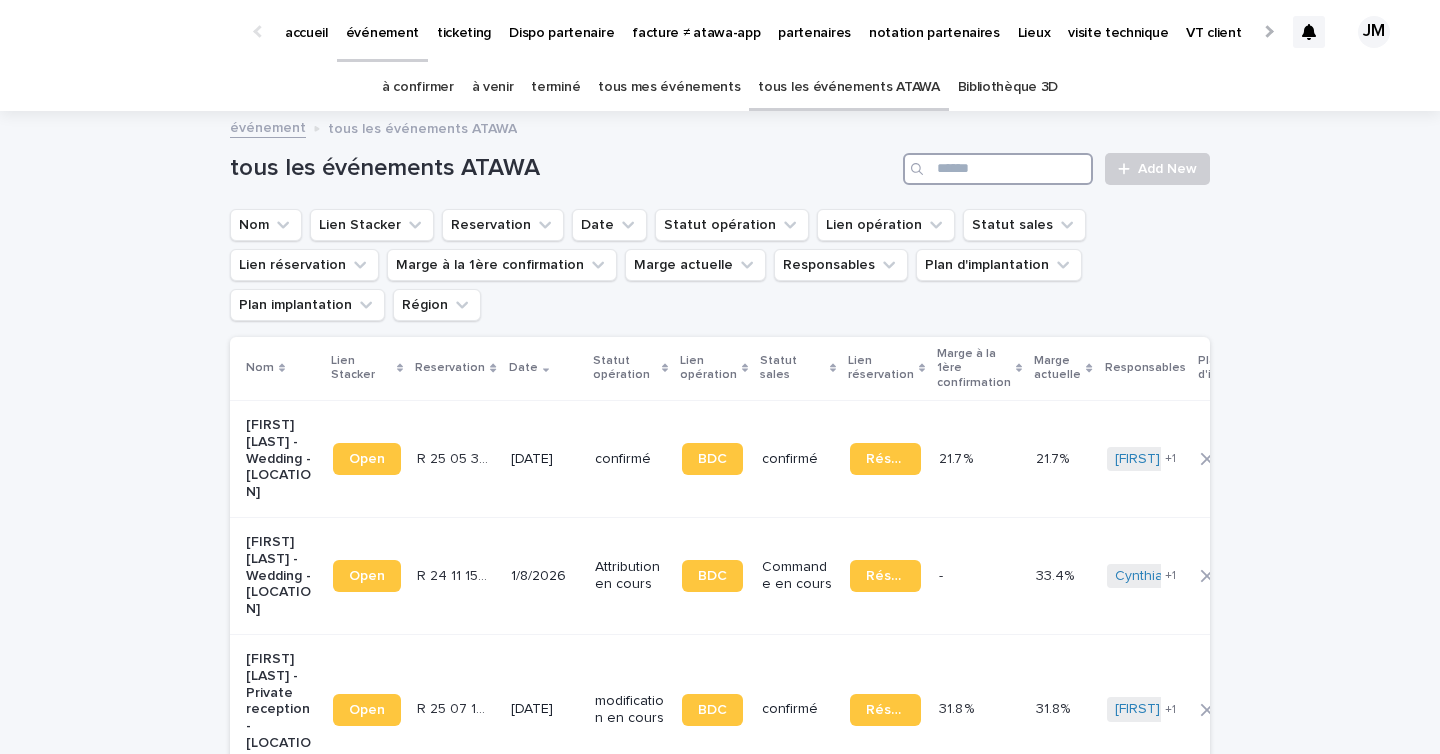 click at bounding box center (998, 169) 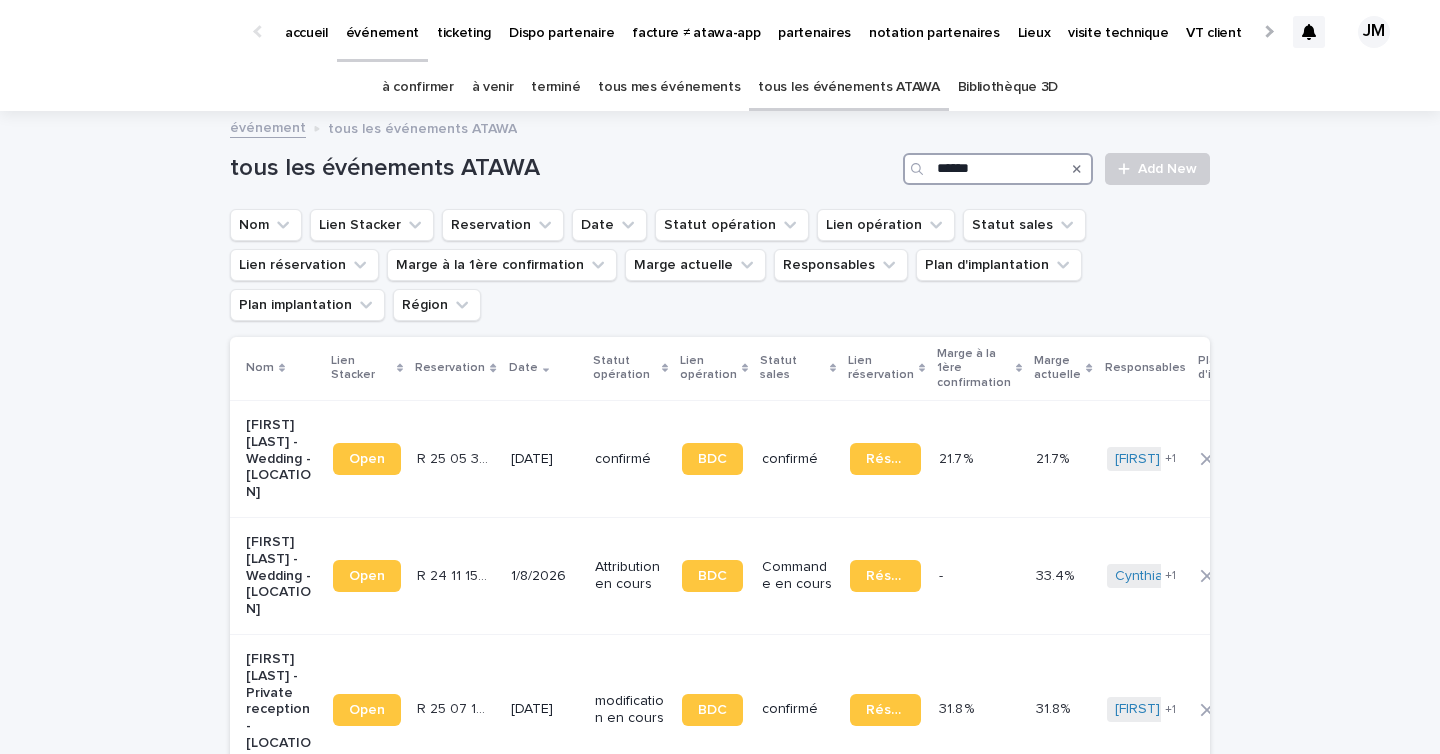 type on "*******" 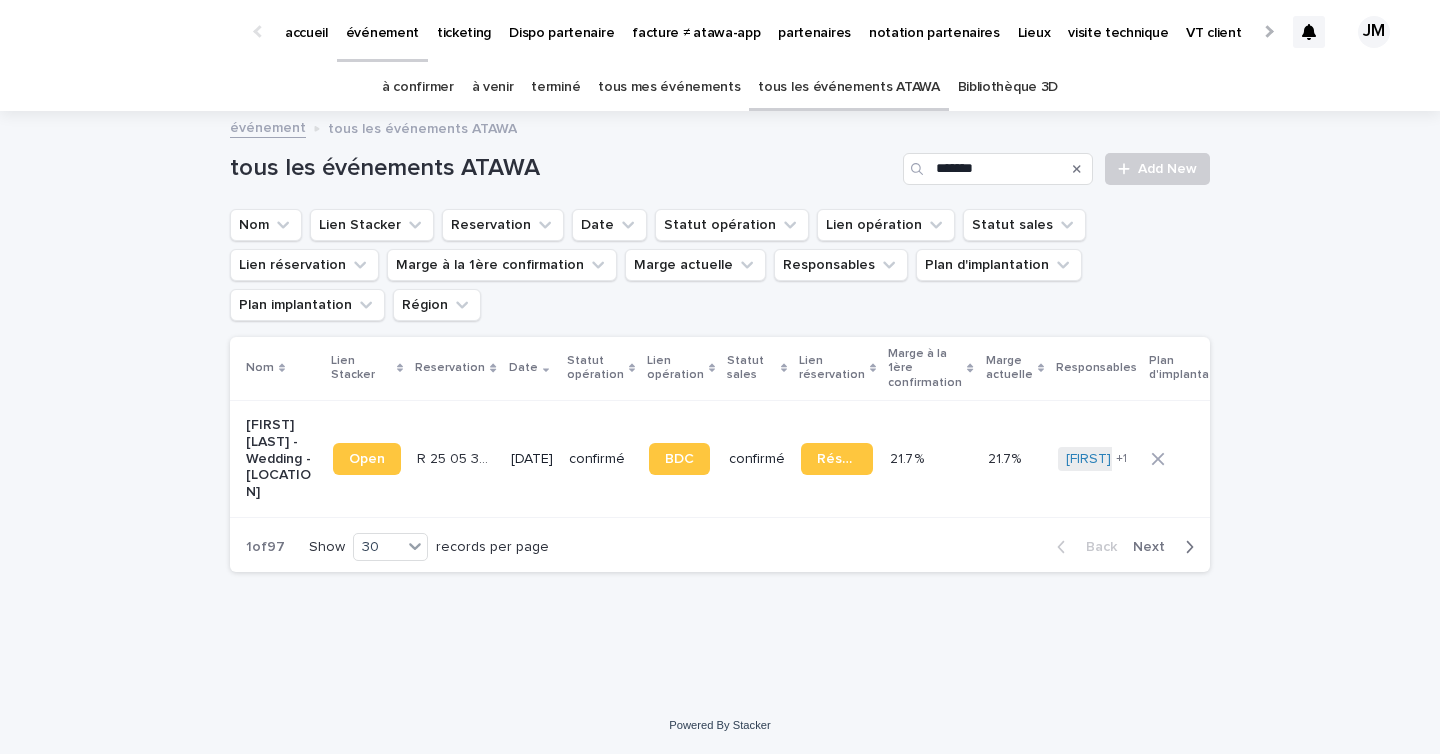 click on "[FIRST] [LAST] - Wedding - [LOCATION] [POSTAL_CODE] [POSTAL_CODE] [DATE] confirmé BDC confirmé Réservation [PERCENTAGE] [PERCENTAGE] [PERCENTAGE] [PERCENTAGE] [FIRST] [LAST] [FIRST] [LAST] + 1 - - -" at bounding box center [833, 458] 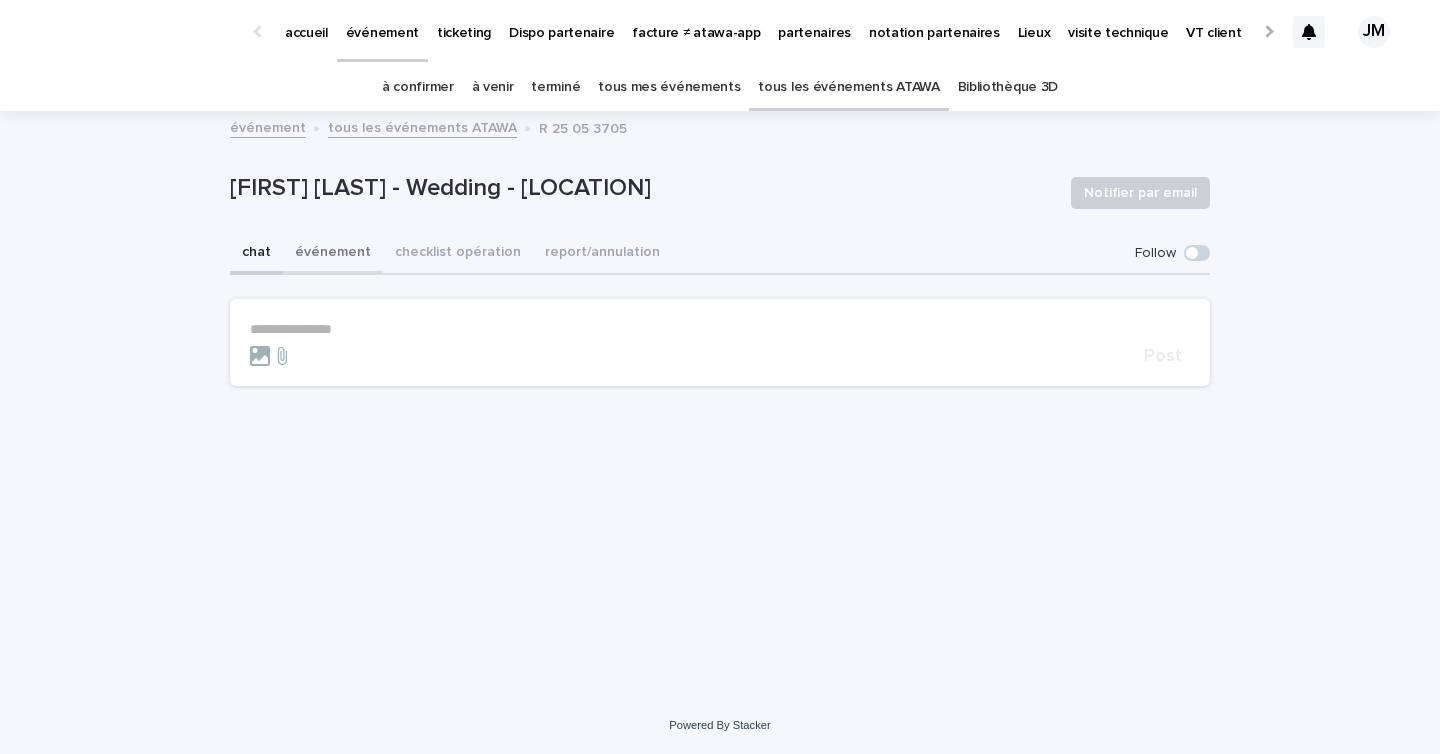 click on "événement" at bounding box center (333, 254) 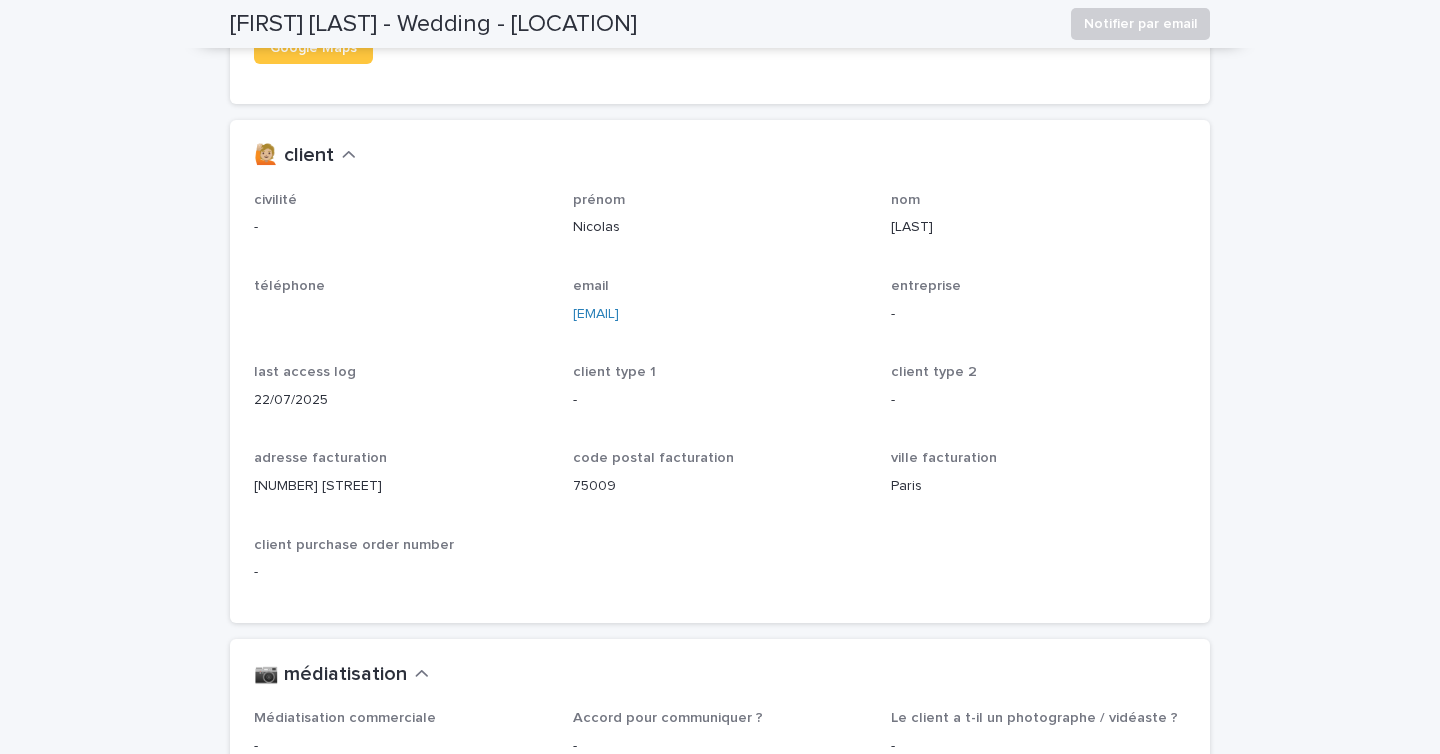 scroll, scrollTop: 1642, scrollLeft: 0, axis: vertical 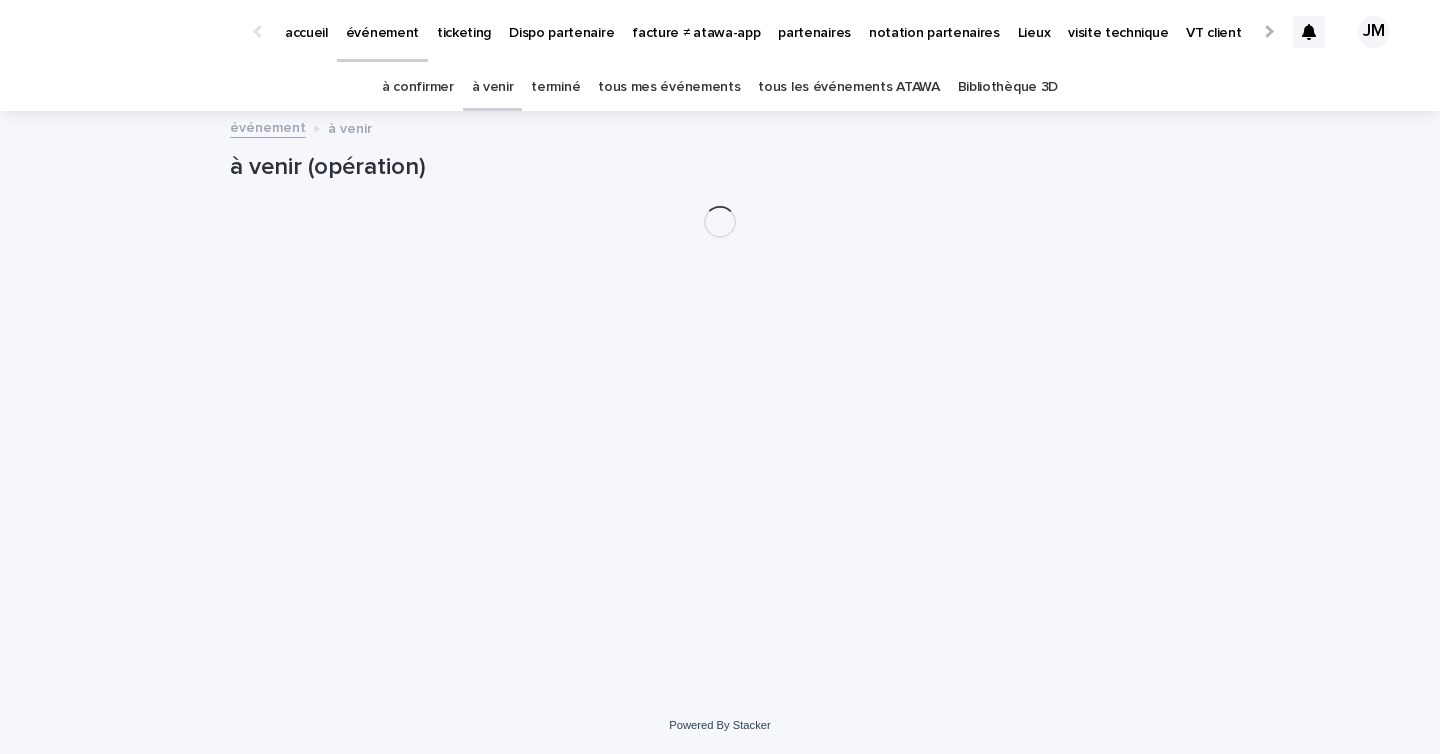 click on "à confirmer" at bounding box center [418, 87] 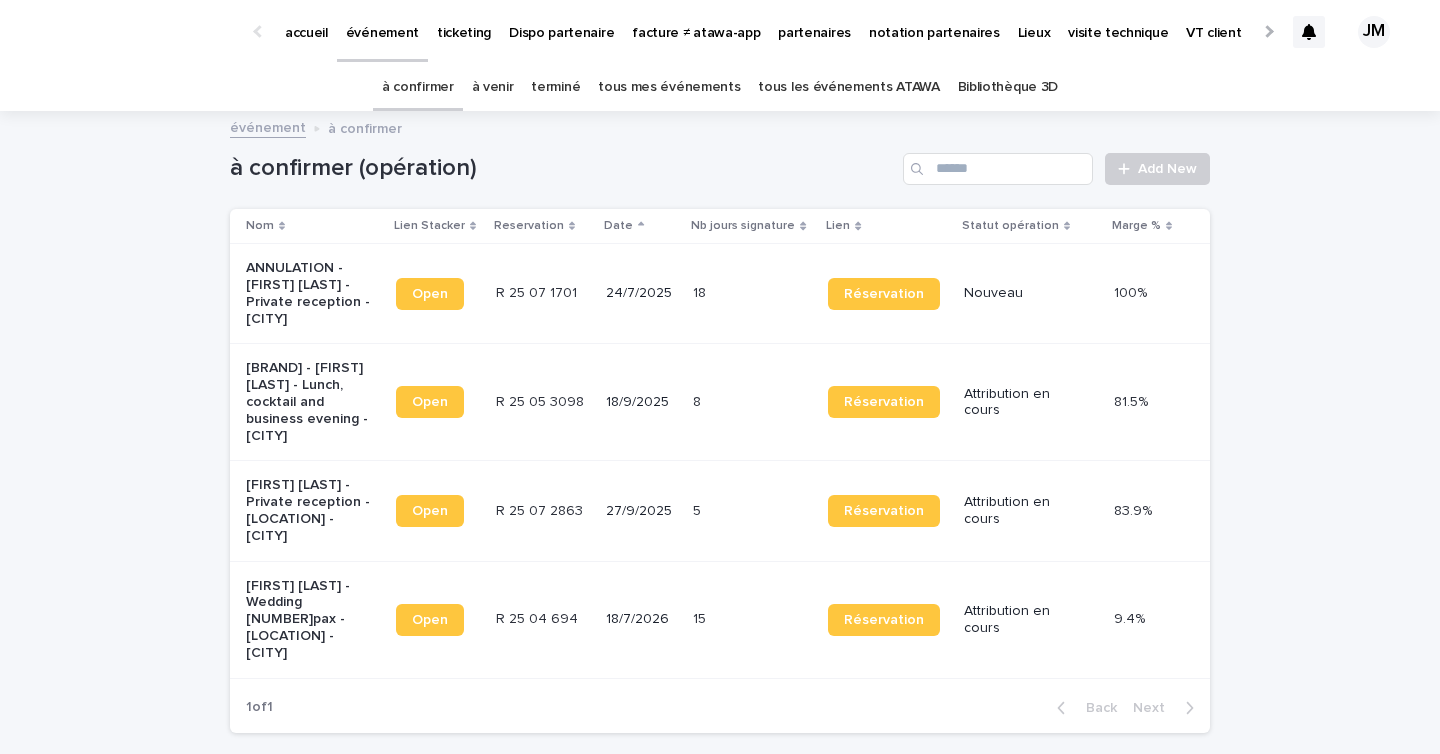 click on "R 25 04 694 R 25 04 694" at bounding box center [543, 619] 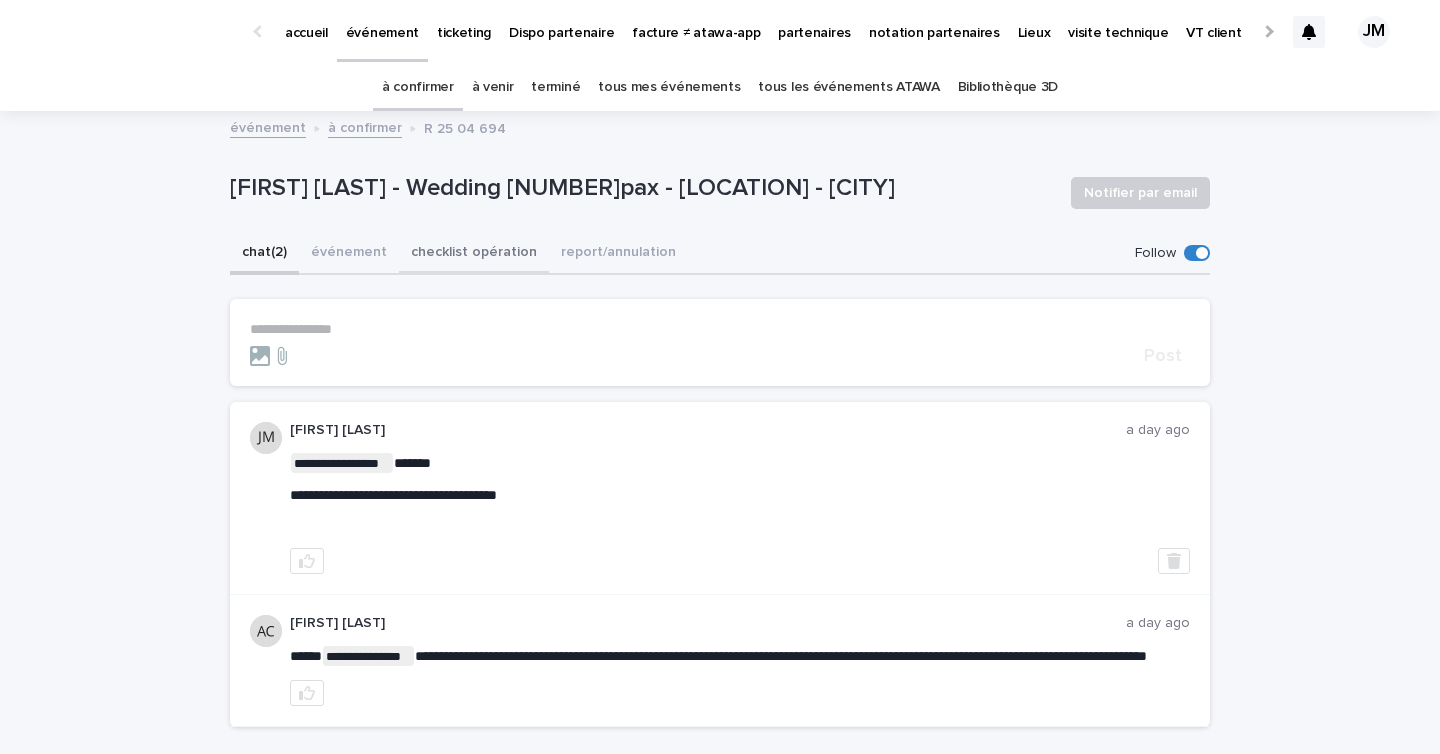 click on "checklist opération" at bounding box center (474, 254) 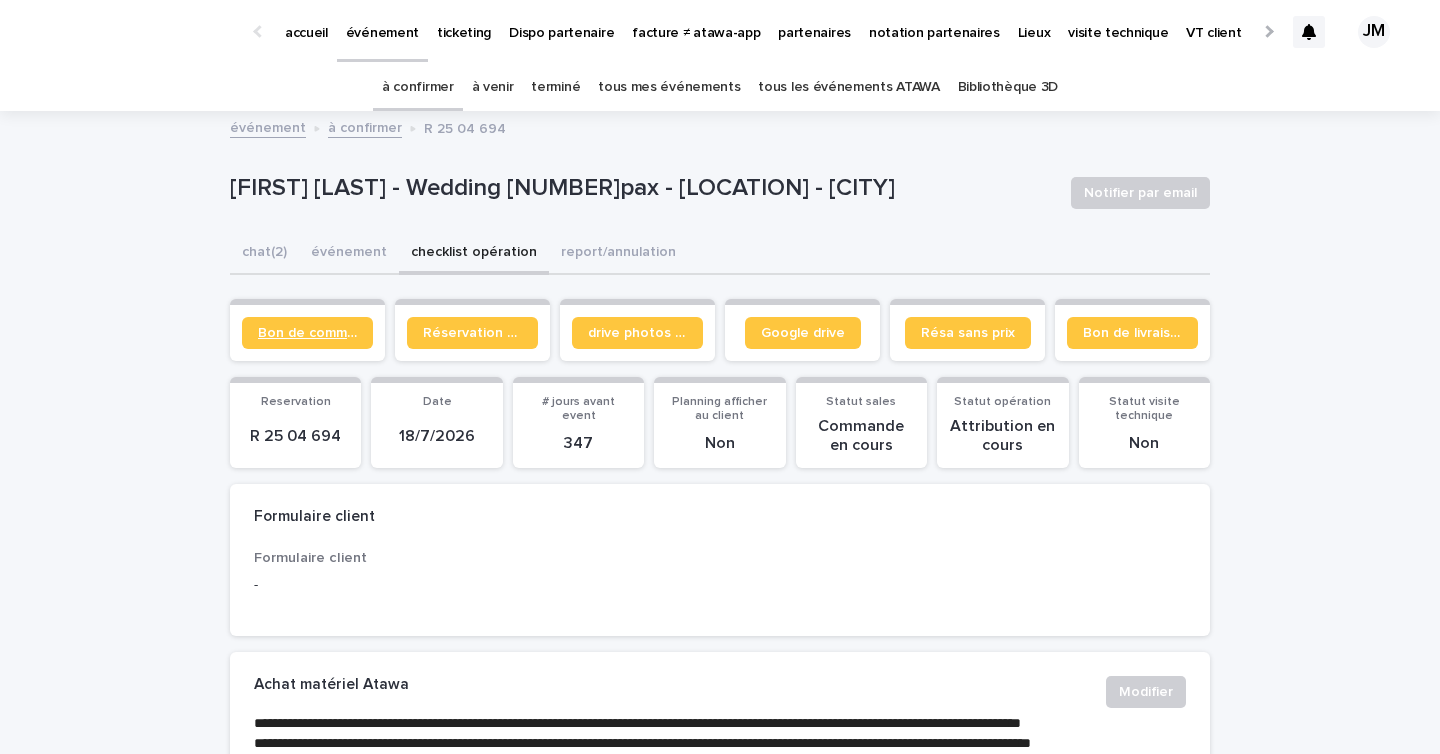 click on "Bon de commande" at bounding box center (307, 333) 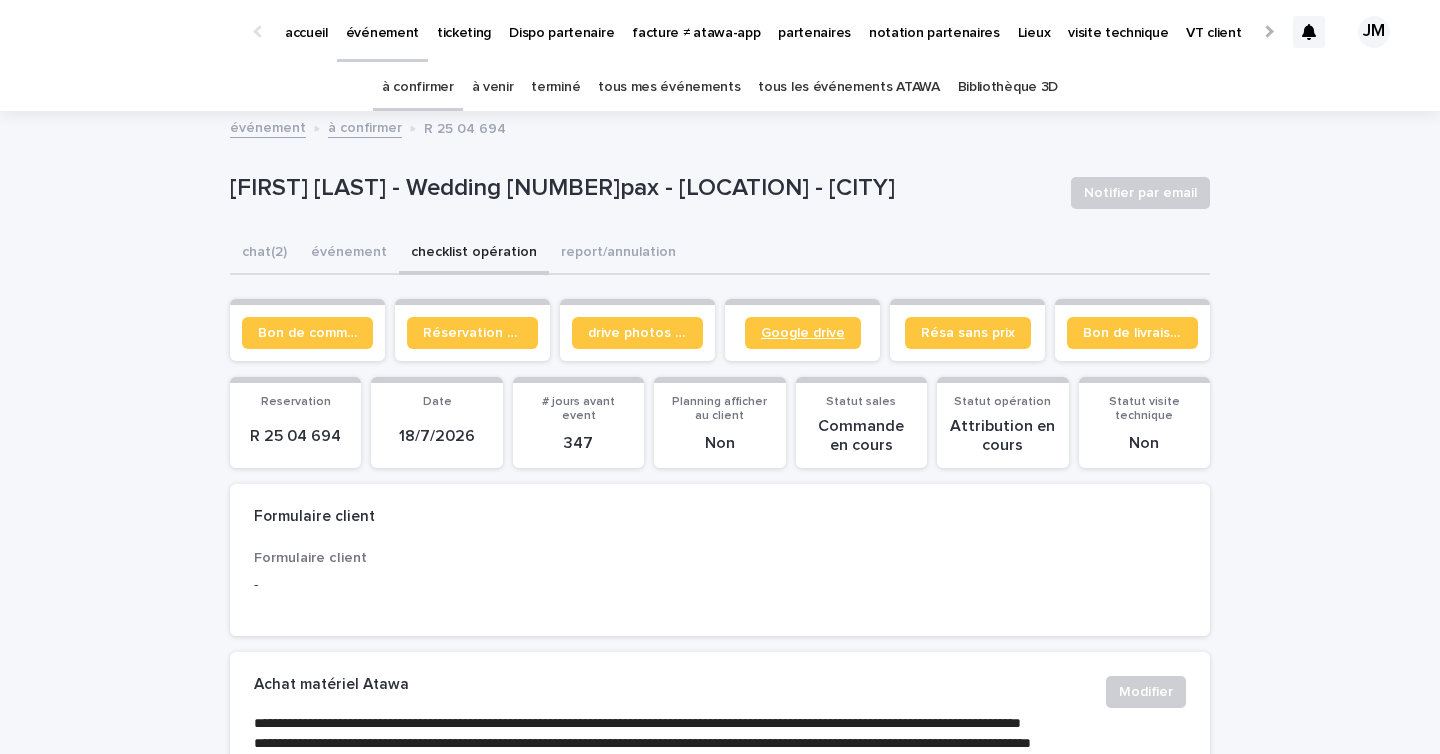 click on "Google drive" at bounding box center [803, 333] 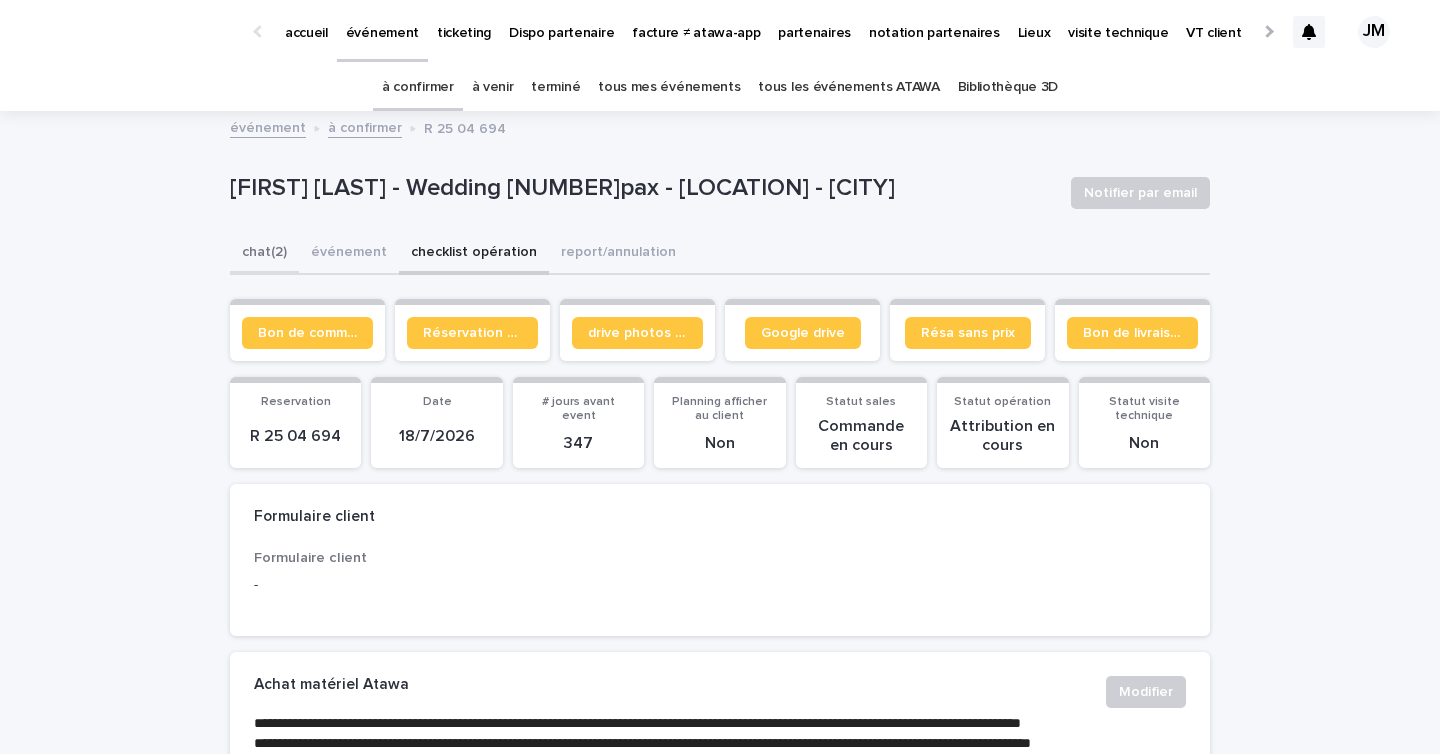 click on "chat  (2)" at bounding box center [264, 254] 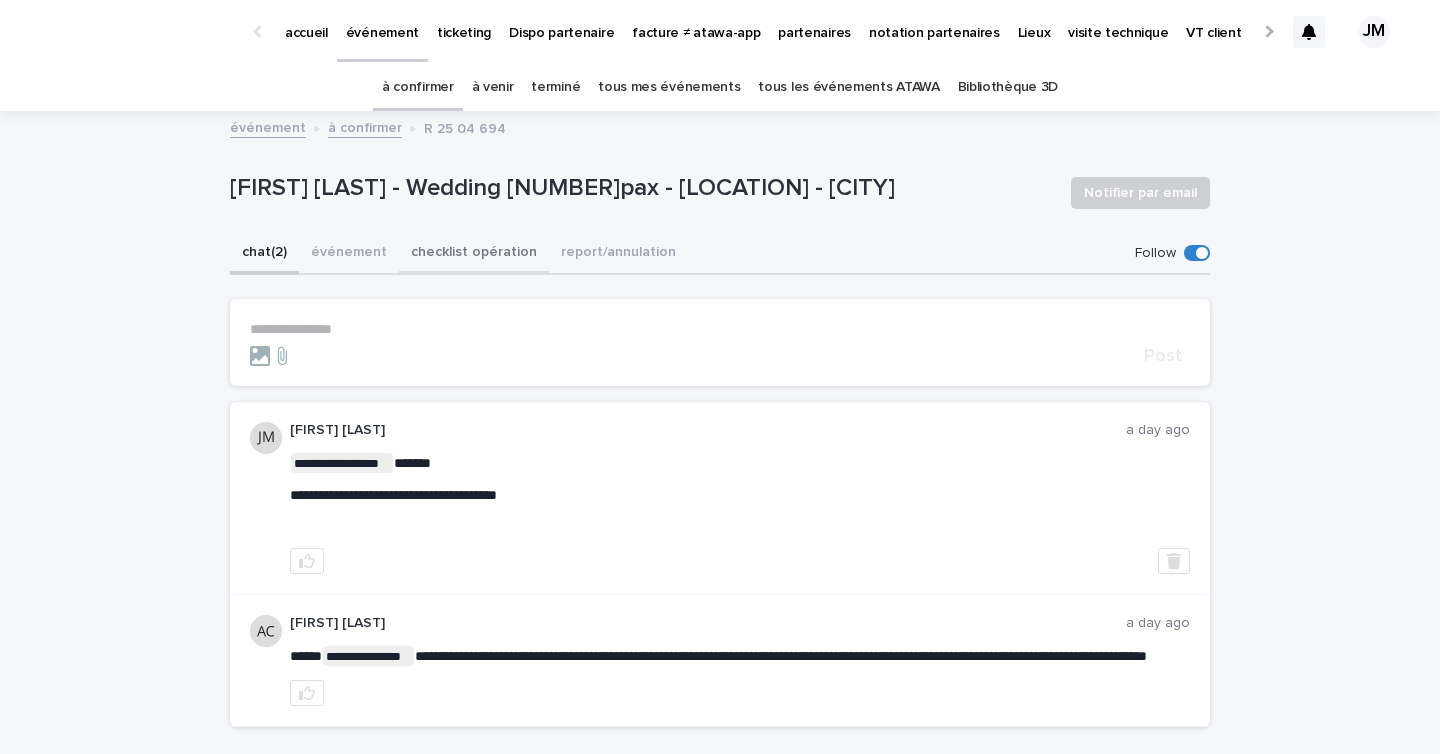 click on "checklist opération" at bounding box center (474, 254) 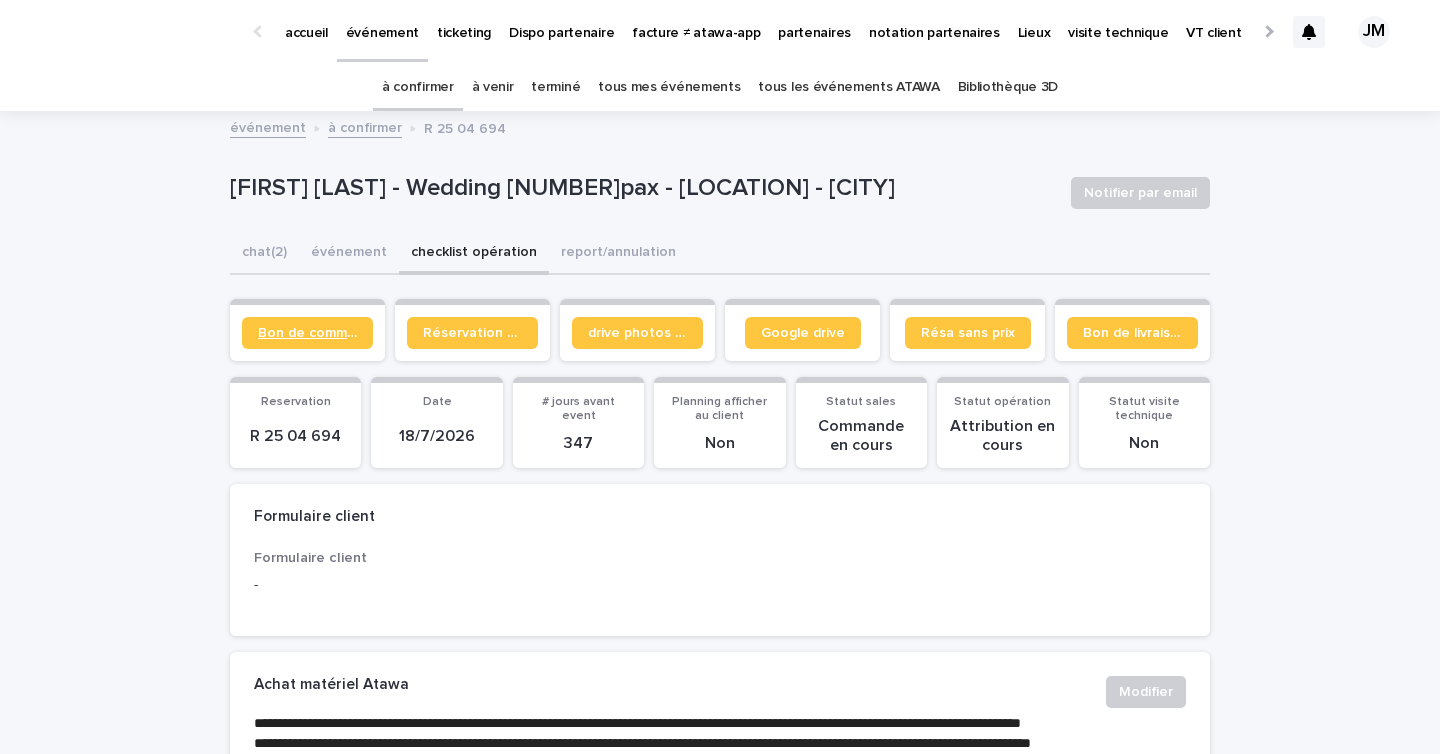 click on "Bon de commande" at bounding box center [307, 333] 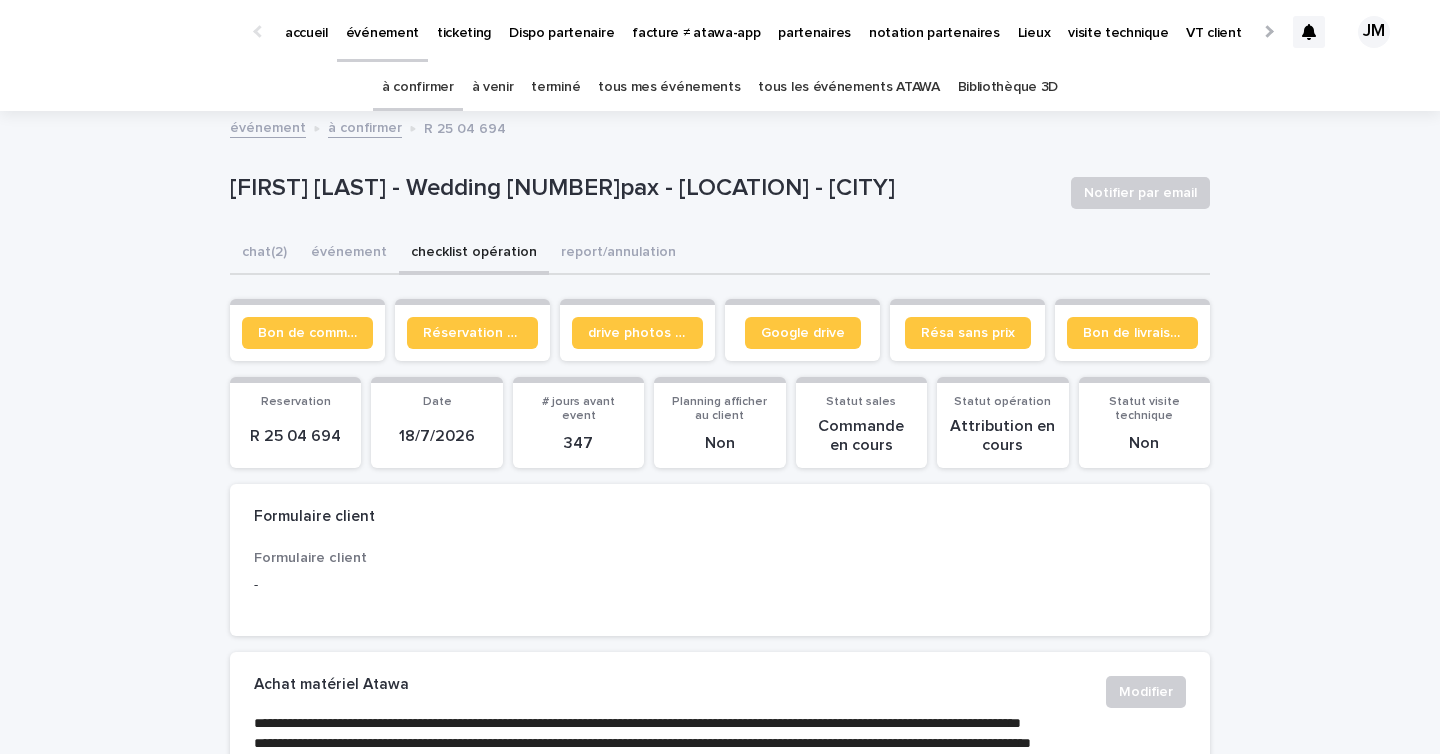 click on "à confirmer" at bounding box center (418, 87) 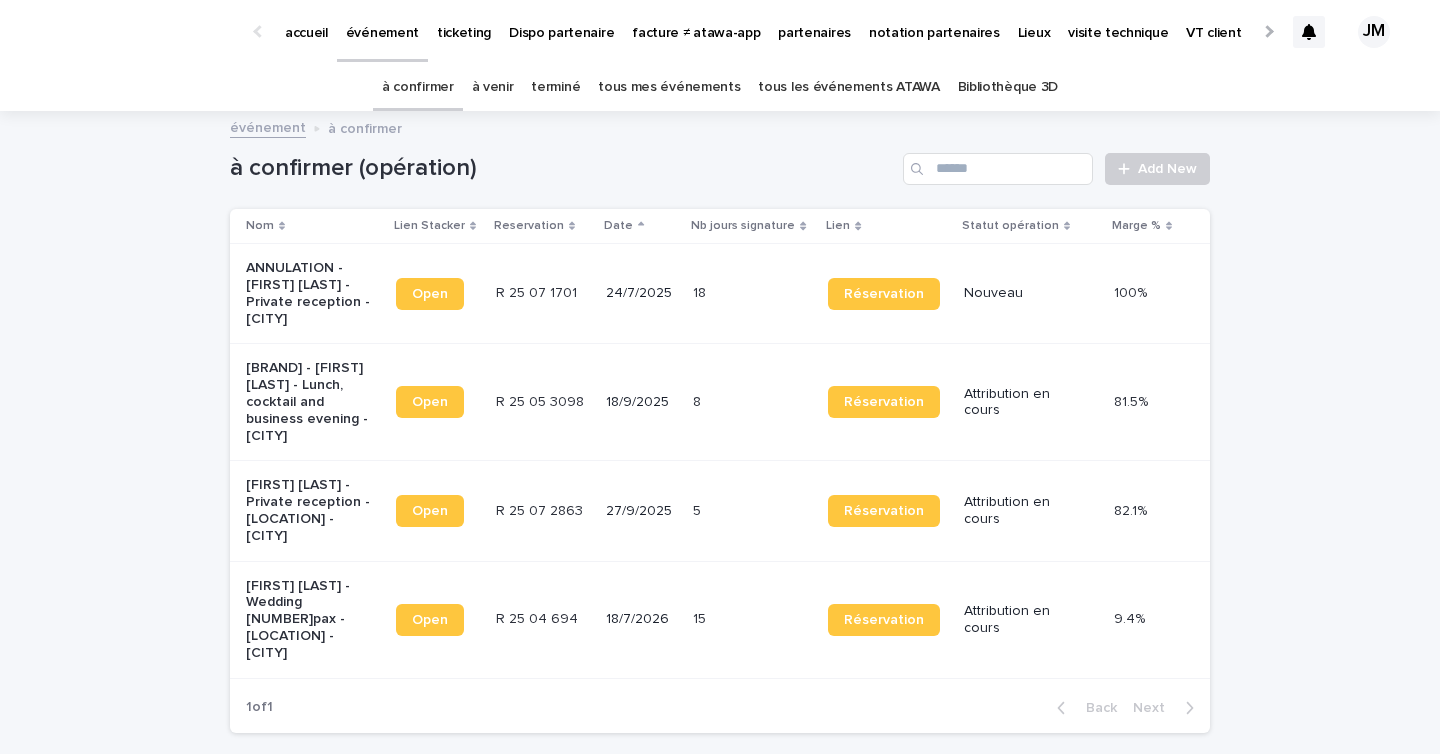 click on "5 5" at bounding box center [752, 511] 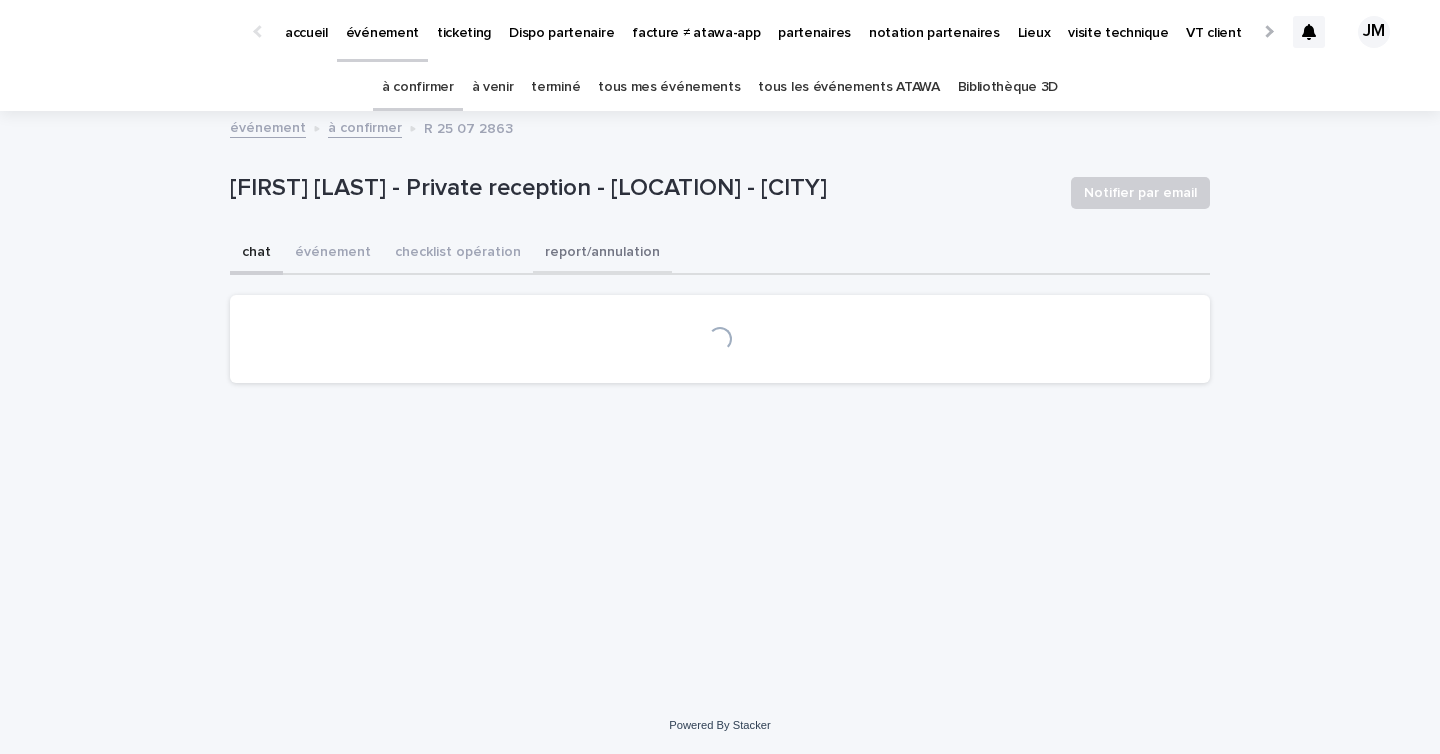 click on "report/annulation" at bounding box center [602, 254] 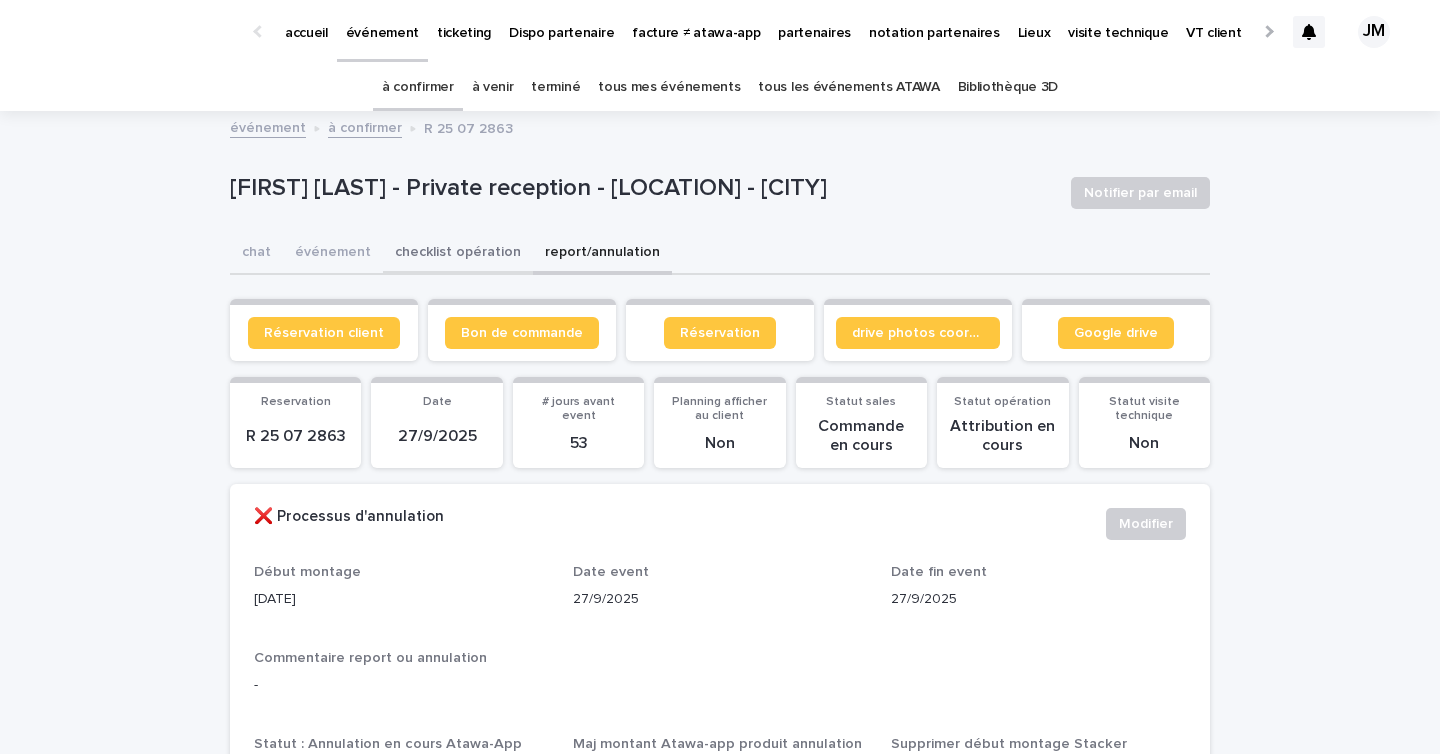 click on "checklist opération" at bounding box center (458, 254) 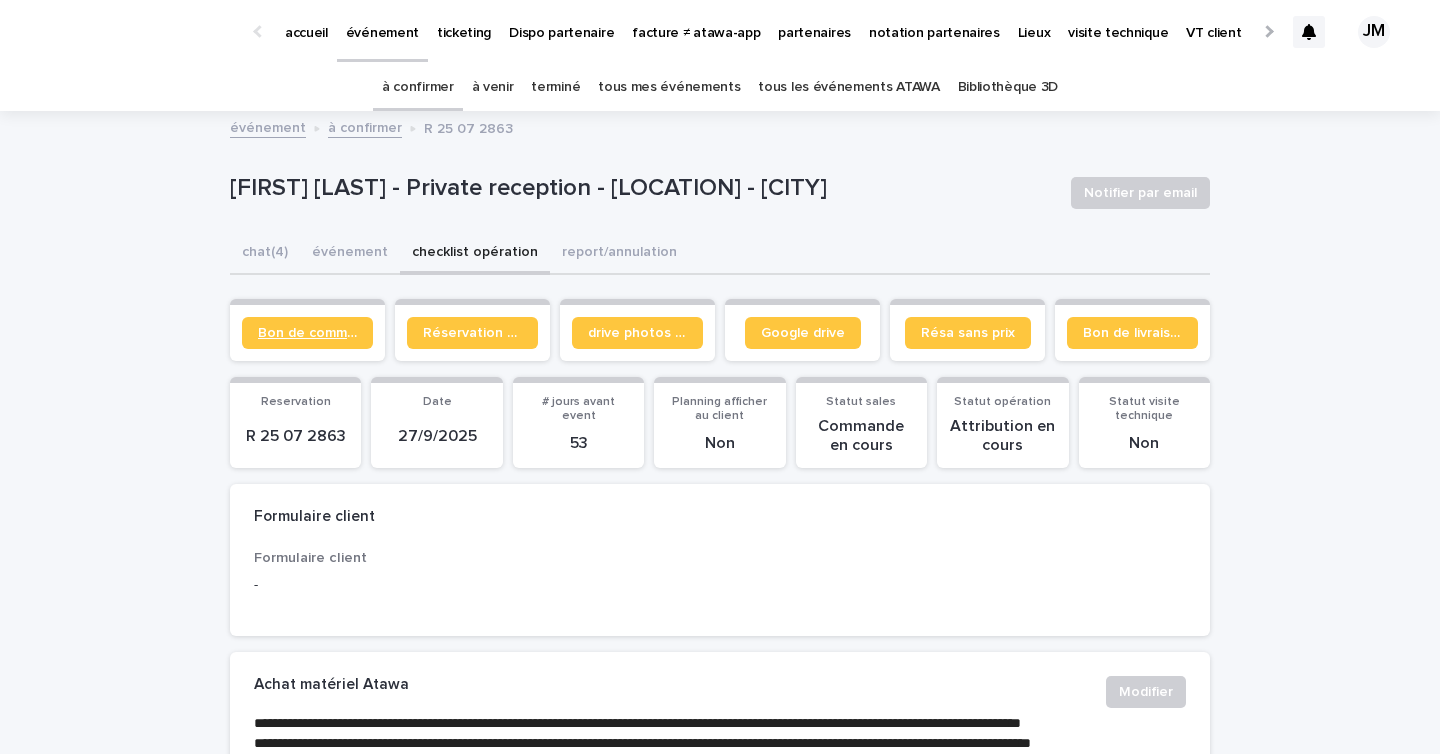 click on "Bon de commande" at bounding box center (307, 333) 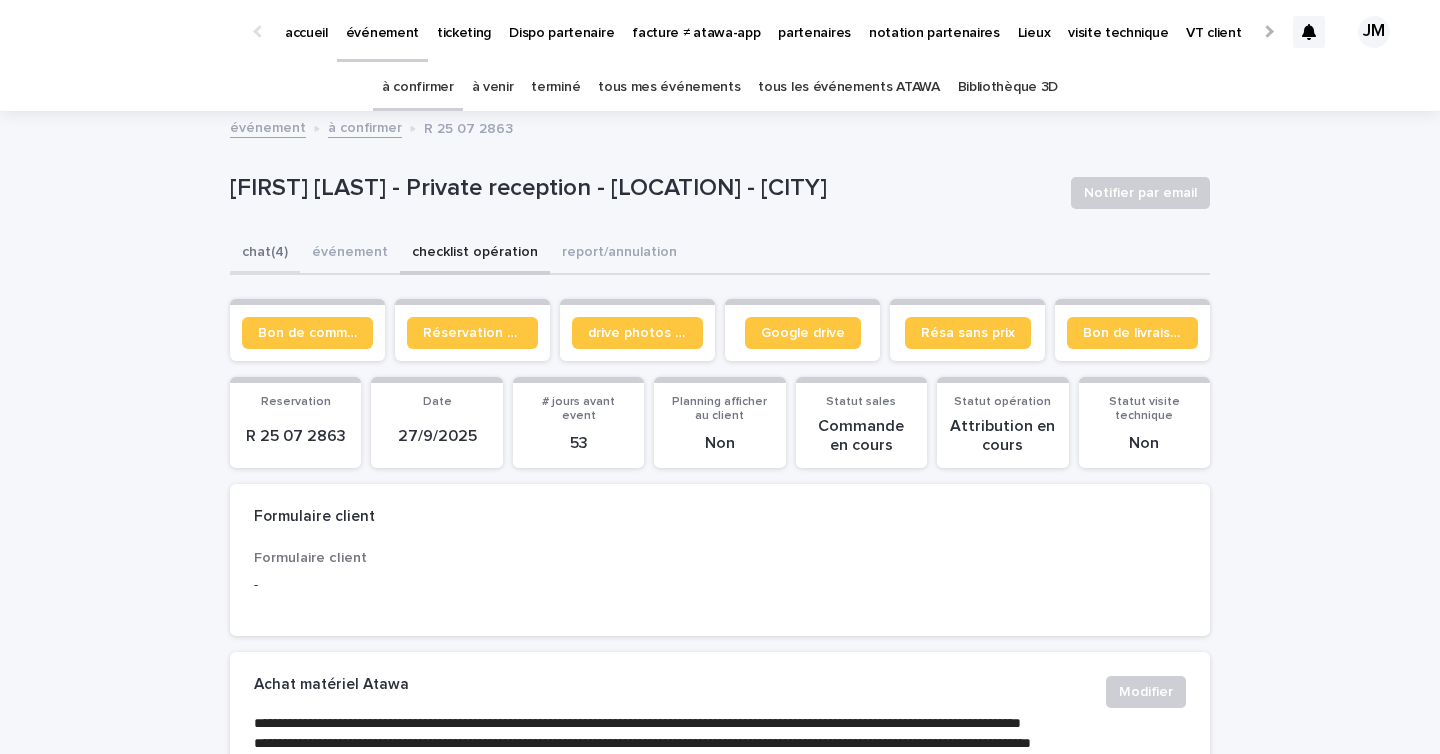 click on "chat  (4)" at bounding box center [265, 254] 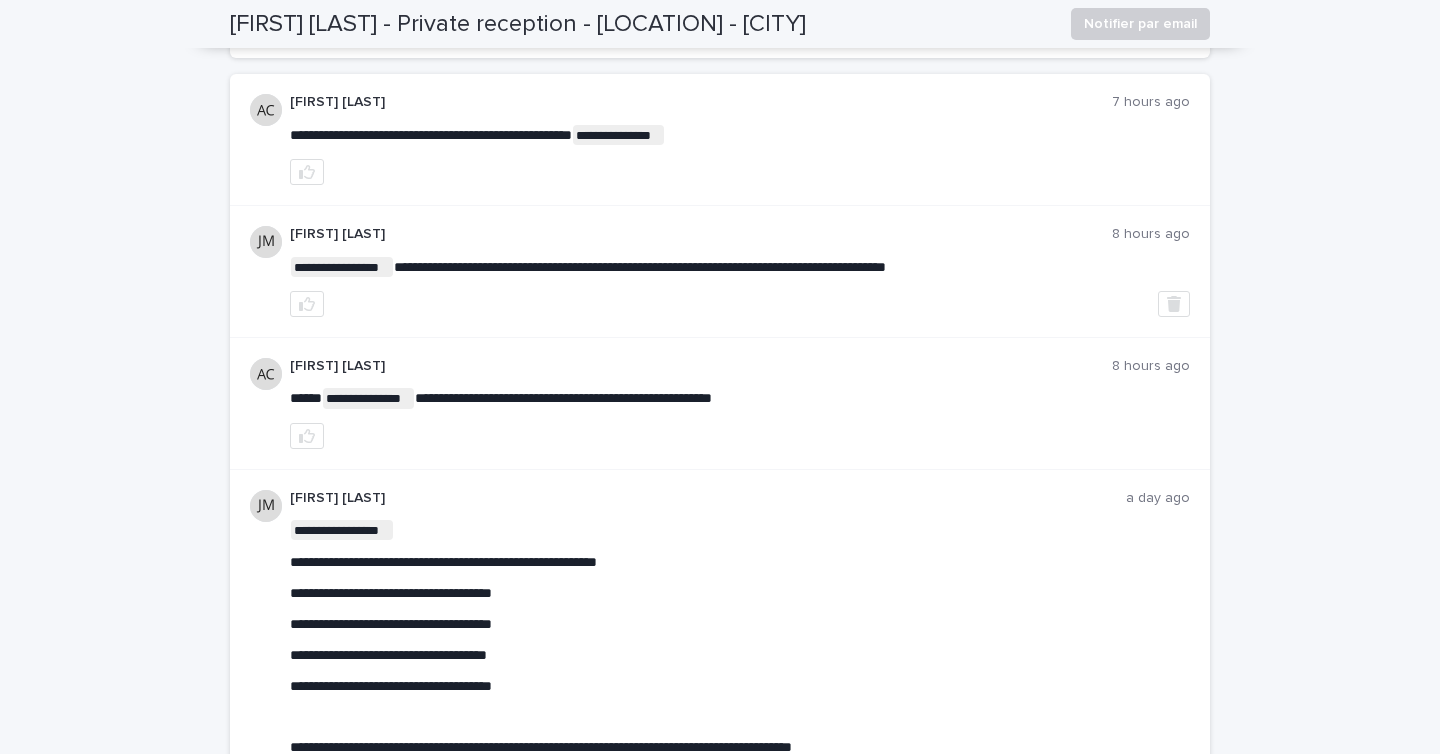 scroll, scrollTop: 194, scrollLeft: 0, axis: vertical 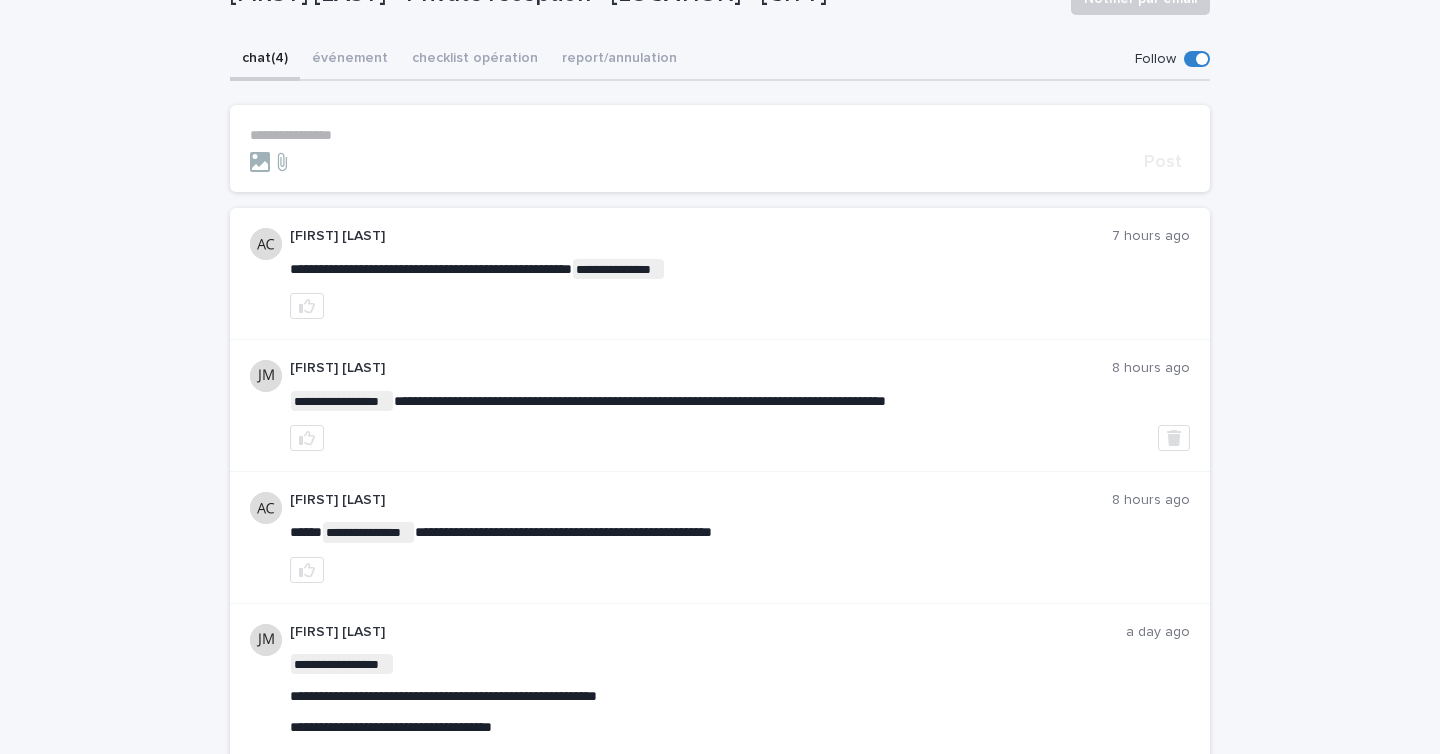 click on "**********" at bounding box center (720, 135) 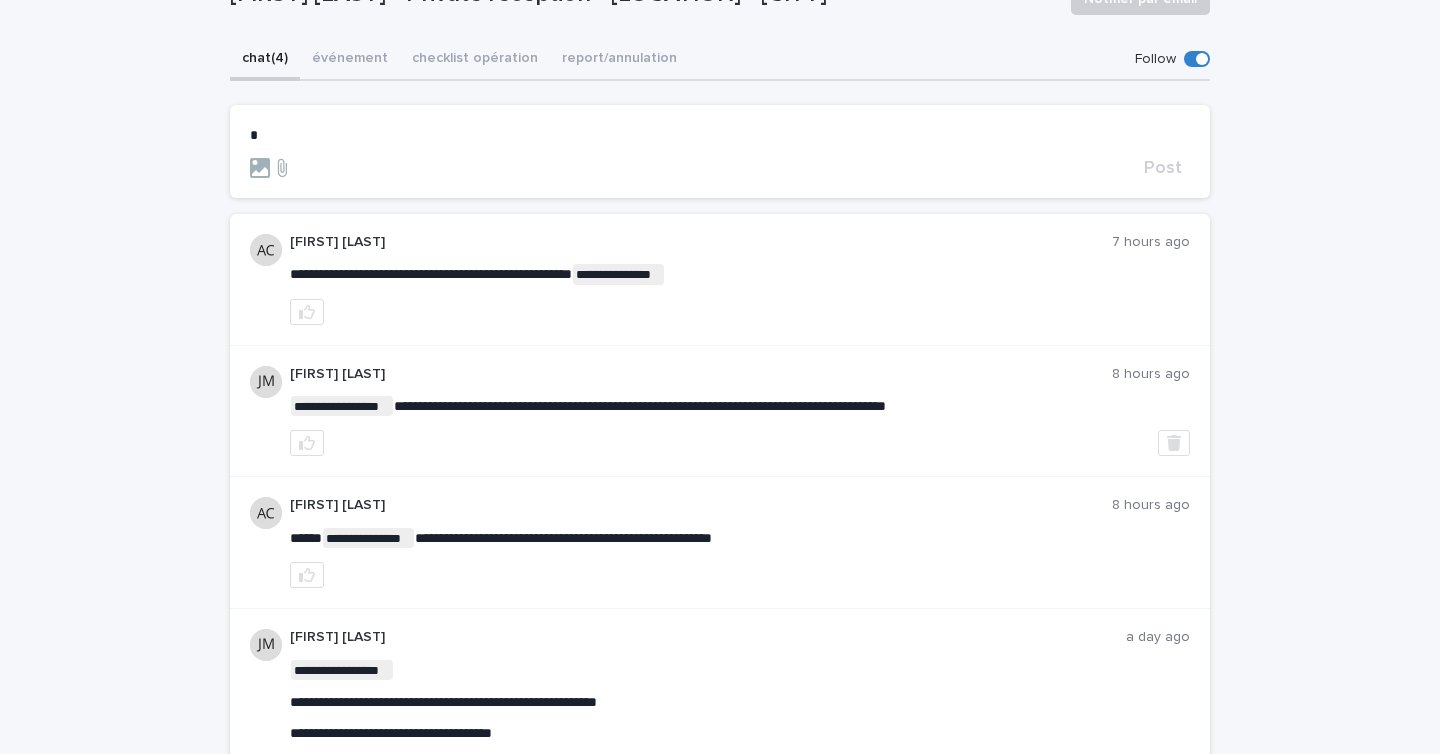 type 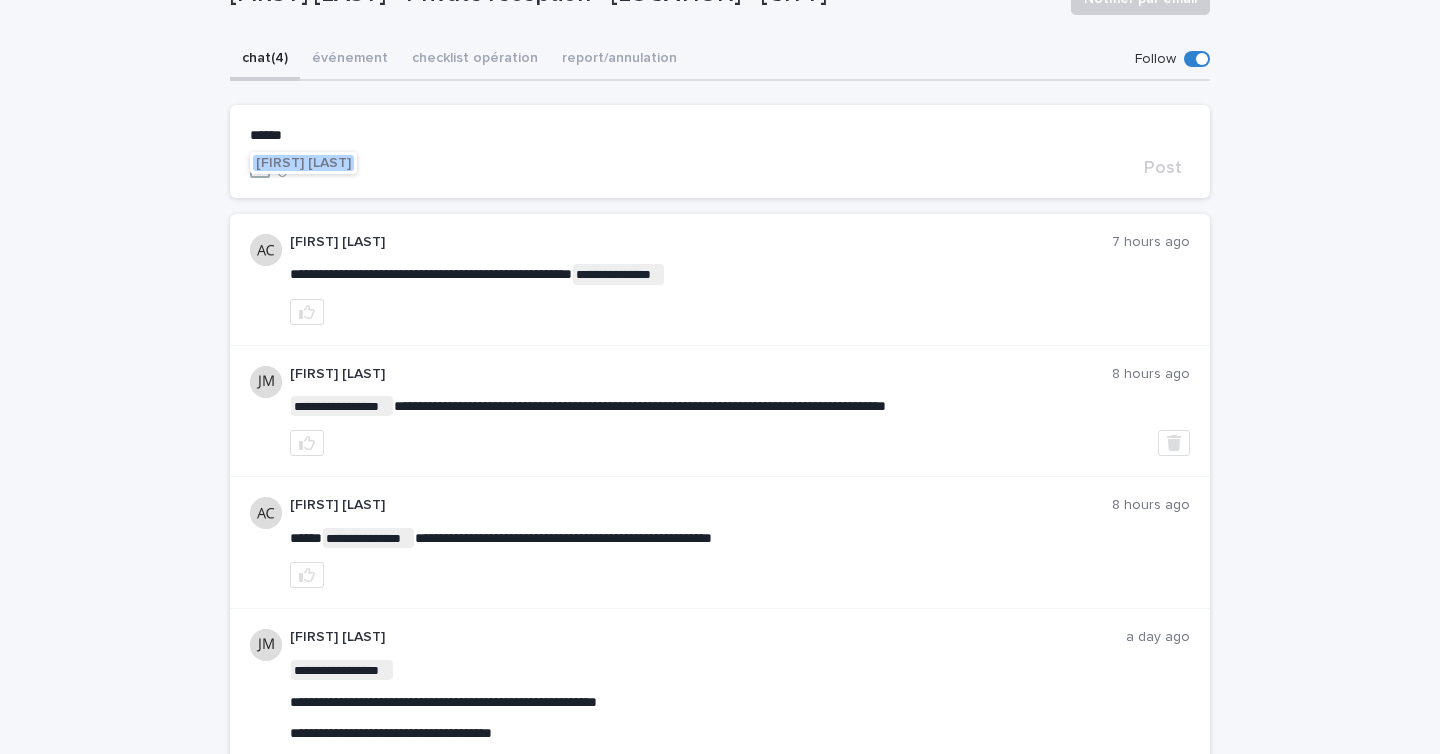 click on "[FIRST] [LAST]" at bounding box center [303, 163] 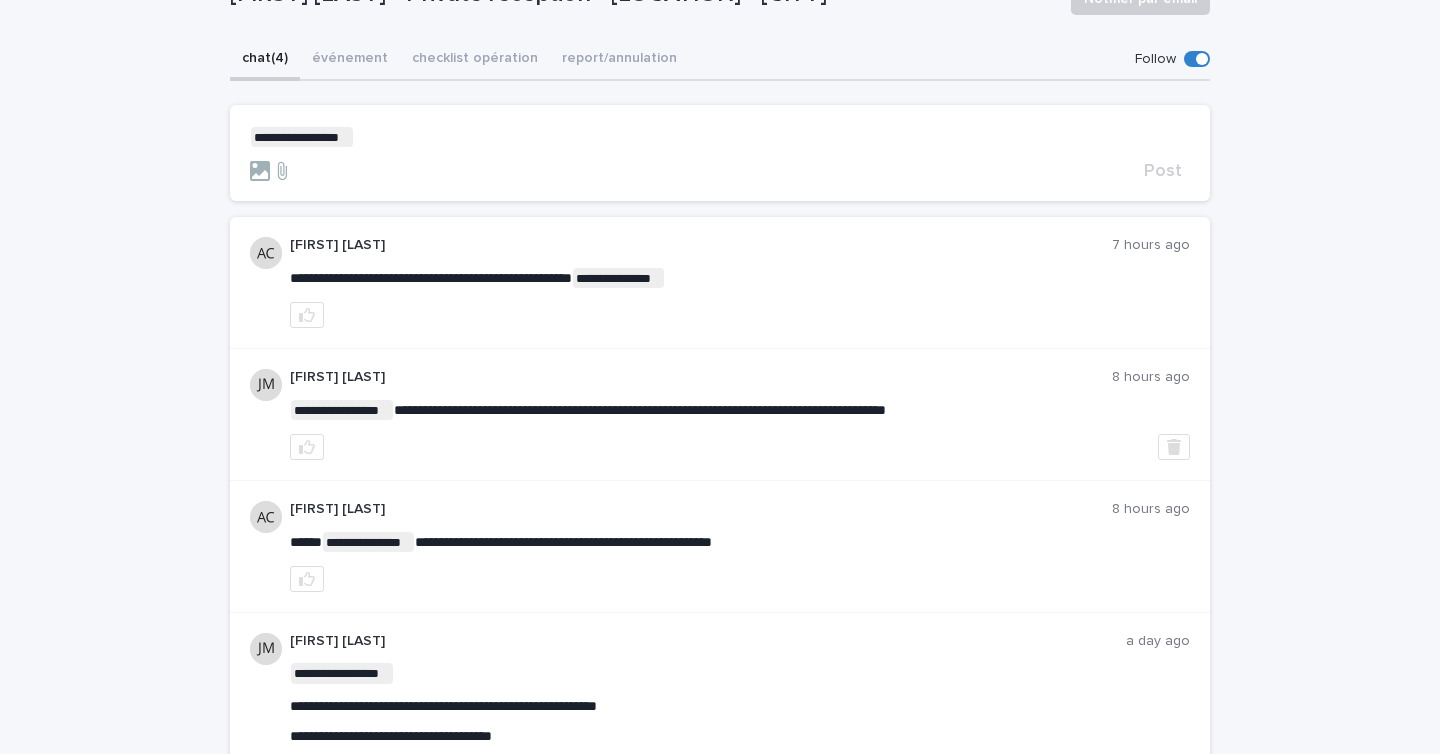 scroll, scrollTop: 195, scrollLeft: 0, axis: vertical 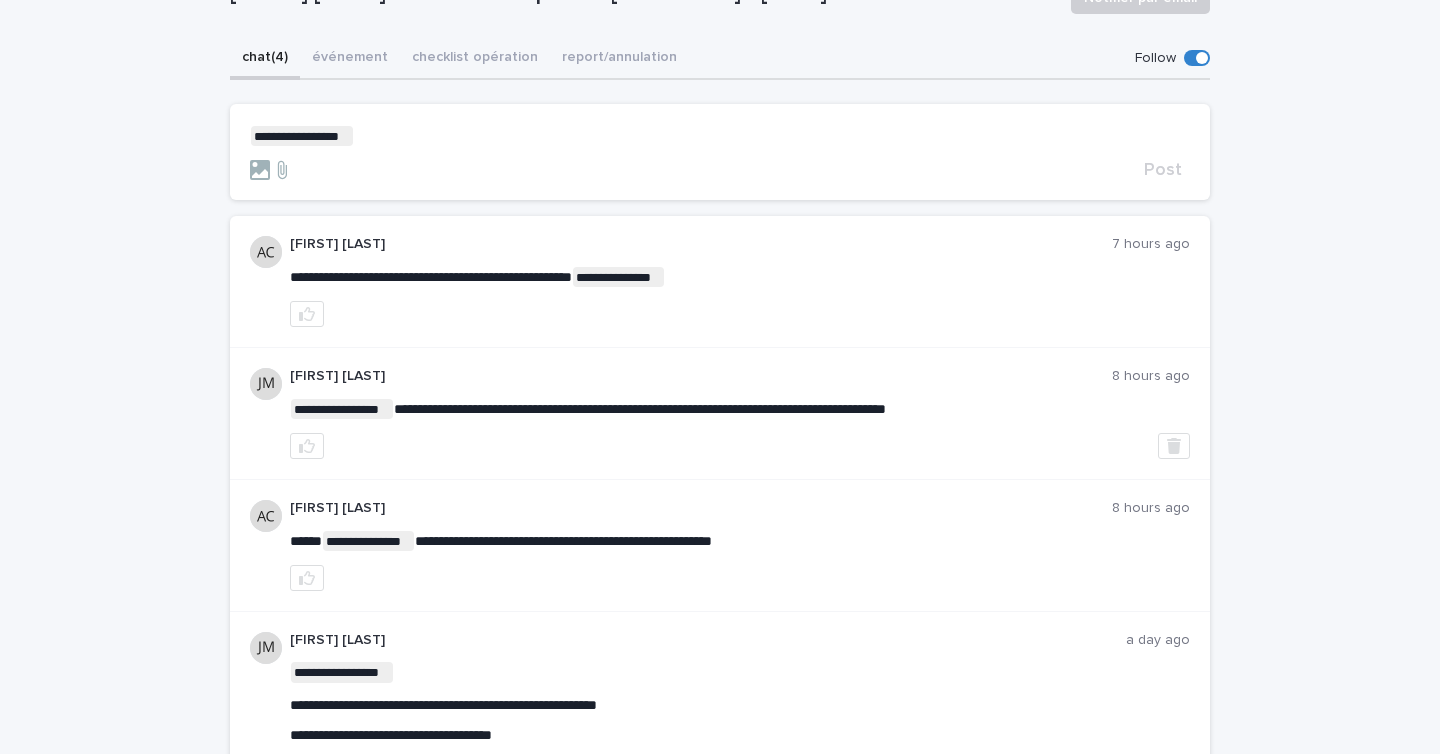click on "**********" at bounding box center (720, 136) 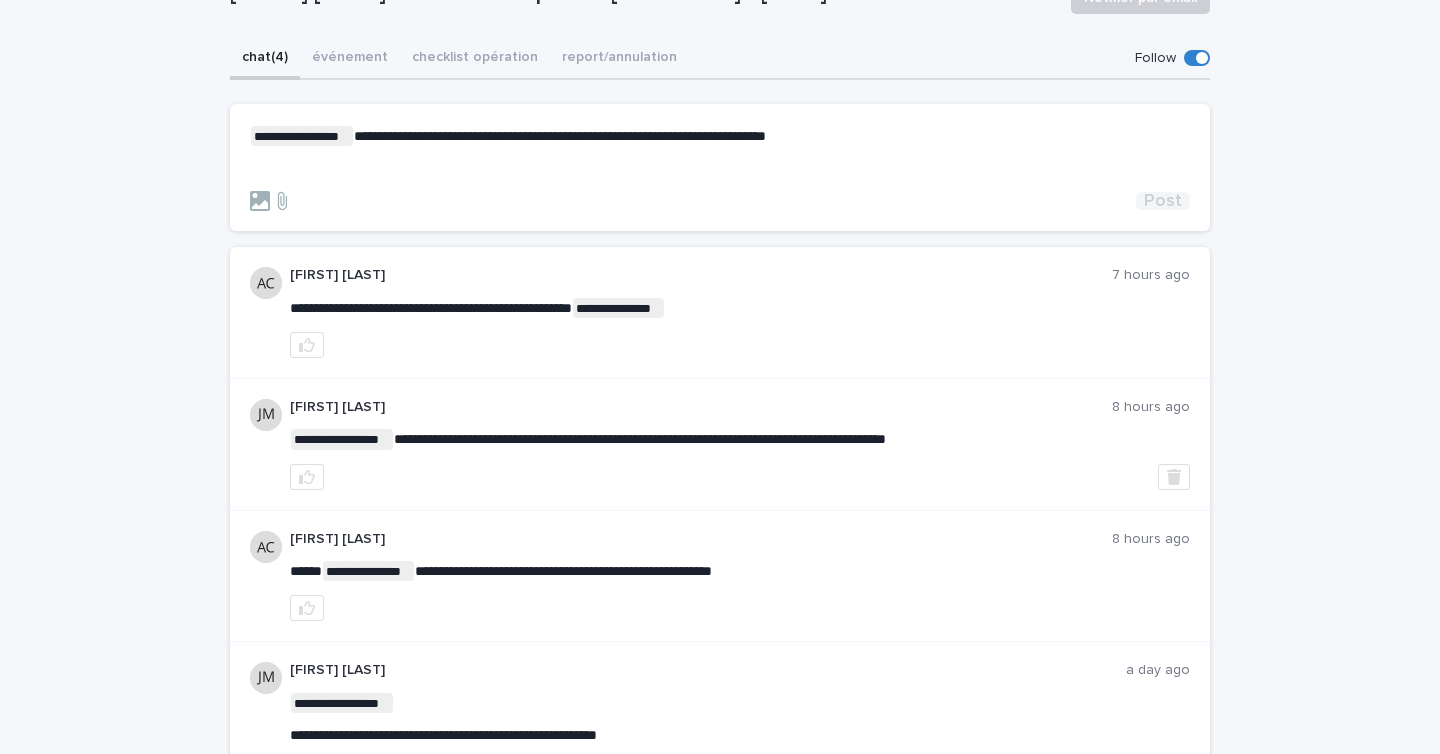 click on "Post" at bounding box center (1163, 201) 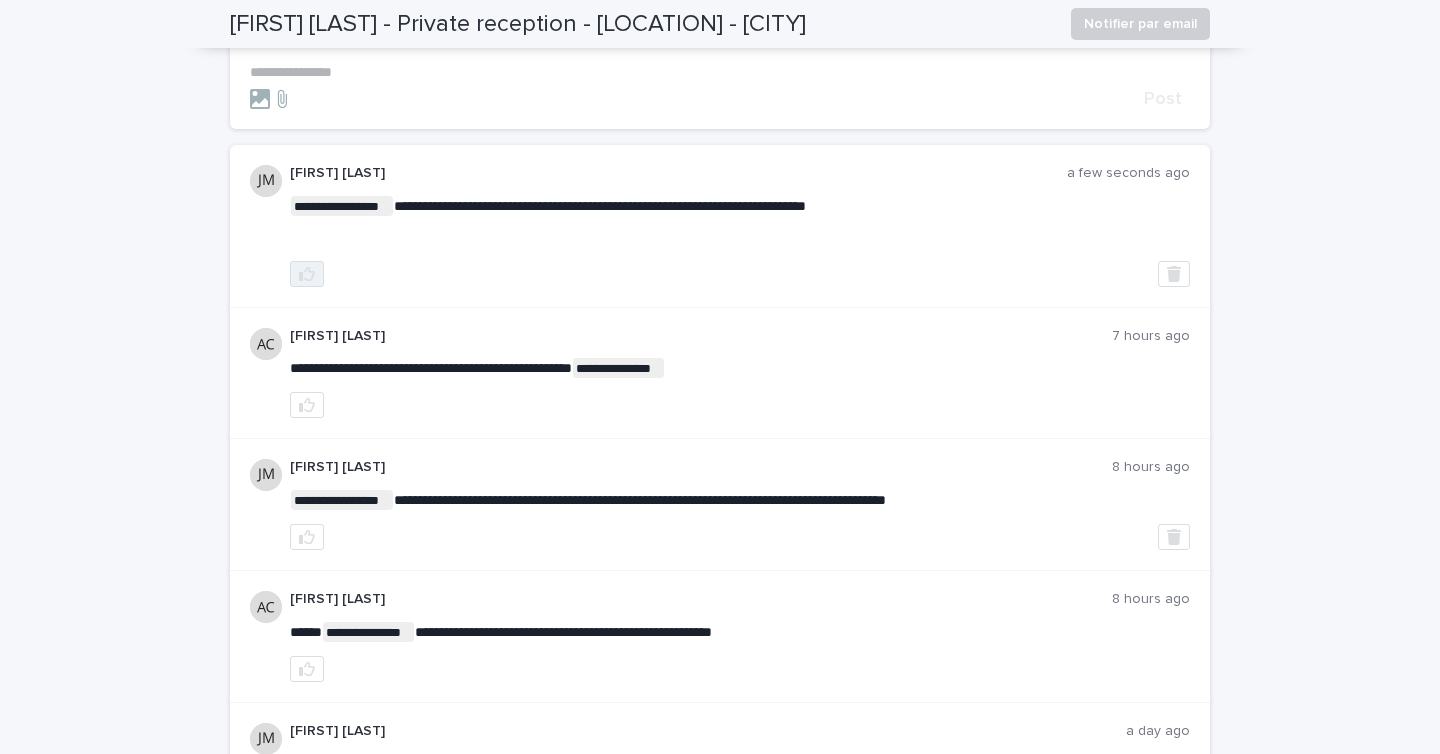 scroll, scrollTop: 0, scrollLeft: 0, axis: both 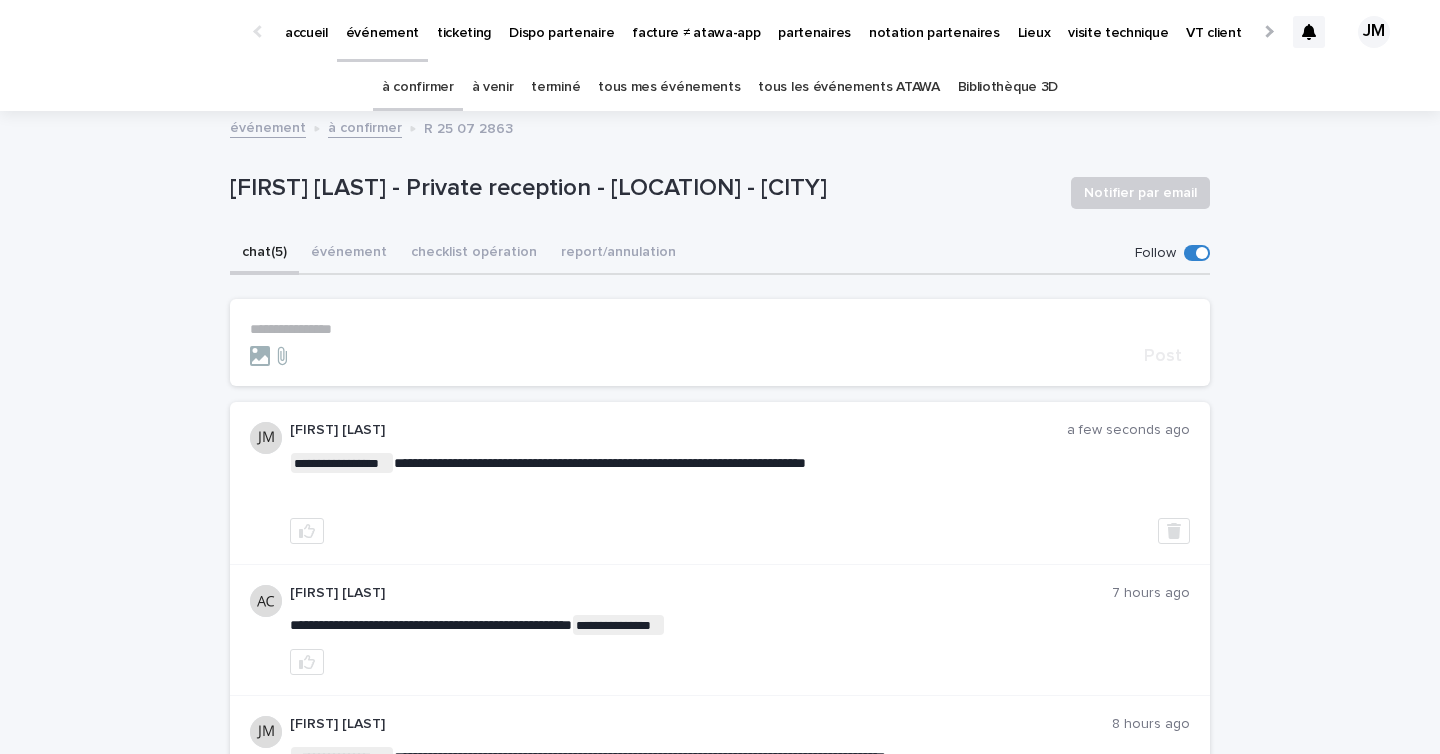 click on "à confirmer" at bounding box center (418, 87) 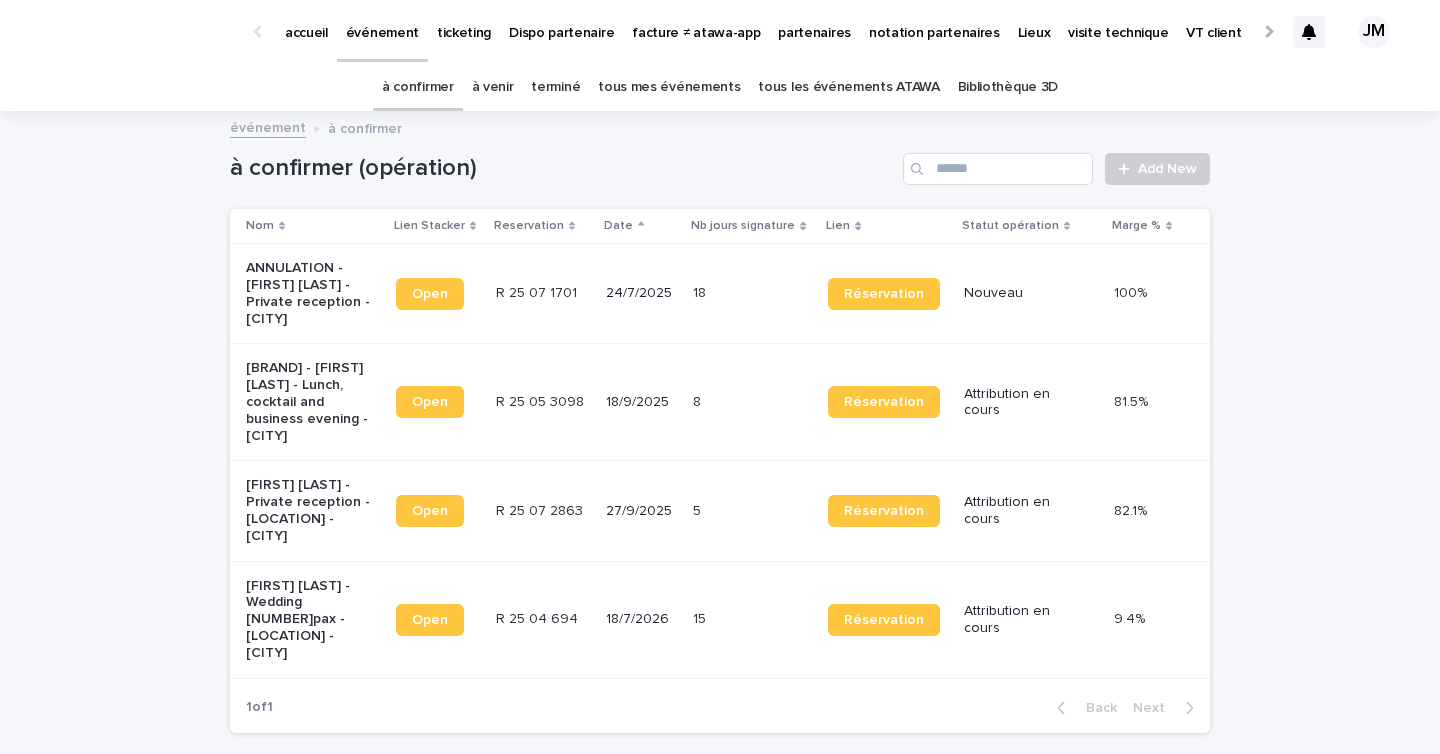 click on "à confirmer" at bounding box center (418, 87) 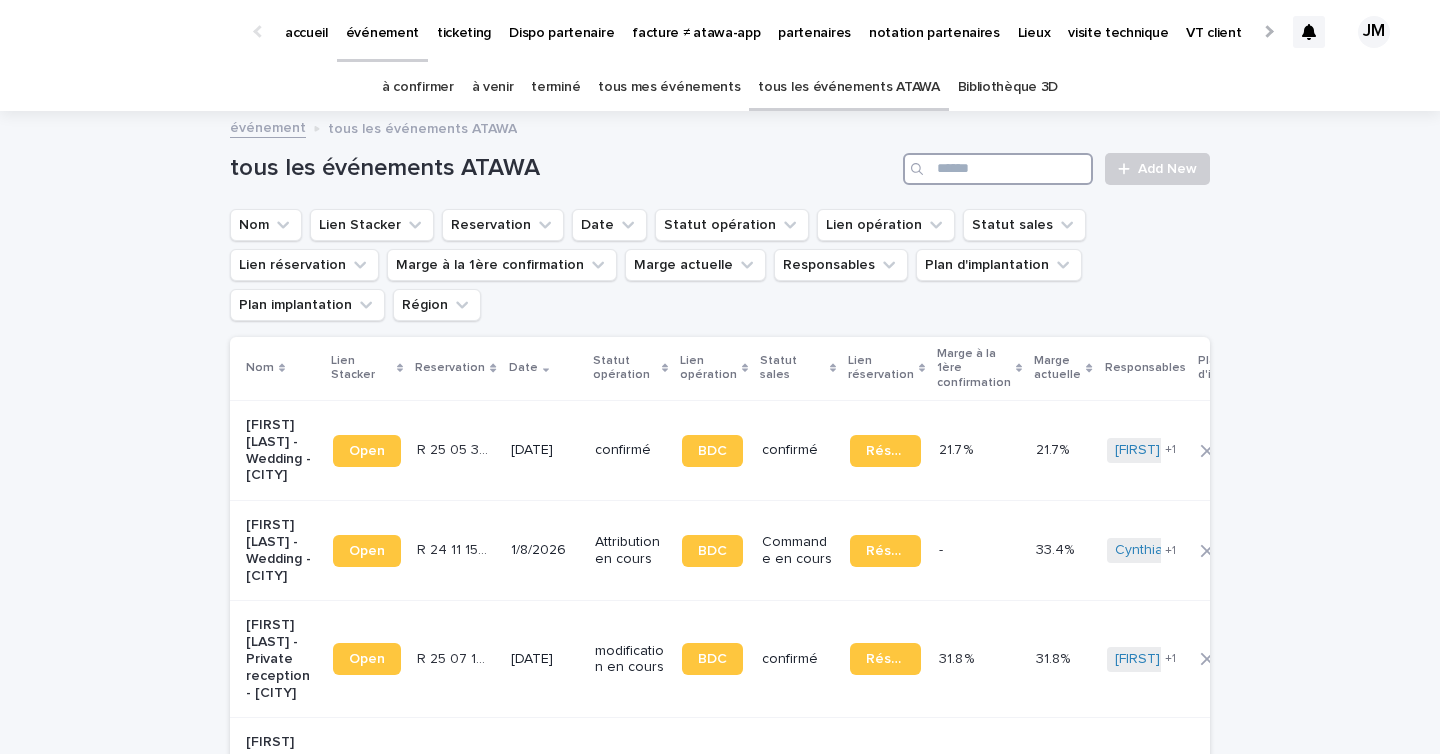click at bounding box center (998, 169) 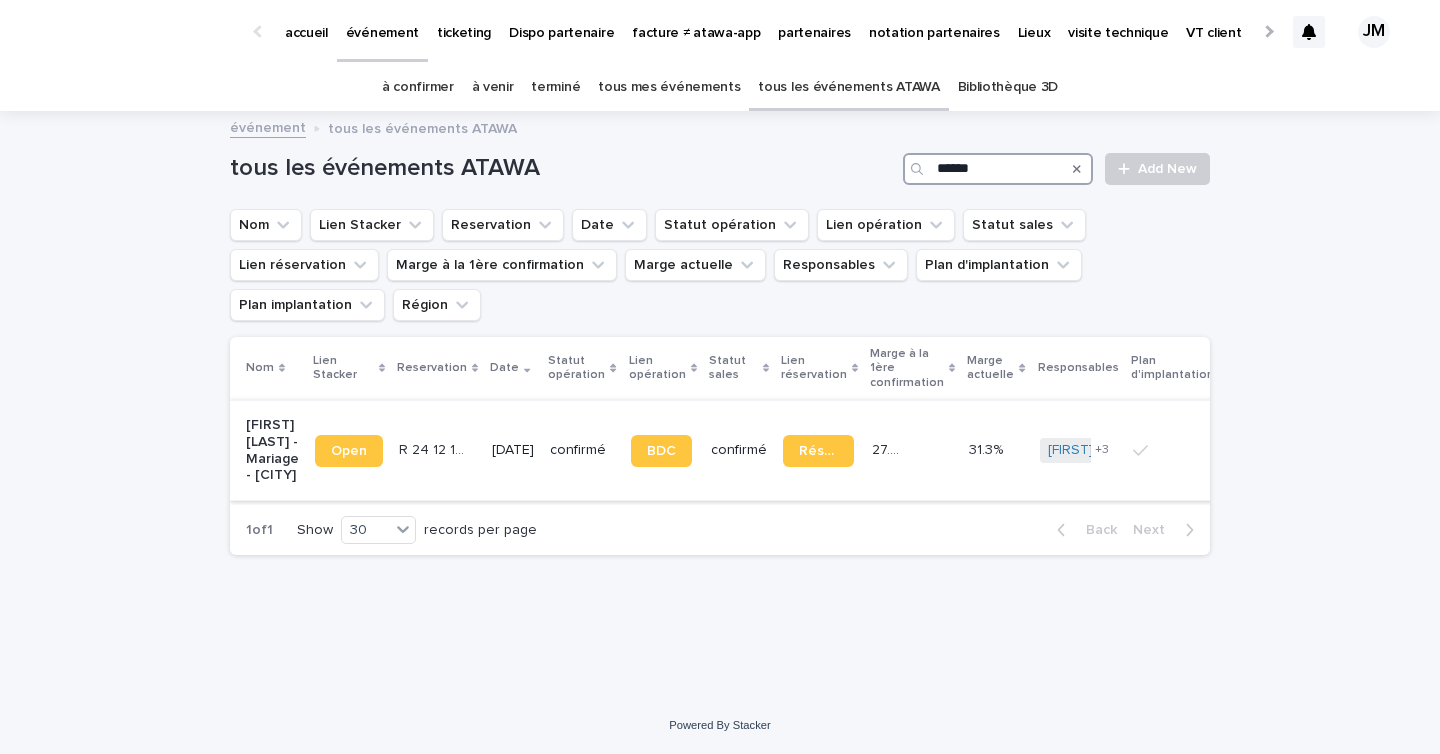 type on "******" 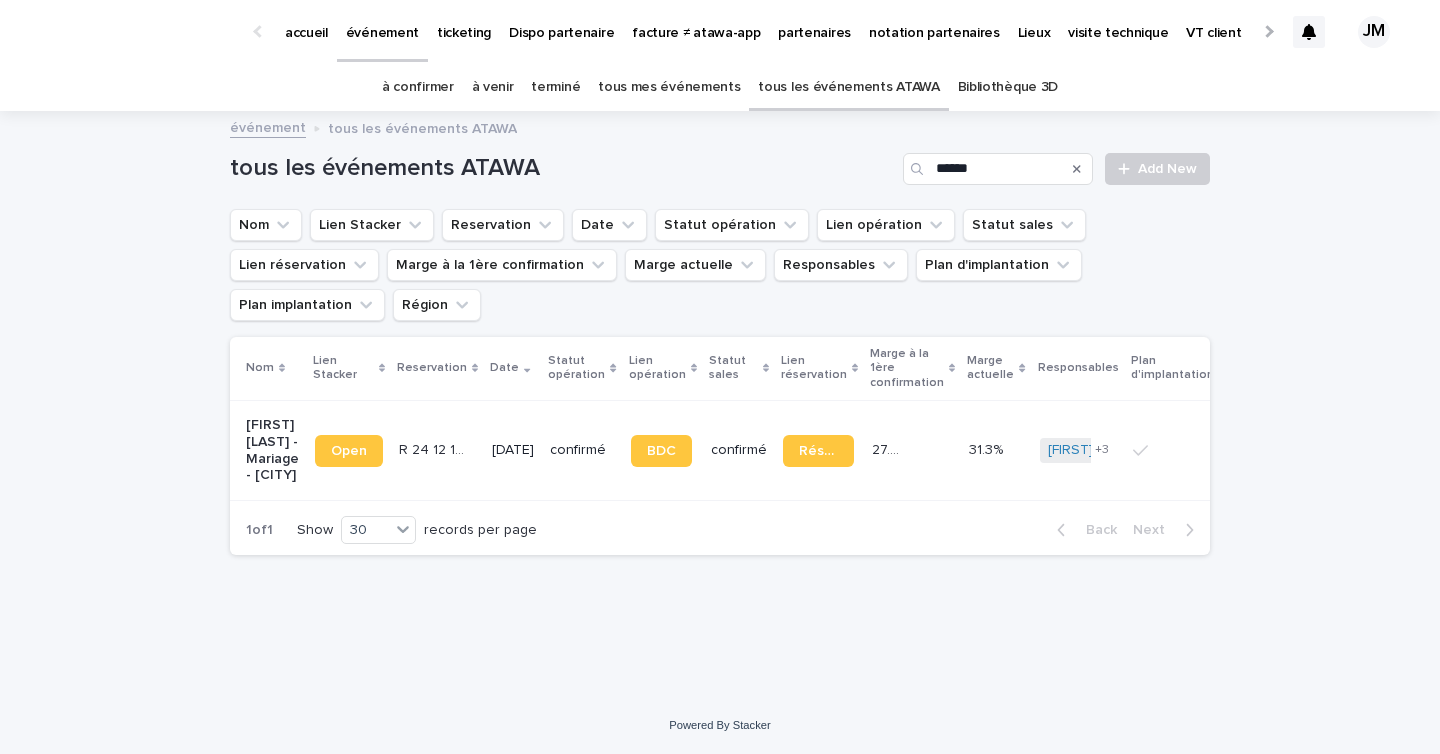 click on "confirmé" at bounding box center [582, 450] 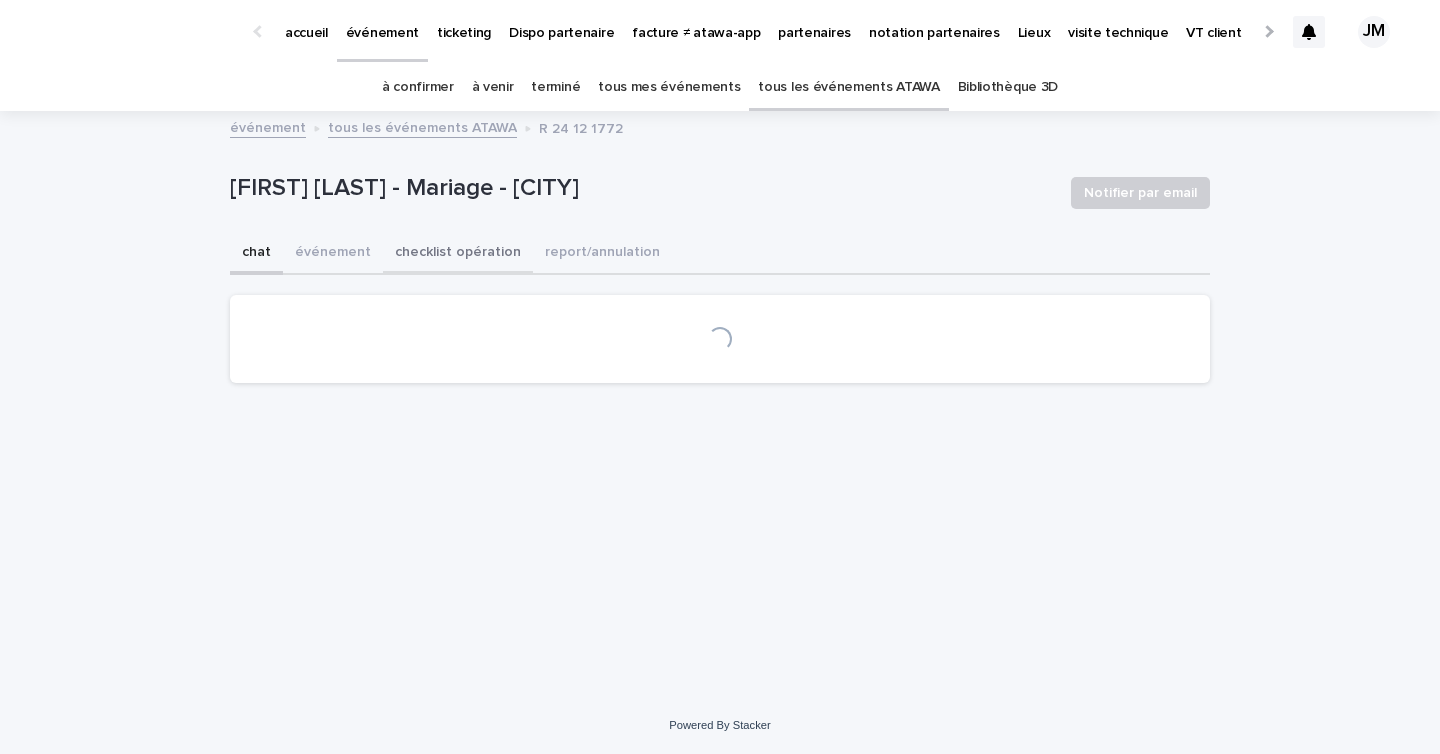 click on "checklist opération" at bounding box center [458, 254] 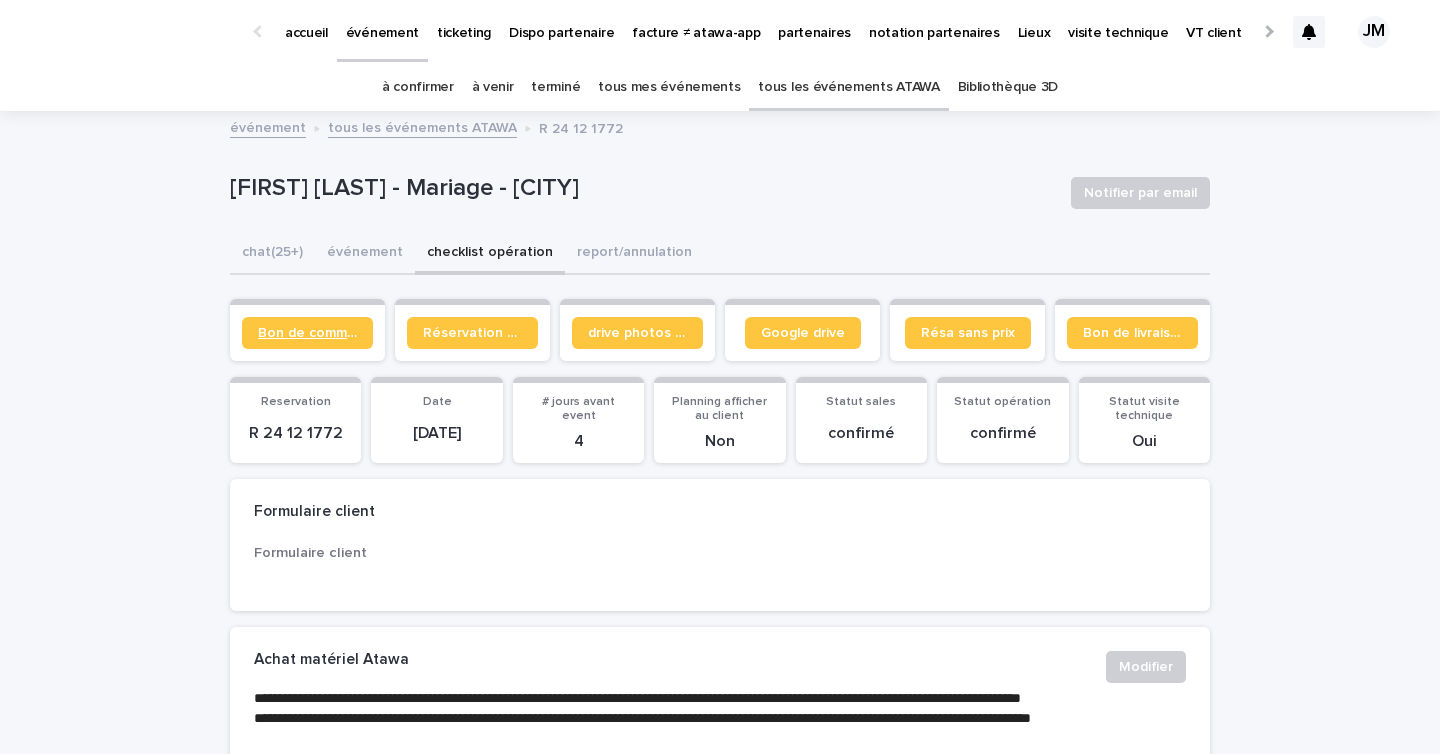 click on "Bon de commande" at bounding box center (307, 333) 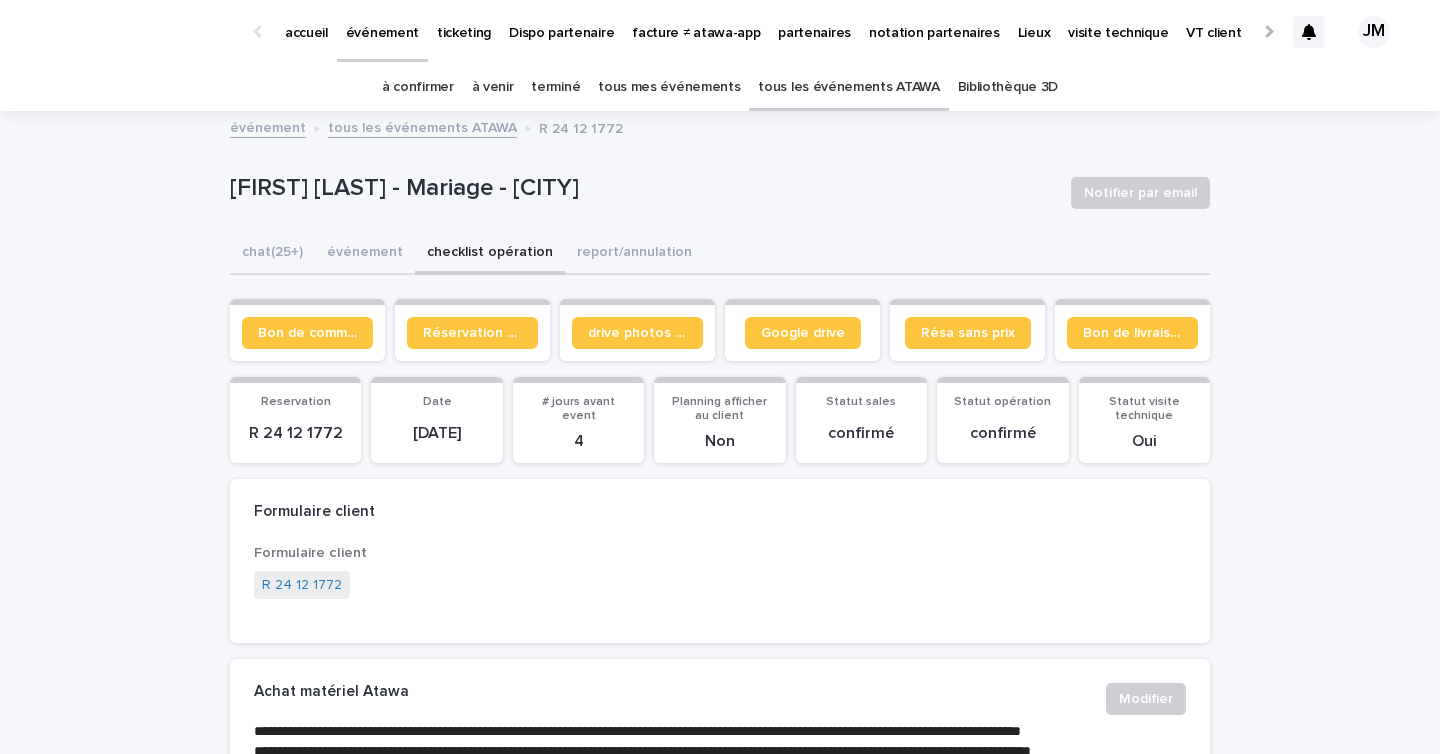click on "à confirmer" at bounding box center [418, 87] 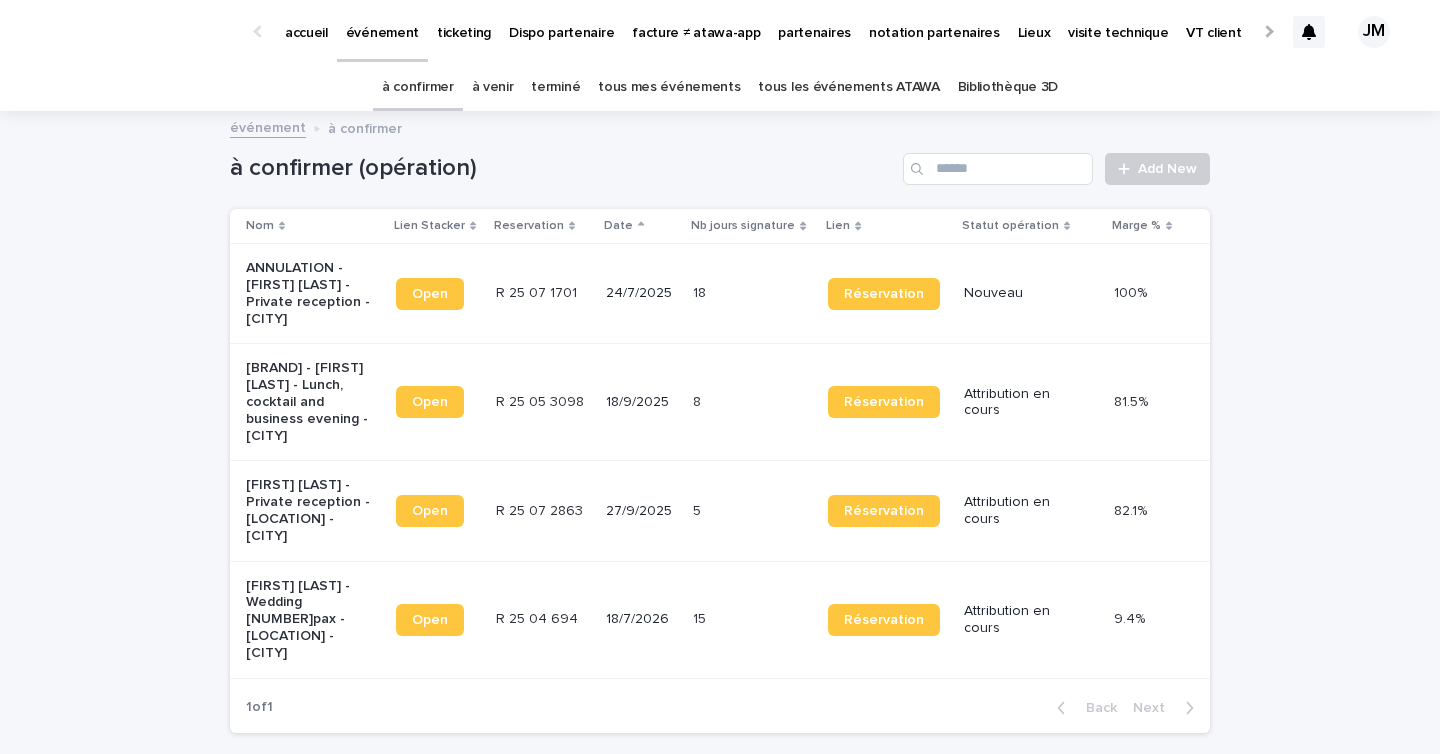 click on "8 8" at bounding box center [752, 402] 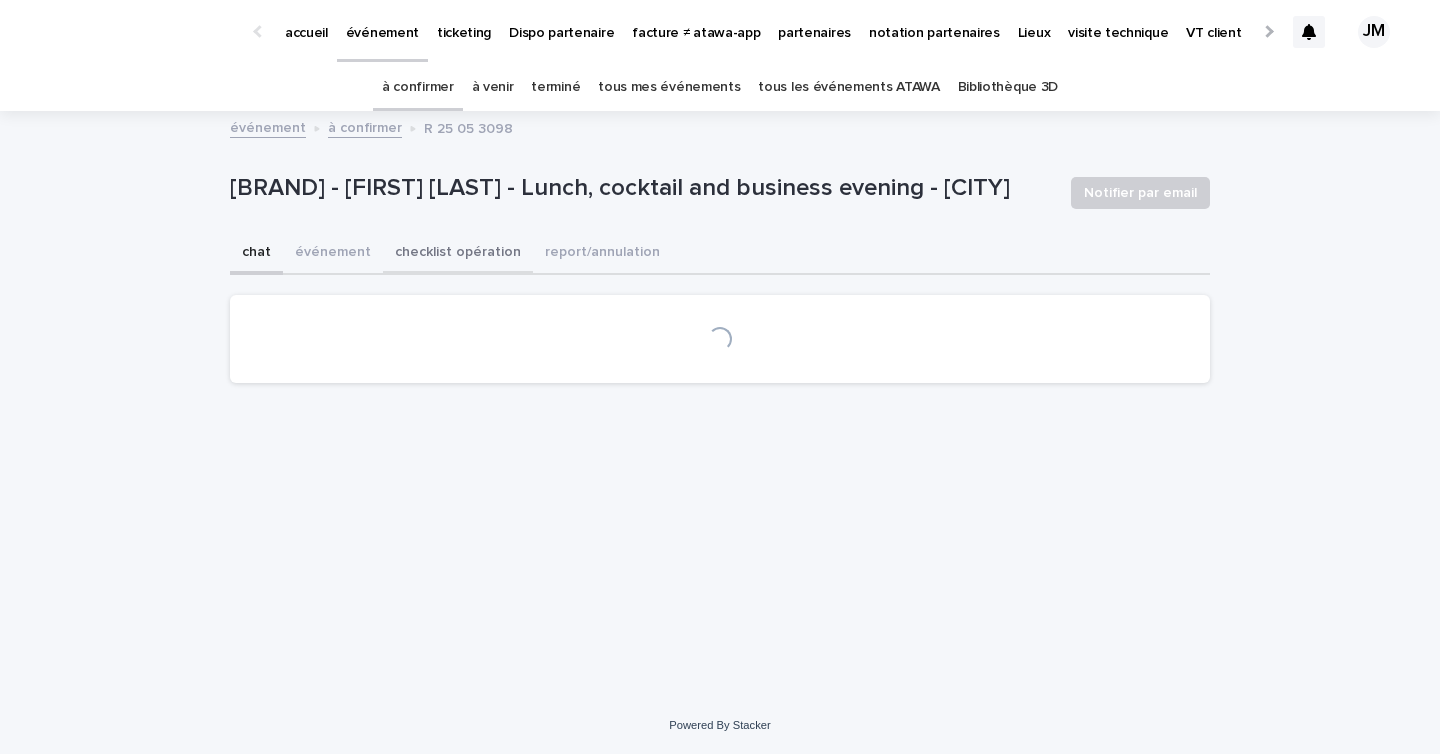 click on "checklist opération" at bounding box center (458, 254) 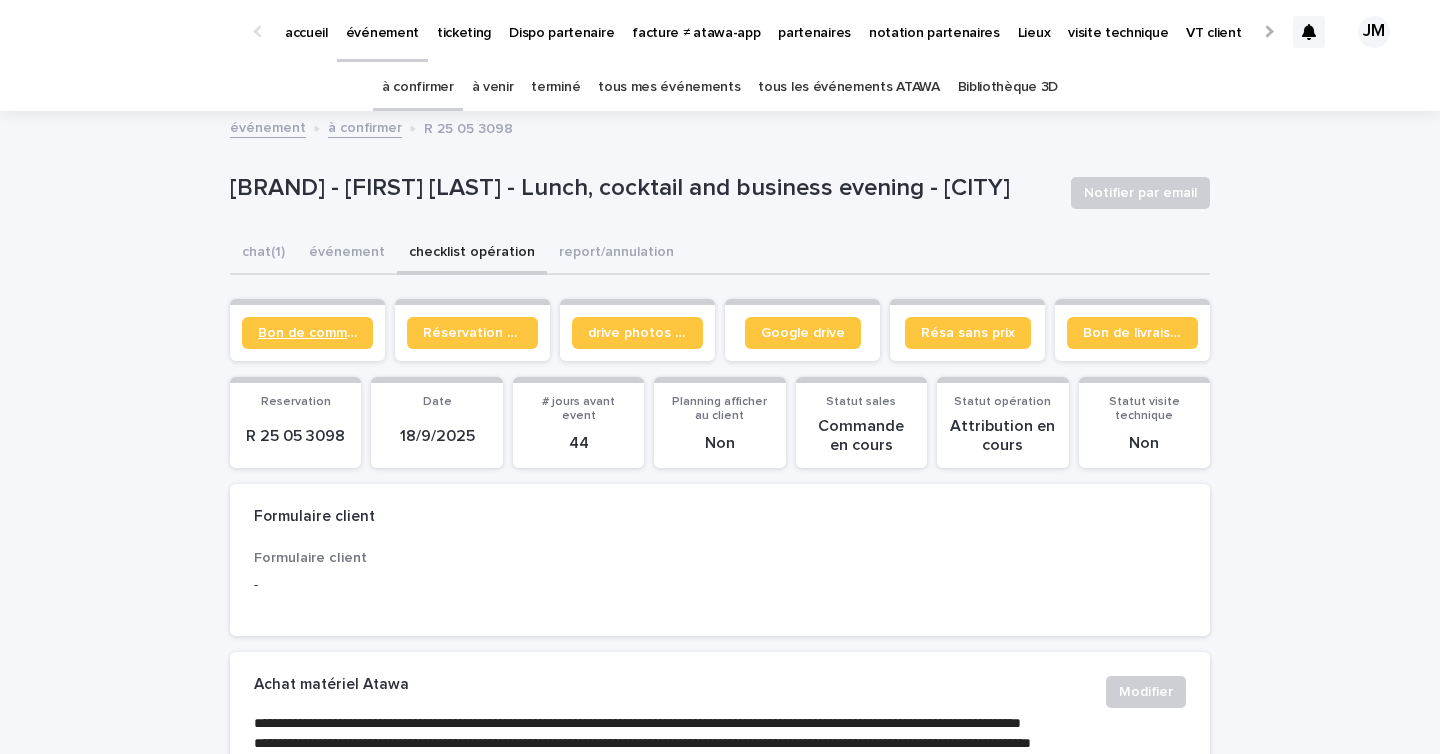 click on "Bon de commande" at bounding box center (307, 333) 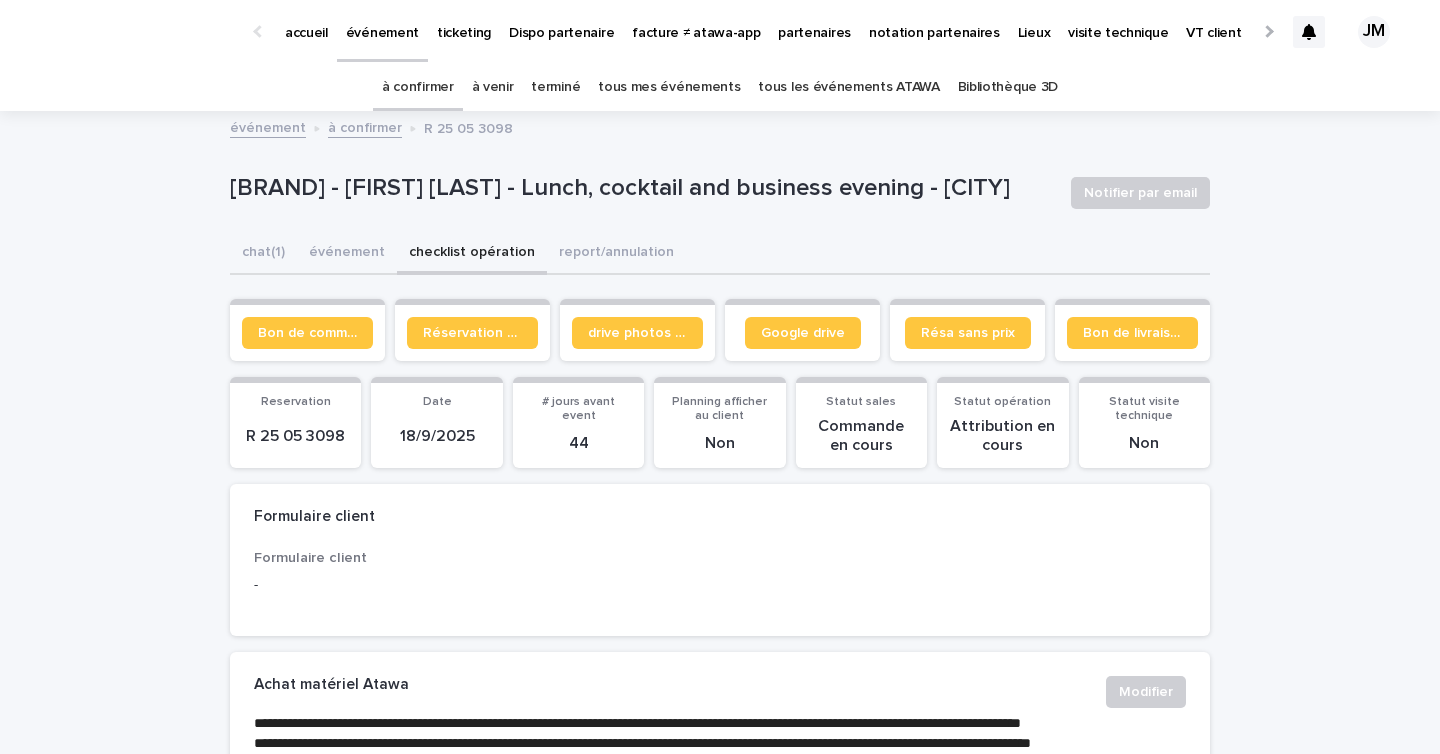 click on "partenaires" at bounding box center [814, 31] 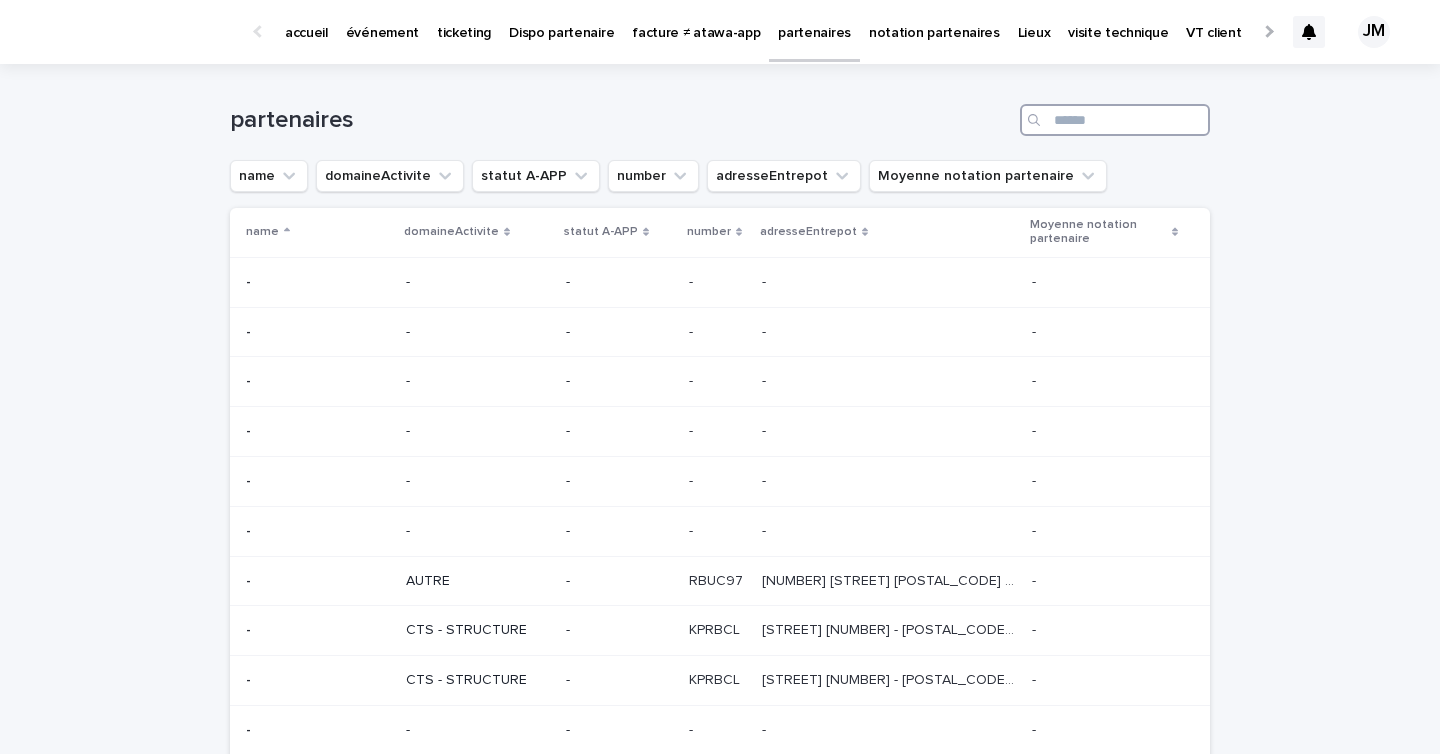 click at bounding box center (1115, 120) 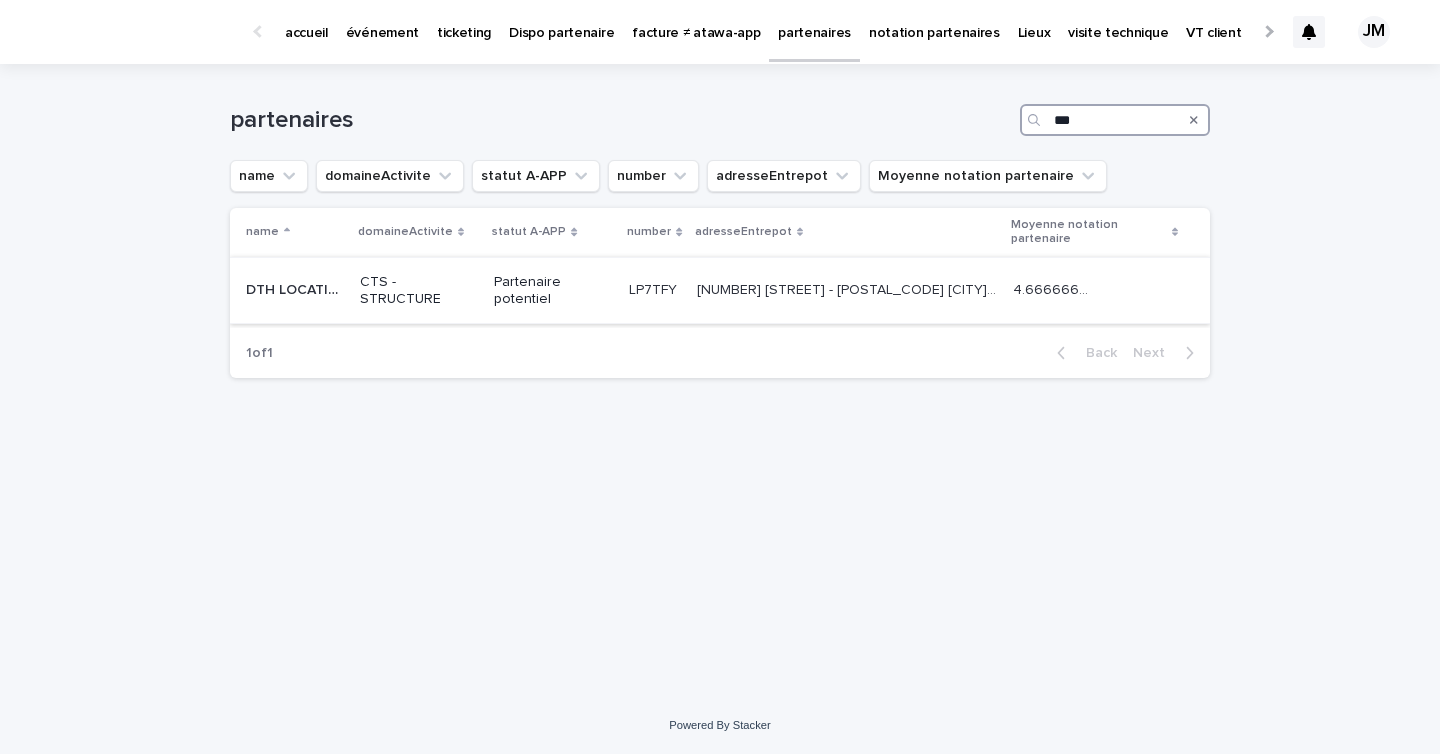 type on "***" 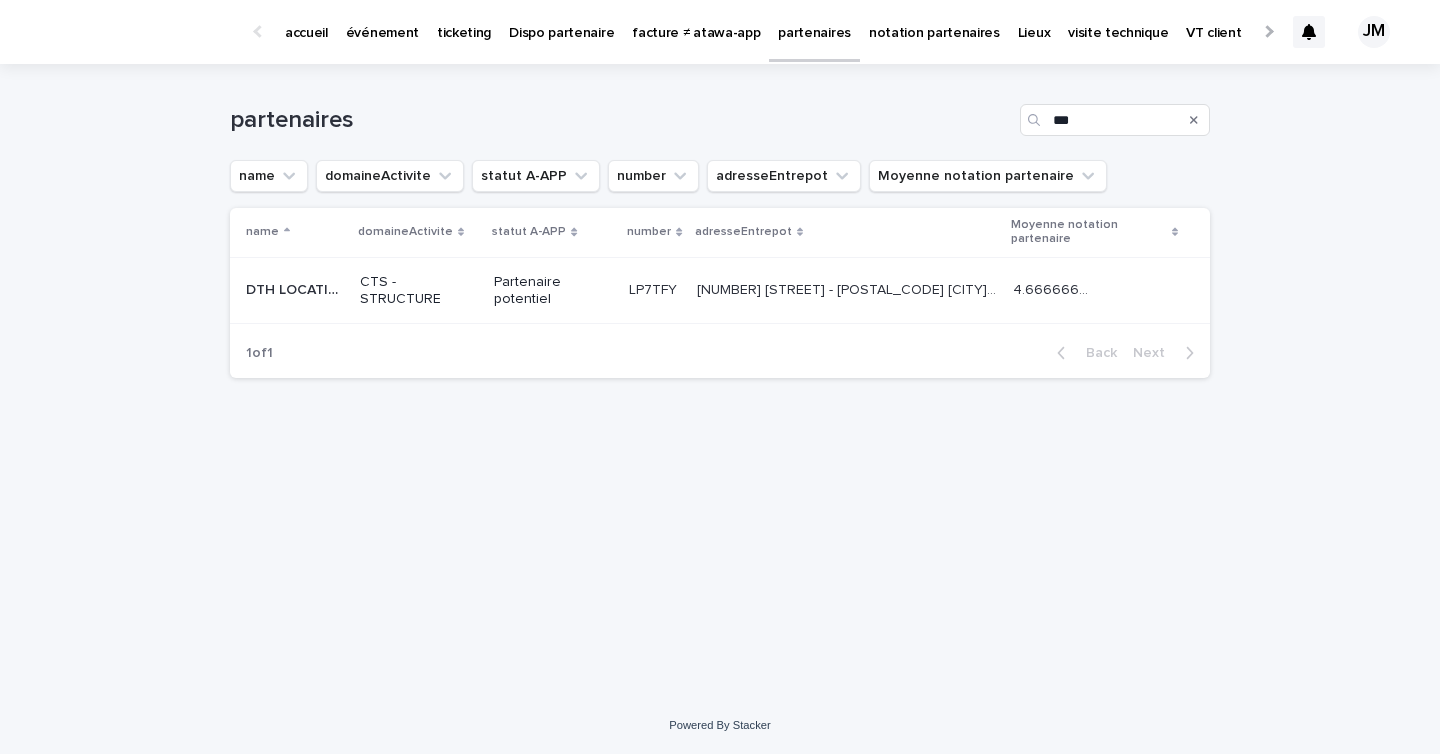 click on "[NUMBER] [STREET] - [POSTAL_CODE] [CITY] [POSTAL_CODE] [CITY] [NUMBER] [STREET] - [POSTAL_CODE] [CITY] [POSTAL_CODE] [CITY]" at bounding box center [847, 290] 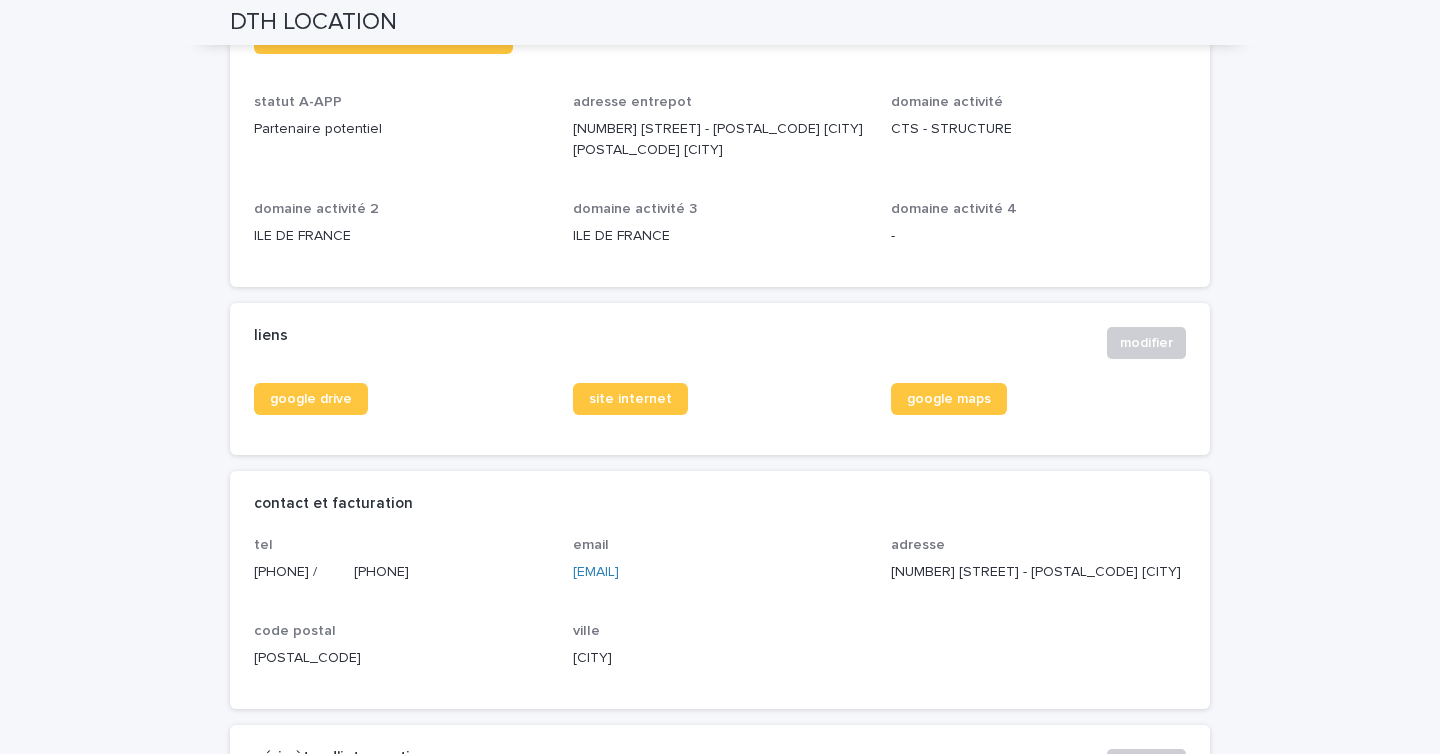 scroll, scrollTop: 588, scrollLeft: 0, axis: vertical 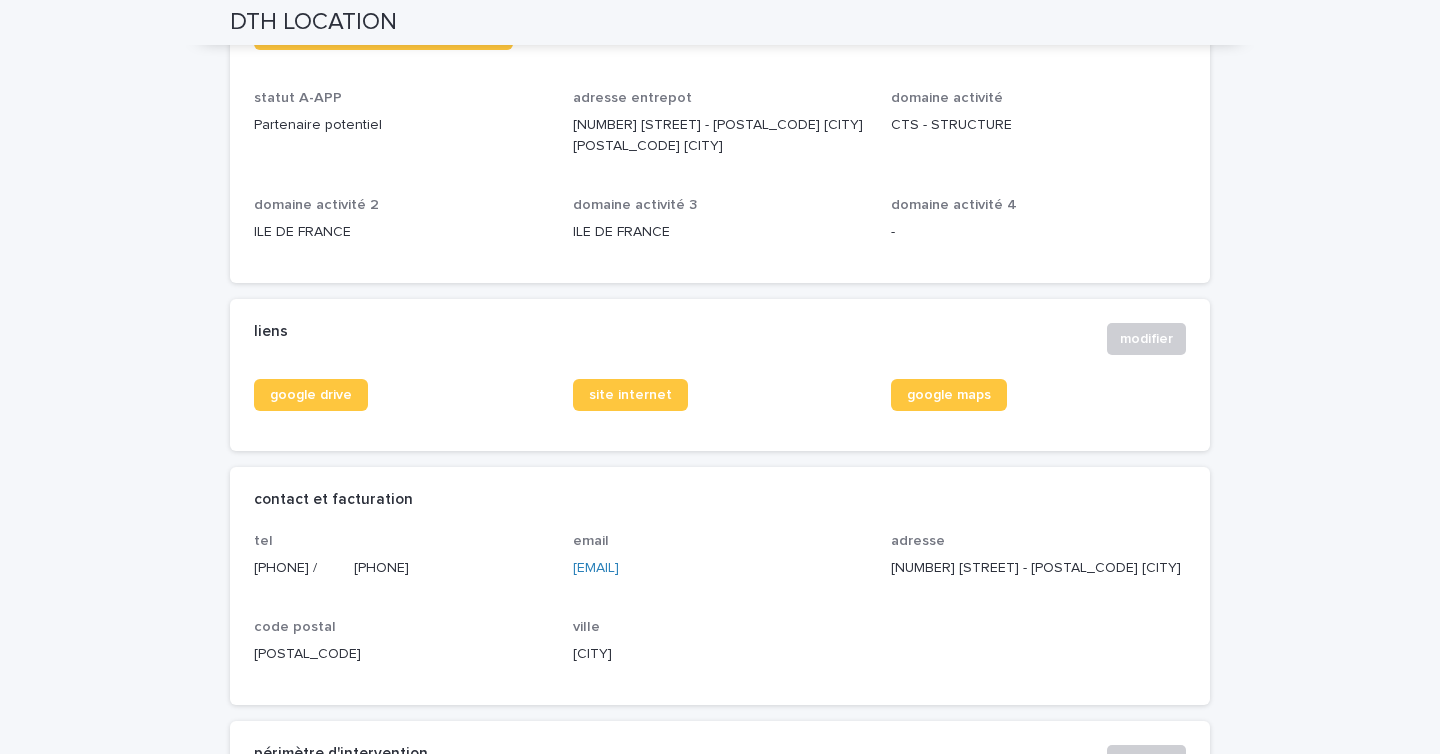 drag, startPoint x: 764, startPoint y: 567, endPoint x: 561, endPoint y: 572, distance: 203.06157 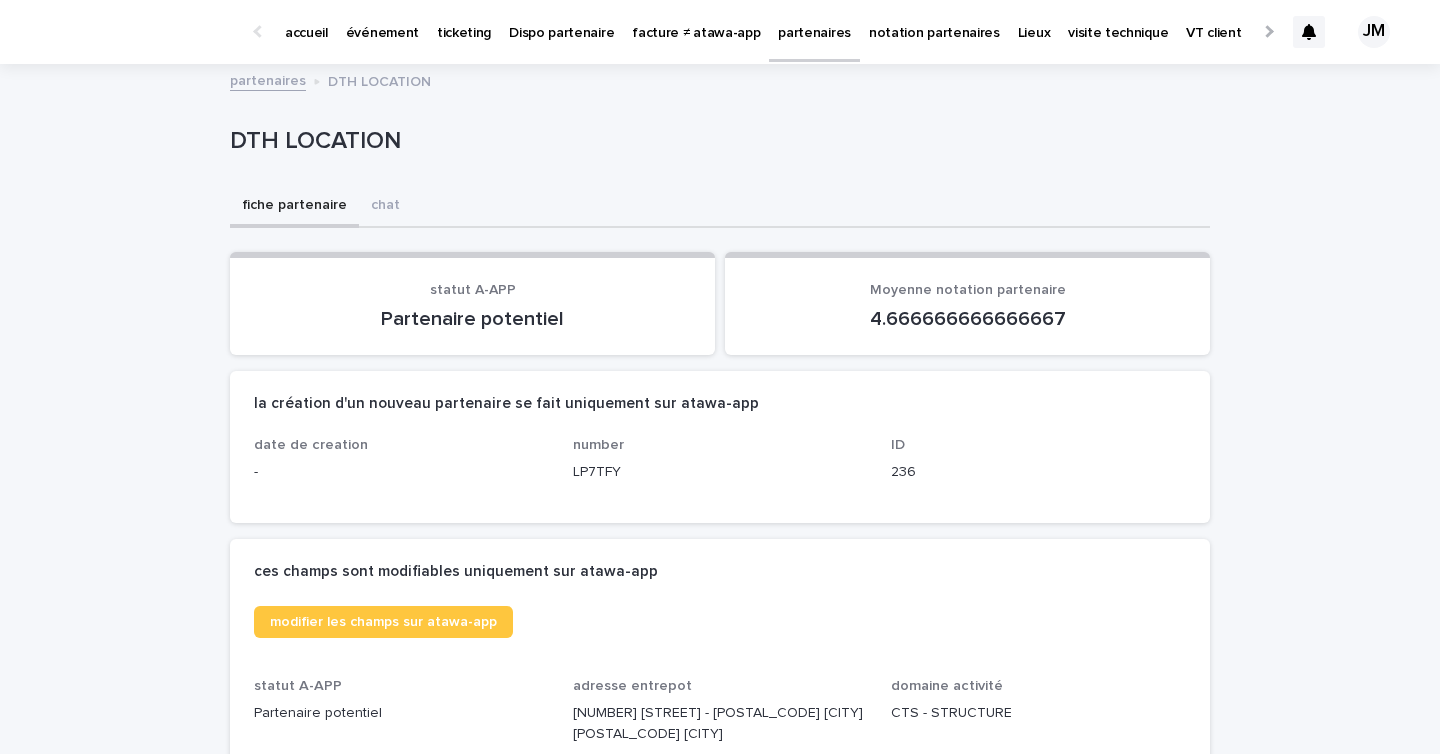 click on "partenaires" at bounding box center (814, 29) 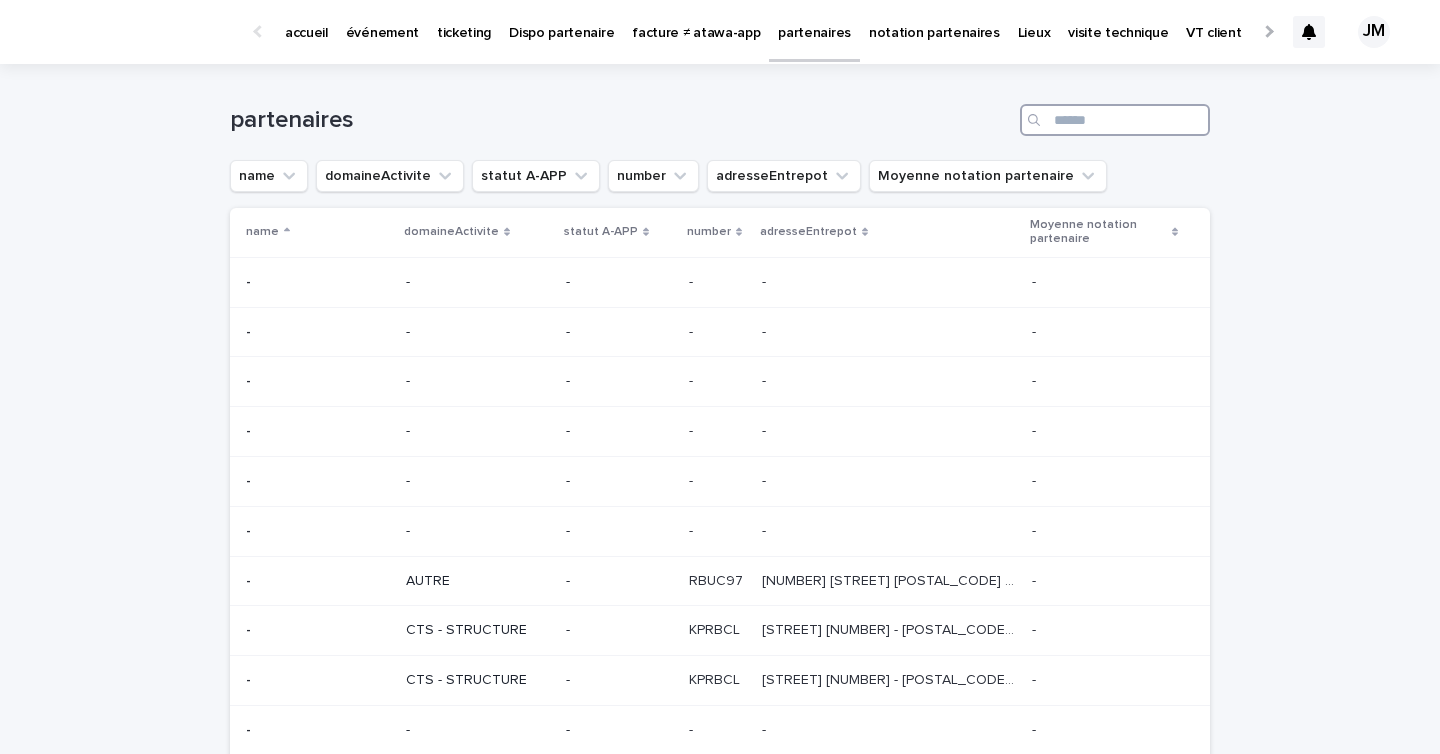 click at bounding box center (1115, 120) 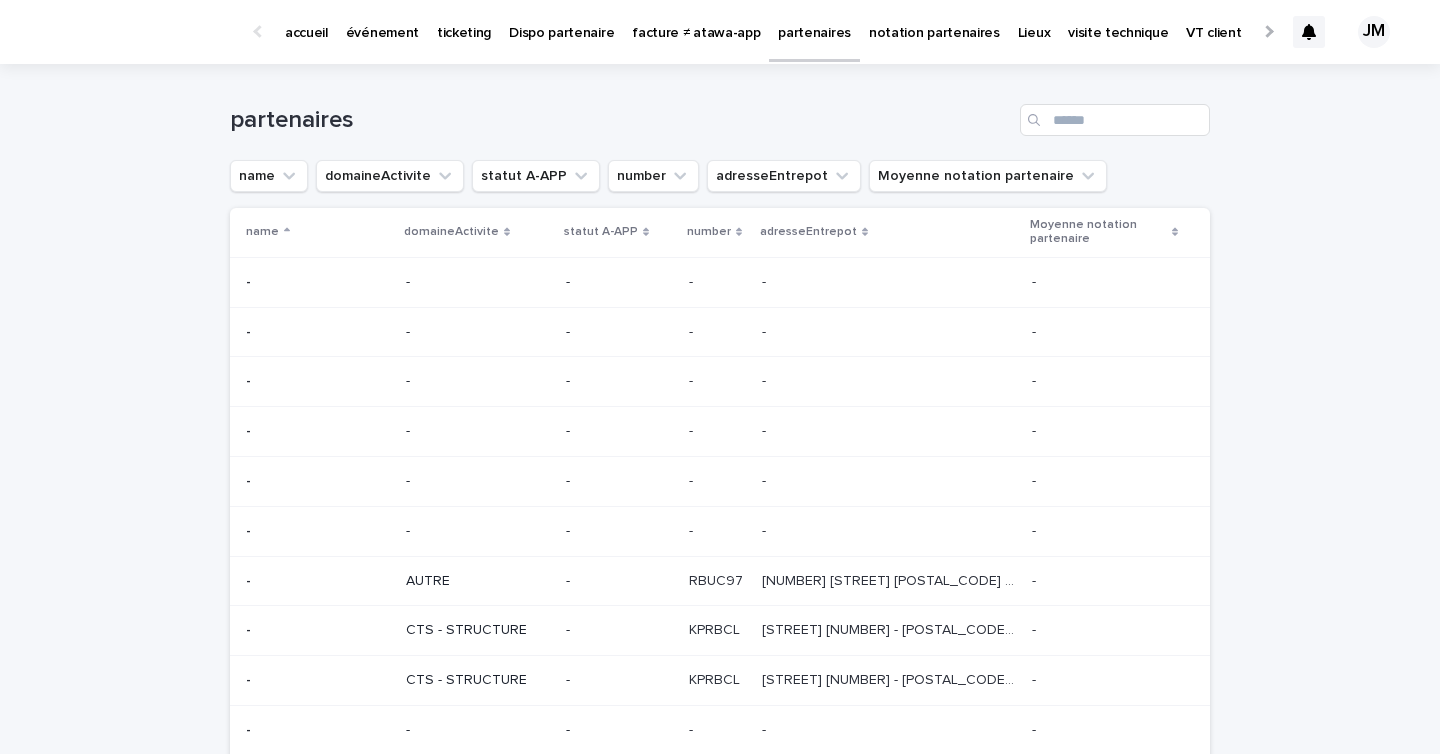 click on "événement" at bounding box center [382, 21] 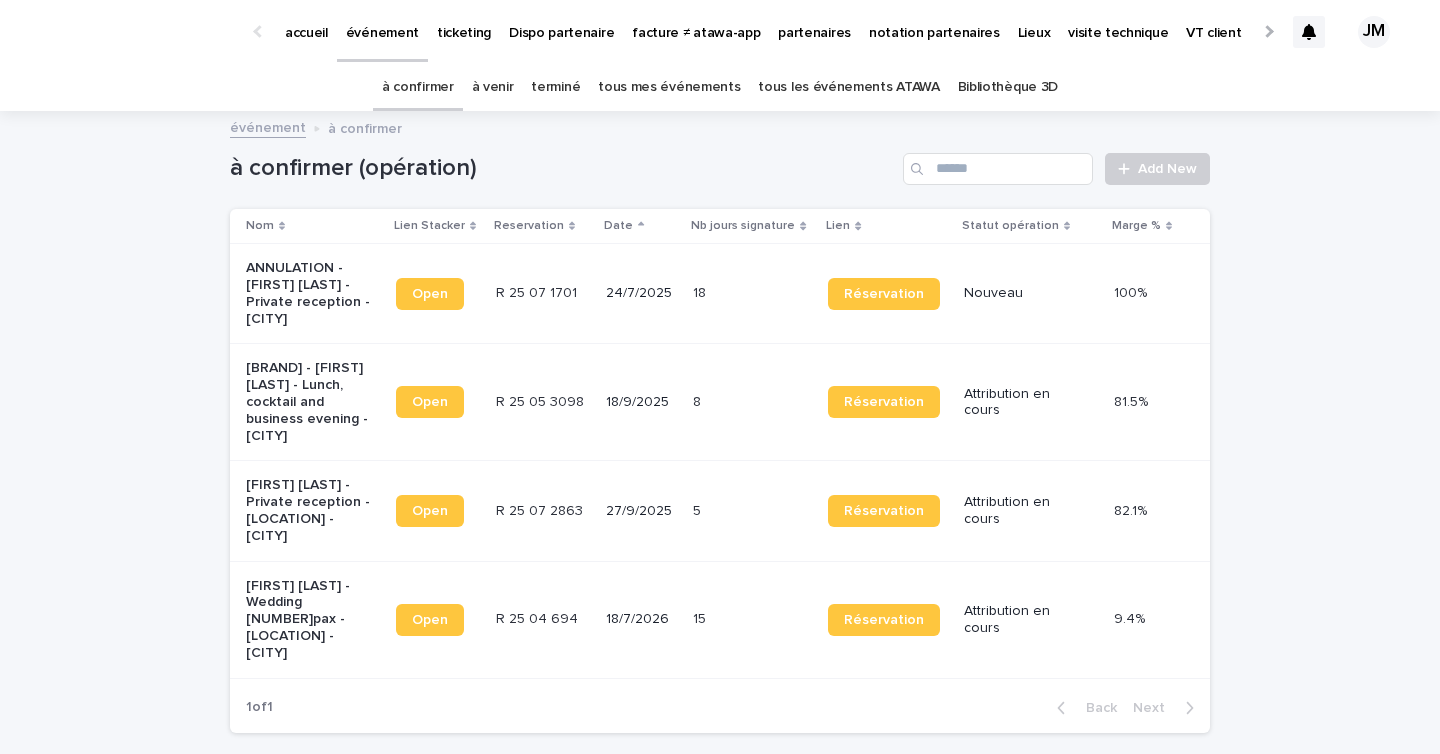 click on "tous les événements ATAWA" at bounding box center [848, 87] 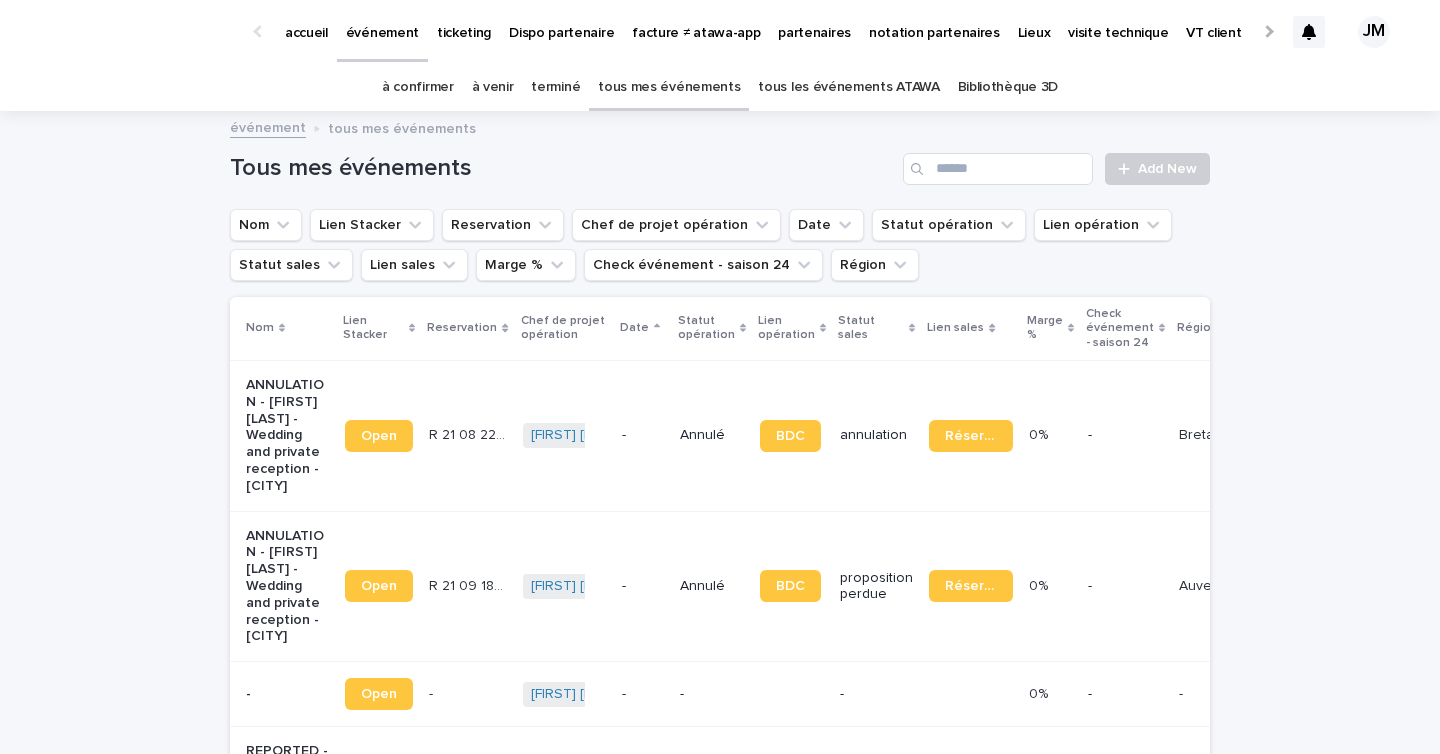 click on "Tous mes événements Add New" at bounding box center [720, 161] 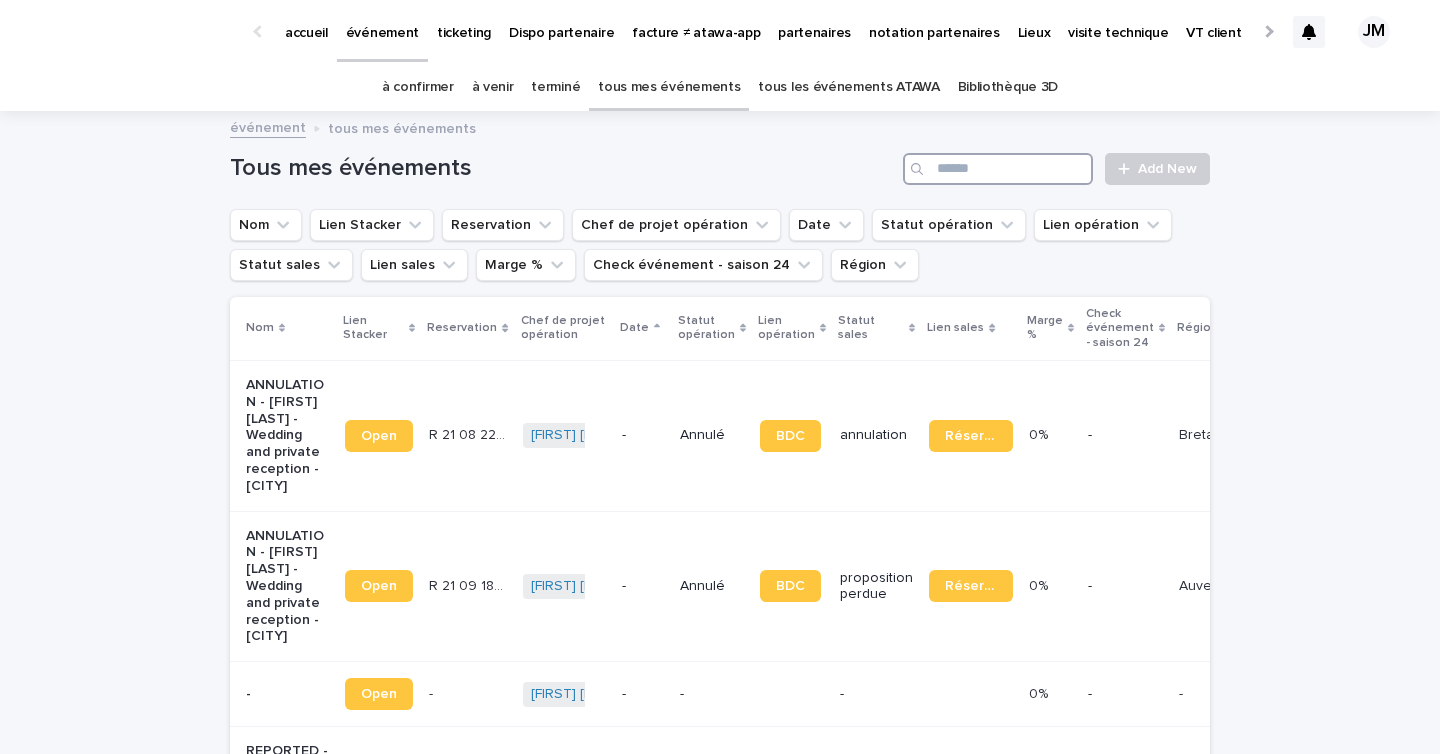 click at bounding box center [998, 169] 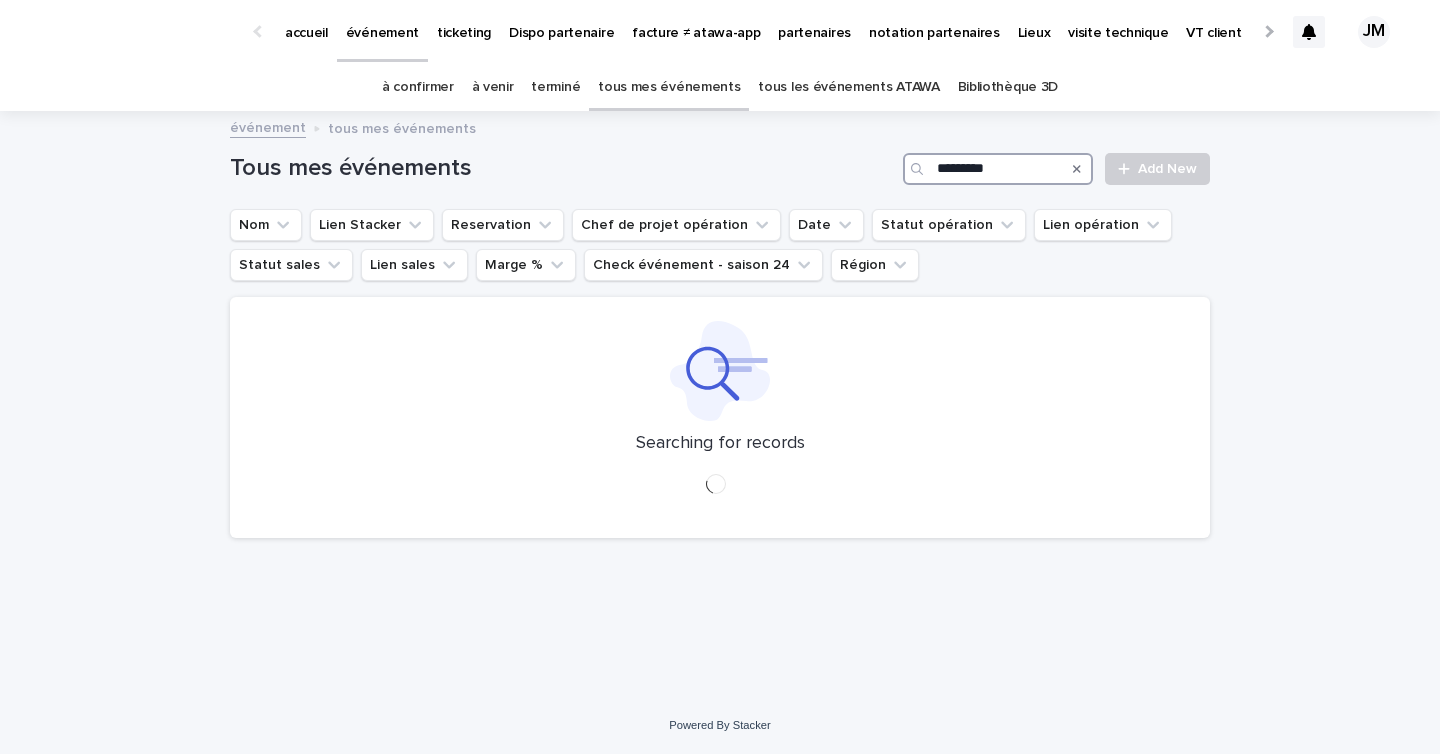 click on "*********" at bounding box center [998, 169] 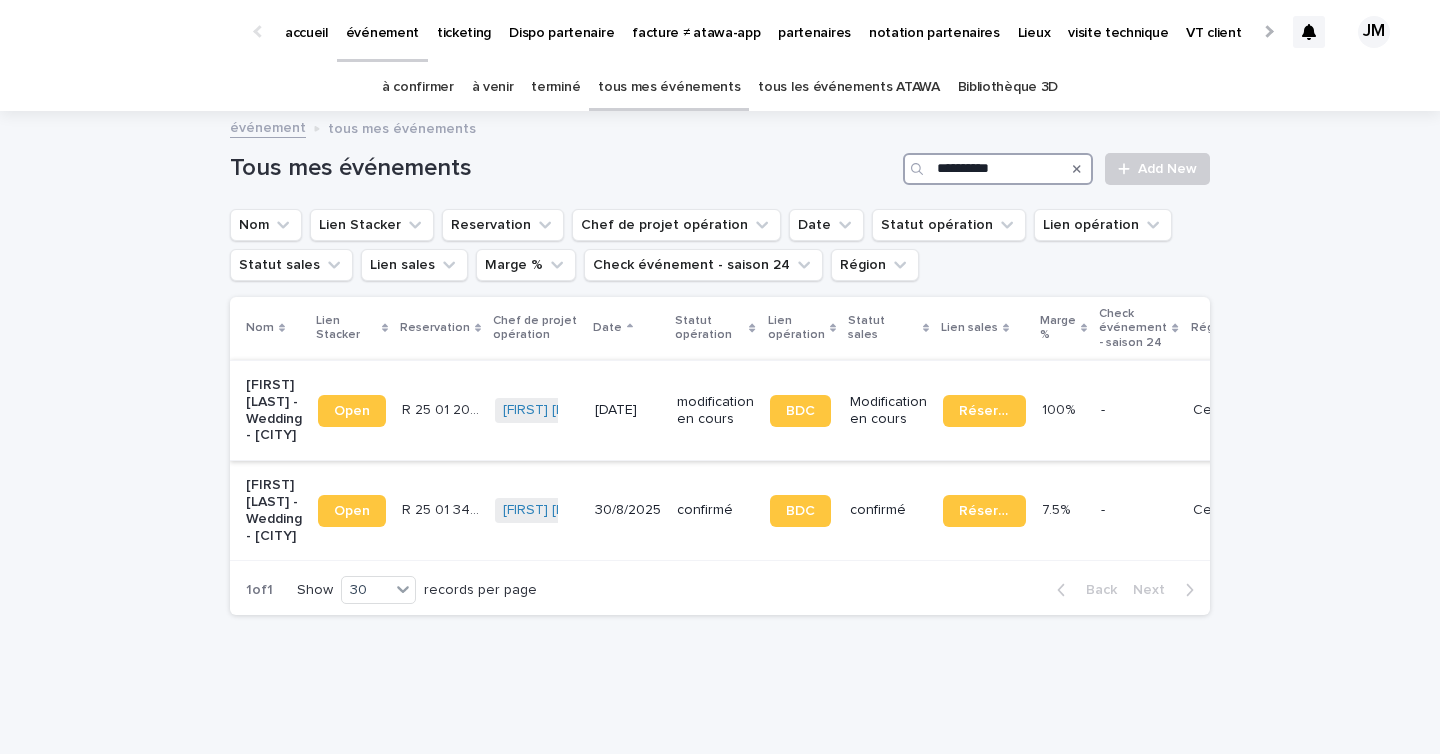 type on "**********" 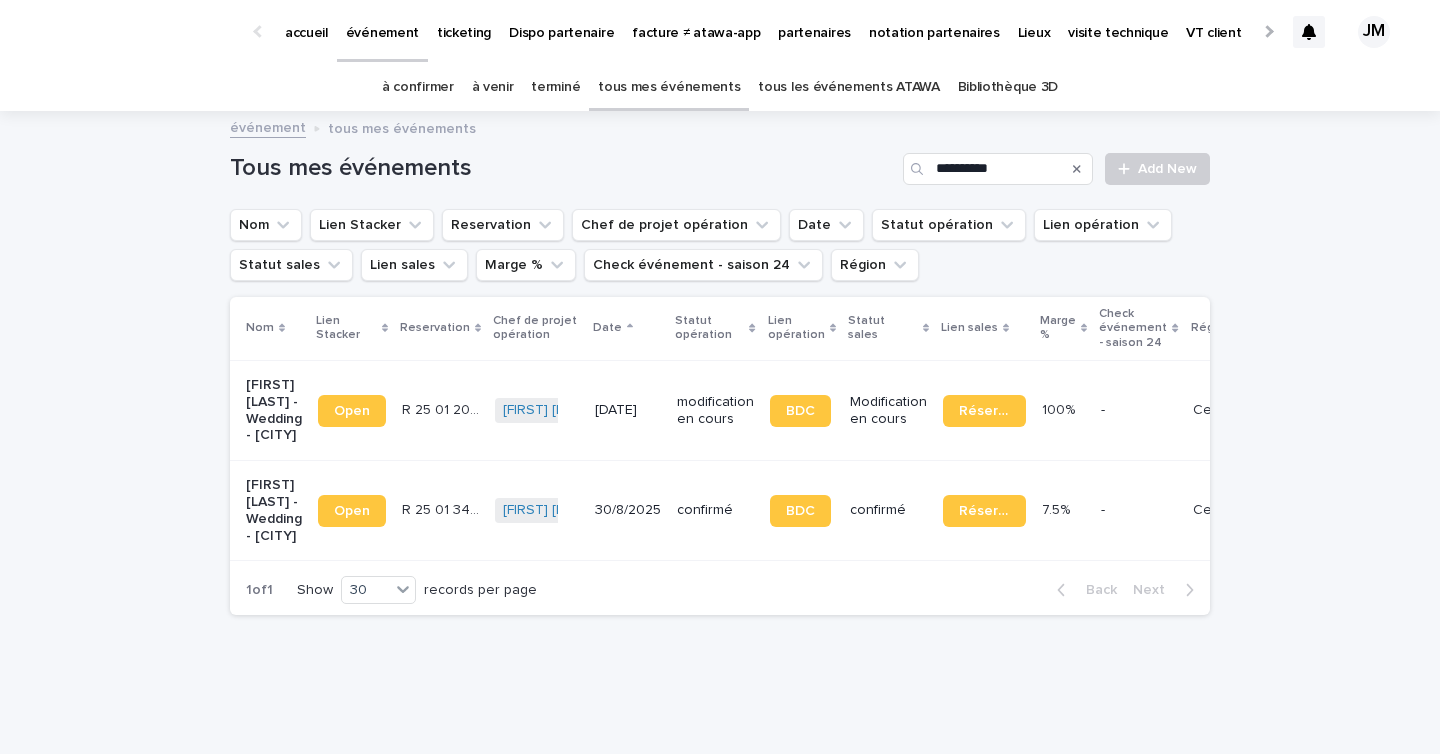 click on "modification en cours" at bounding box center [715, 411] 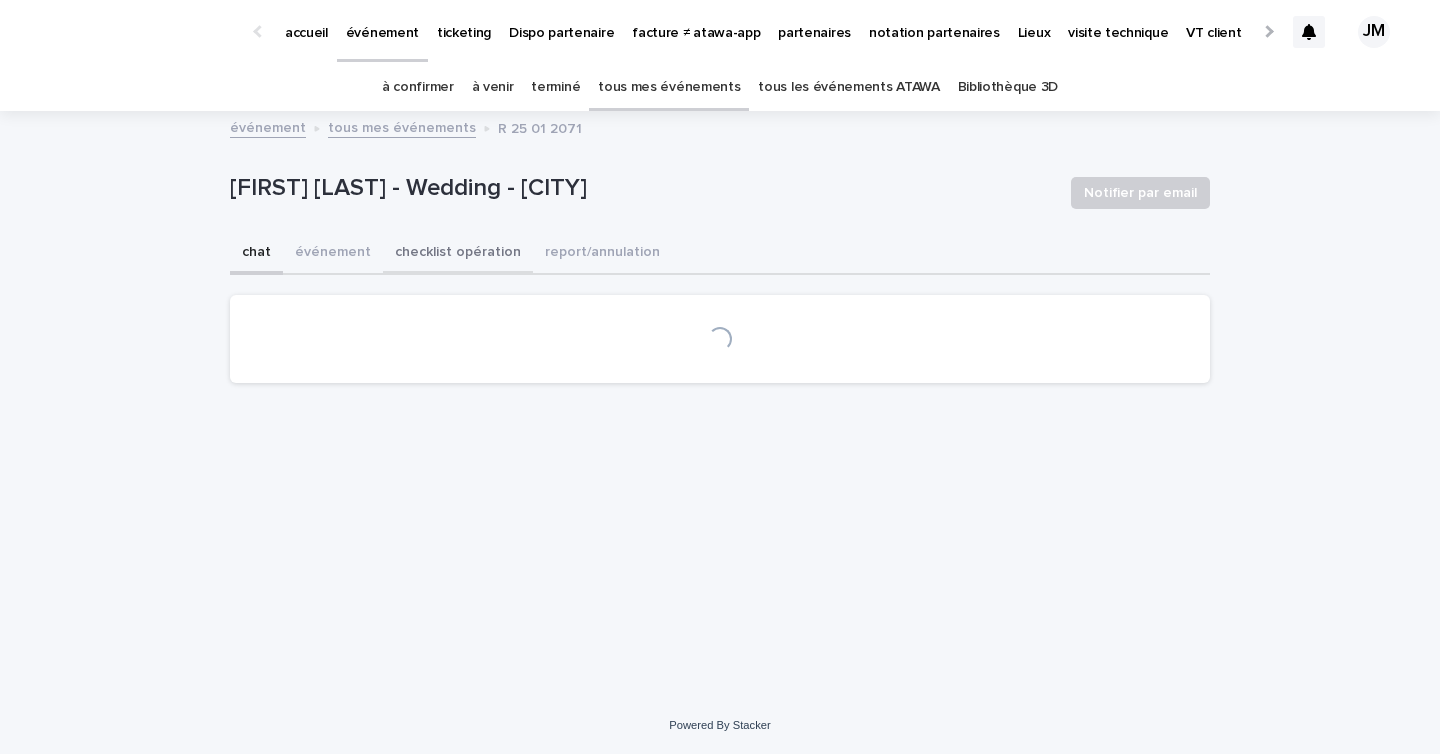 click on "événement" at bounding box center (333, 254) 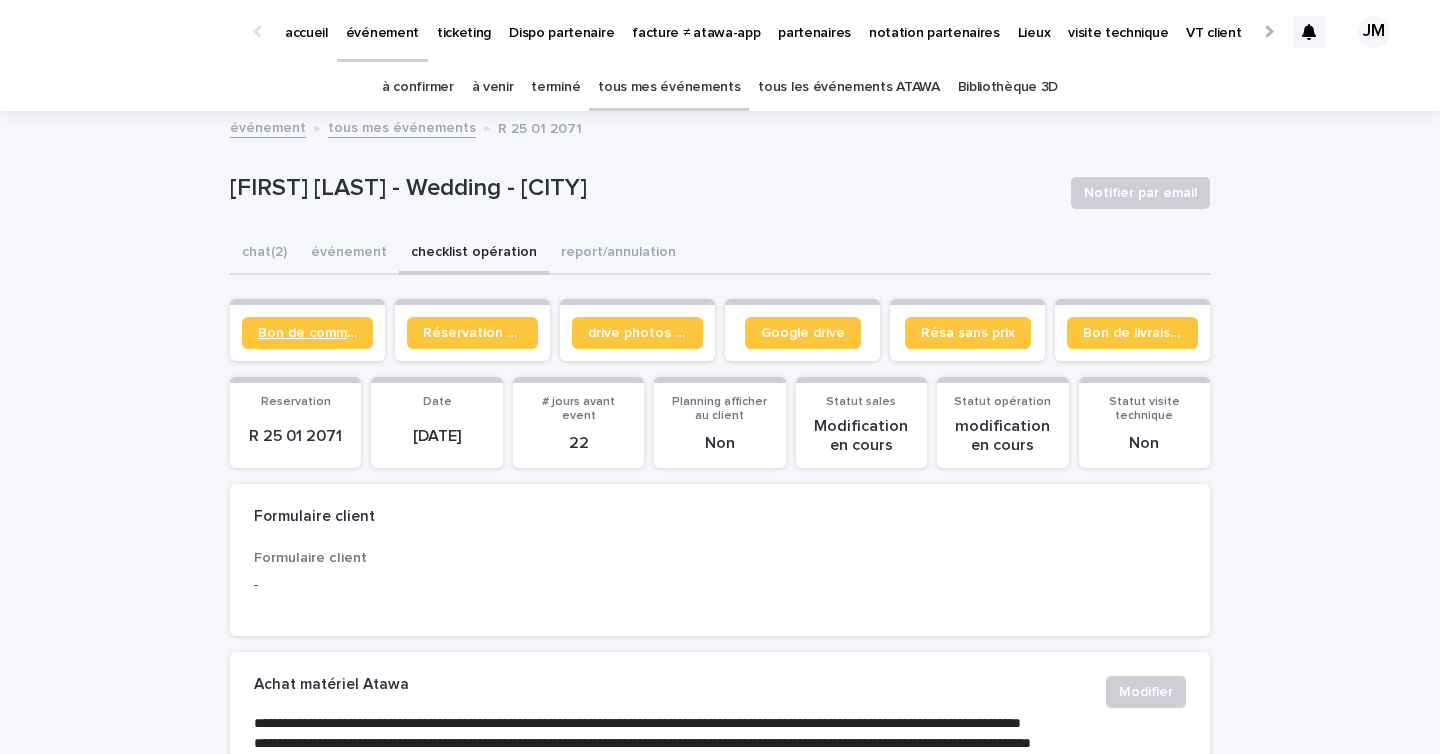 click on "Bon de commande" at bounding box center [307, 333] 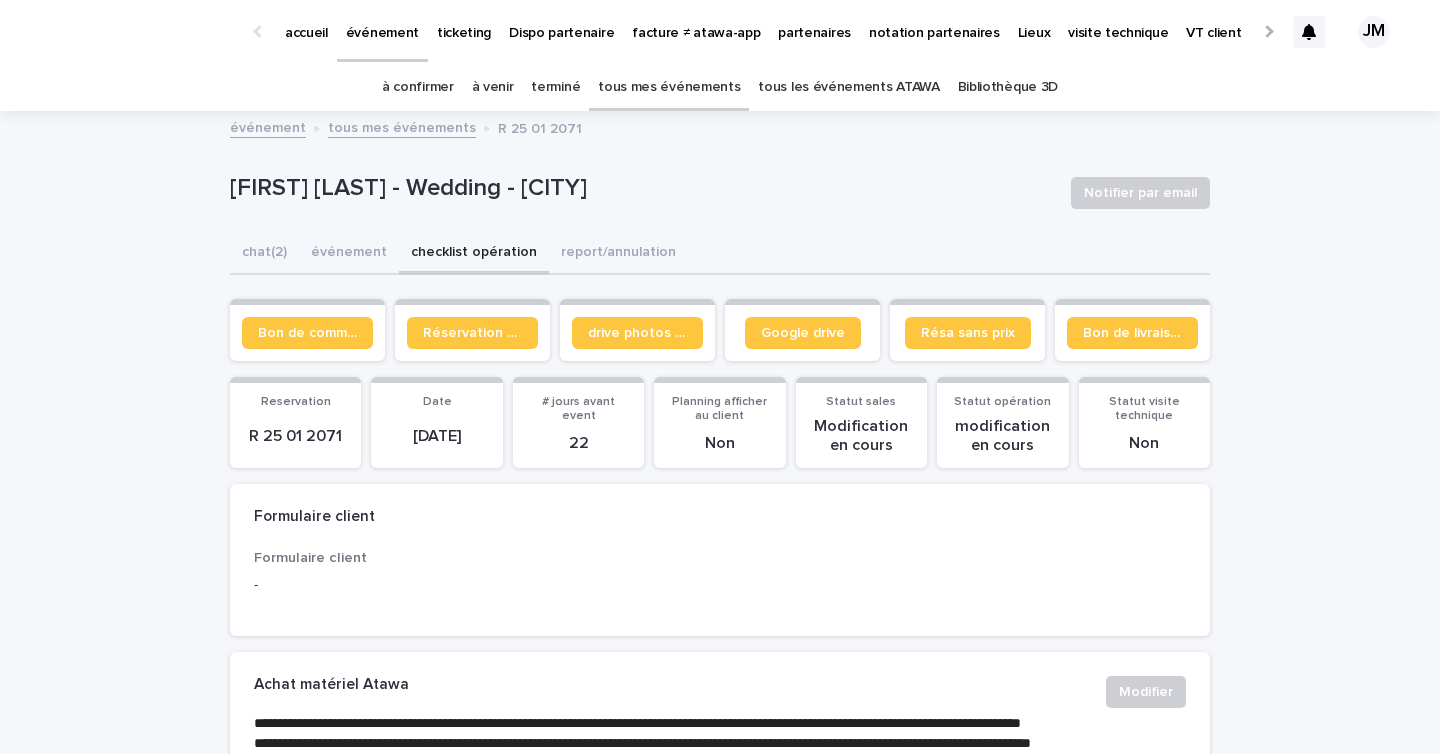 click on "à confirmer" at bounding box center [418, 87] 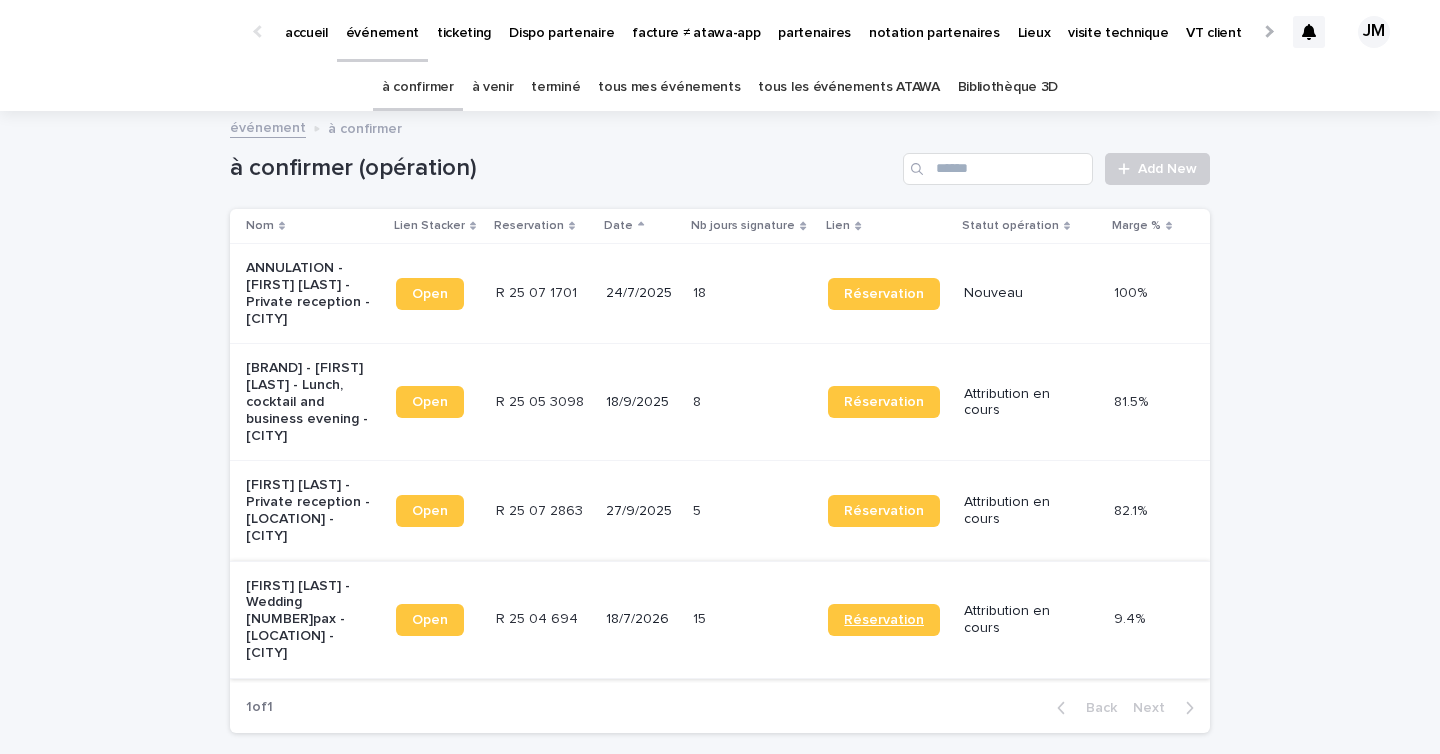 click on "Réservation" at bounding box center (884, 620) 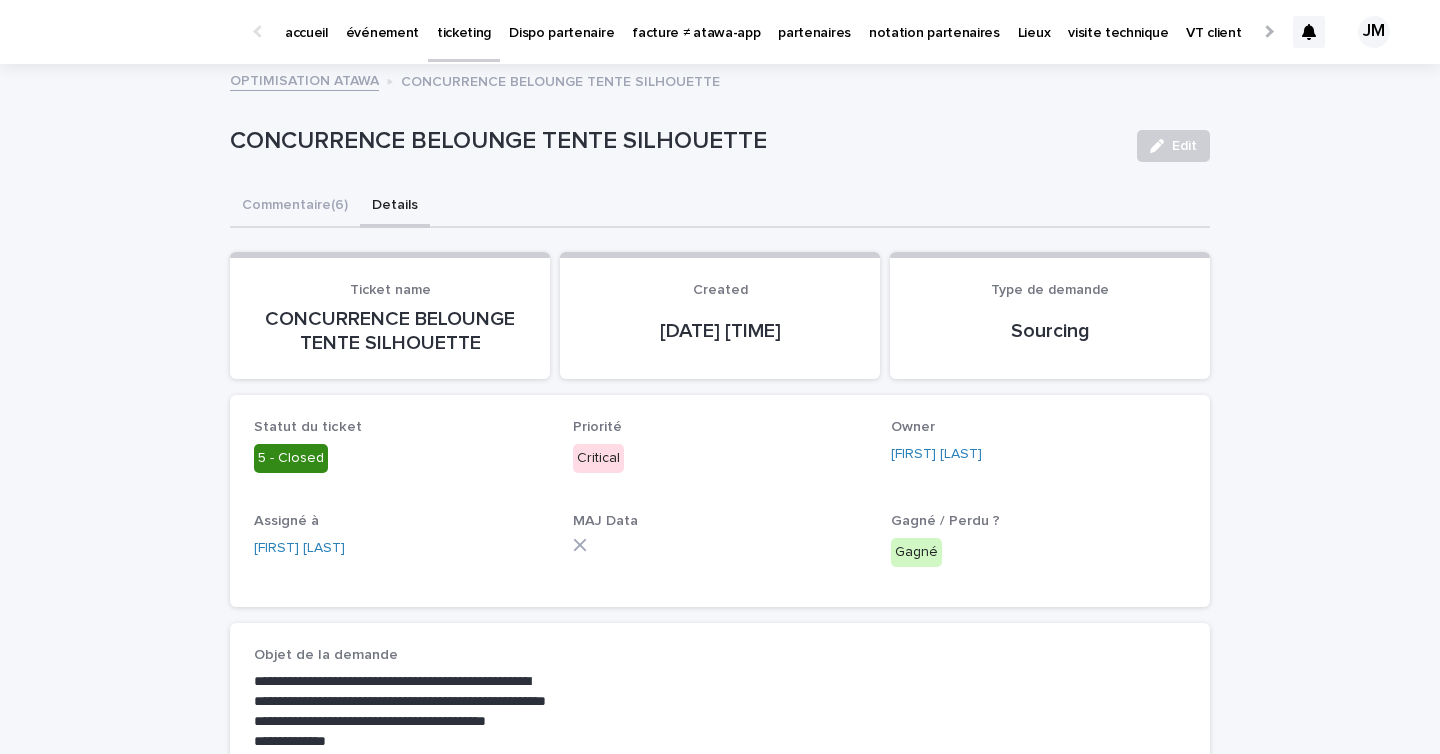 scroll, scrollTop: 0, scrollLeft: 0, axis: both 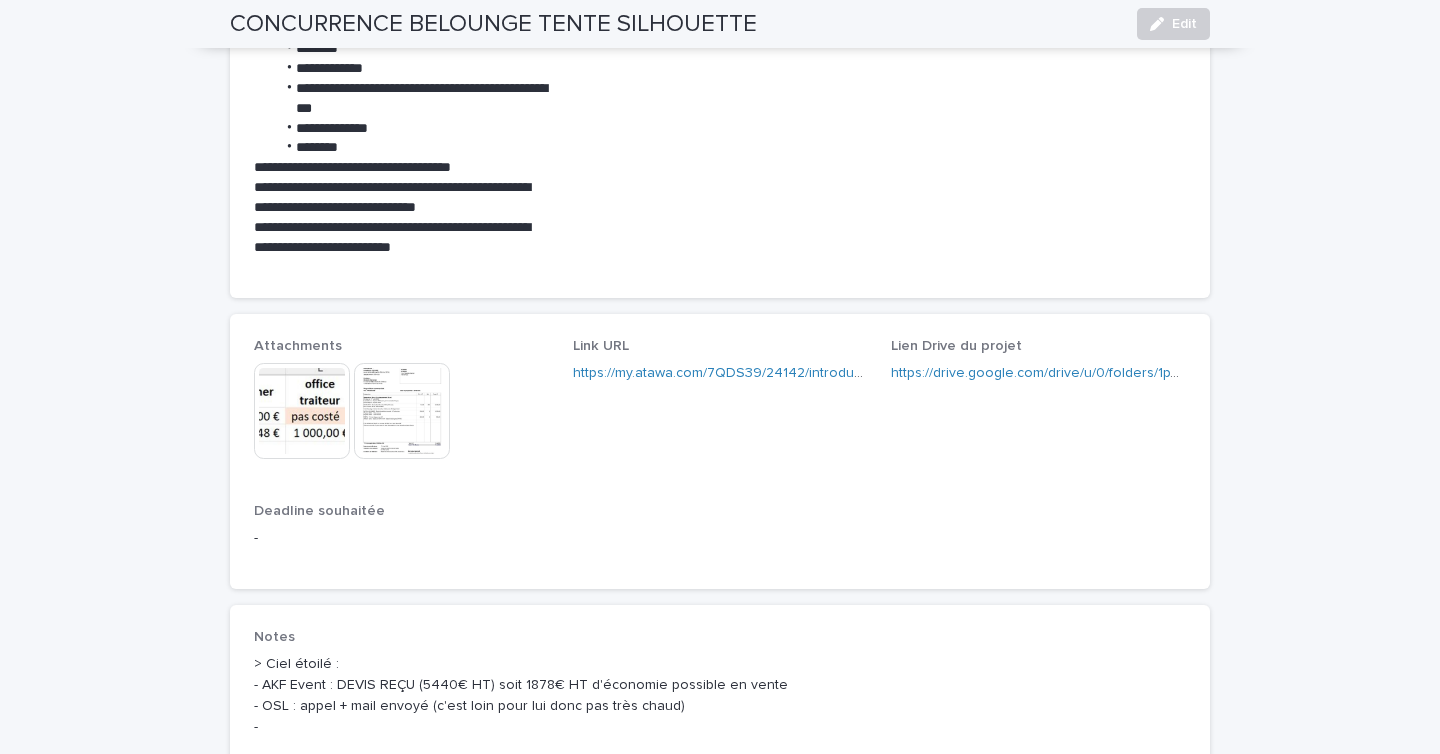 click on "https://drive.google.com/drive/u/0/folders/1pW9-A4MMDET3uN6CauZ5x5RephT0EK-f" at bounding box center (1038, 373) 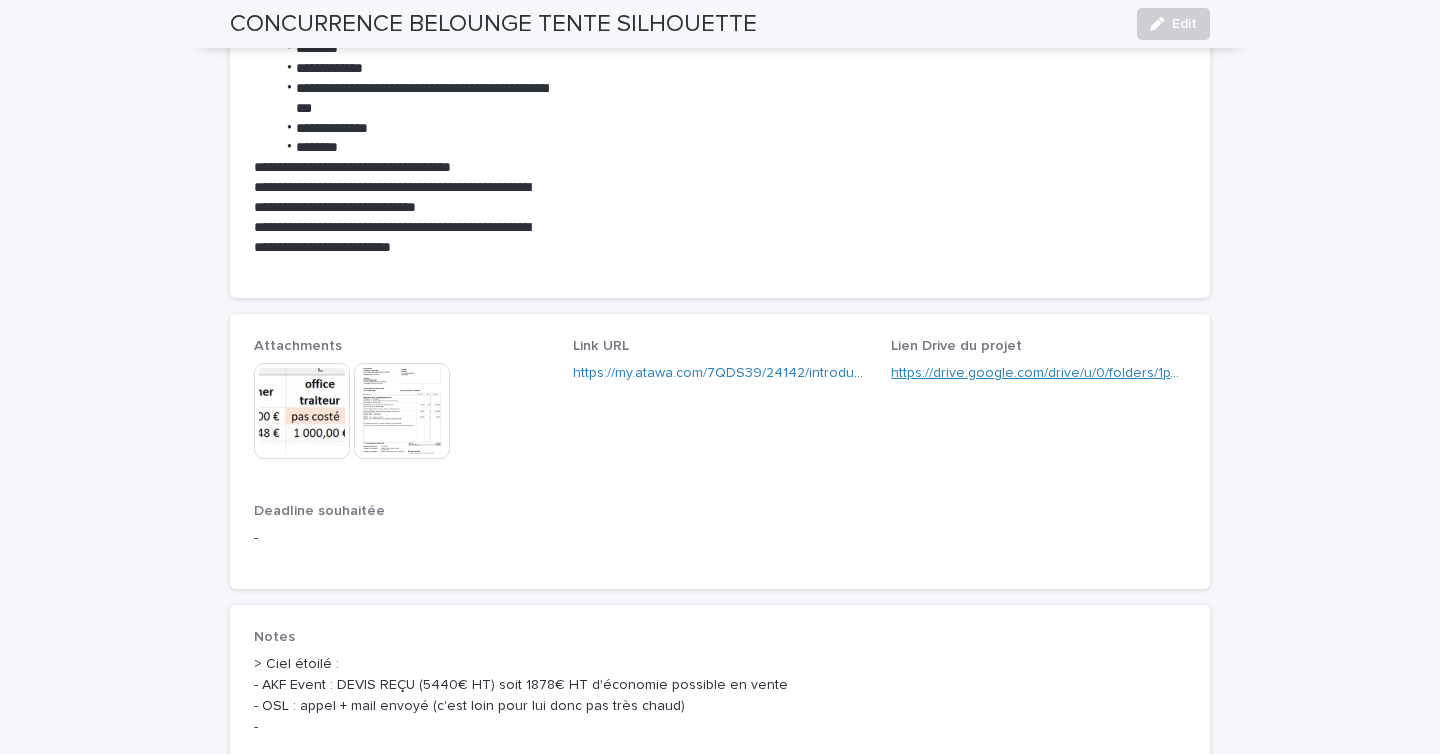 click on "https://drive.google.com/drive/u/0/folders/1pW9-A4MMDET3uN6CauZ5x5RephT0EK-f" at bounding box center [1159, 373] 